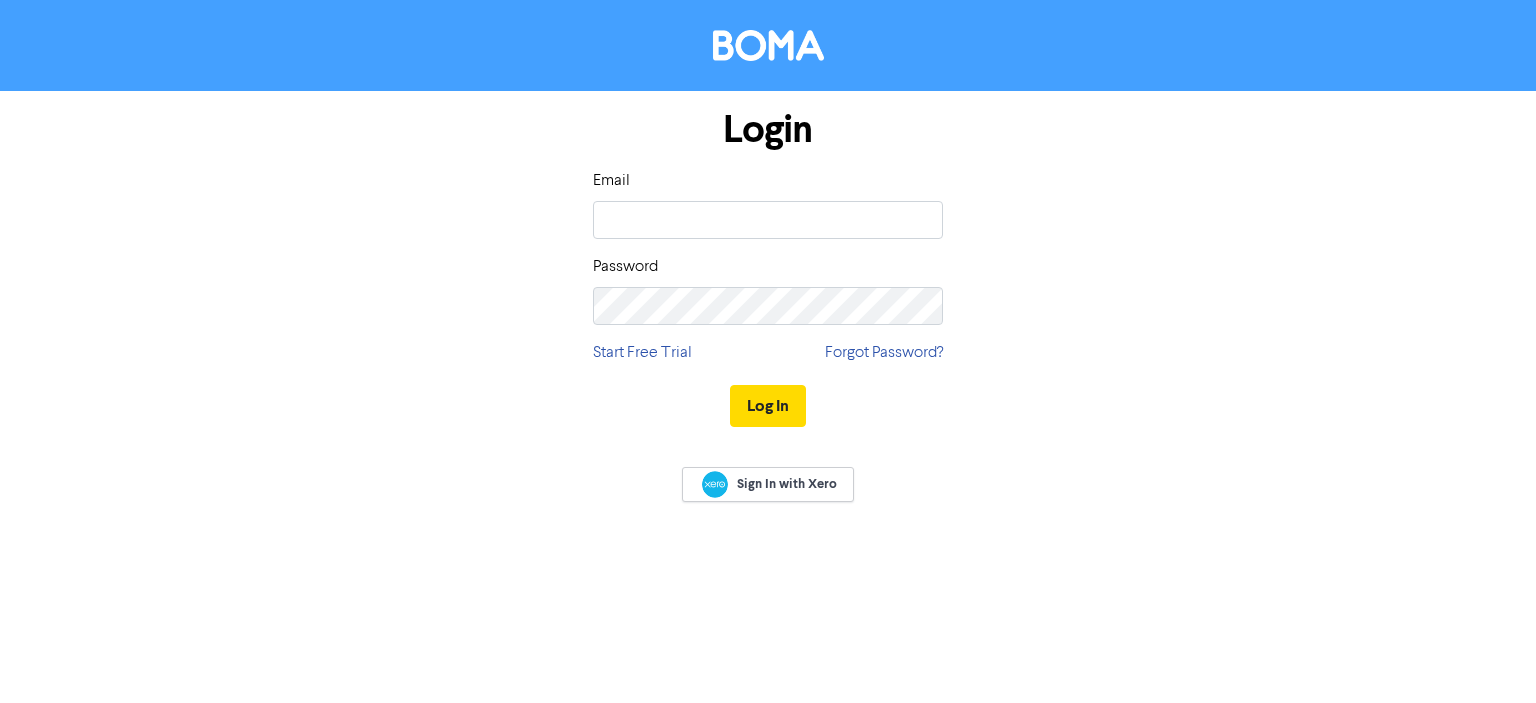 scroll, scrollTop: 0, scrollLeft: 0, axis: both 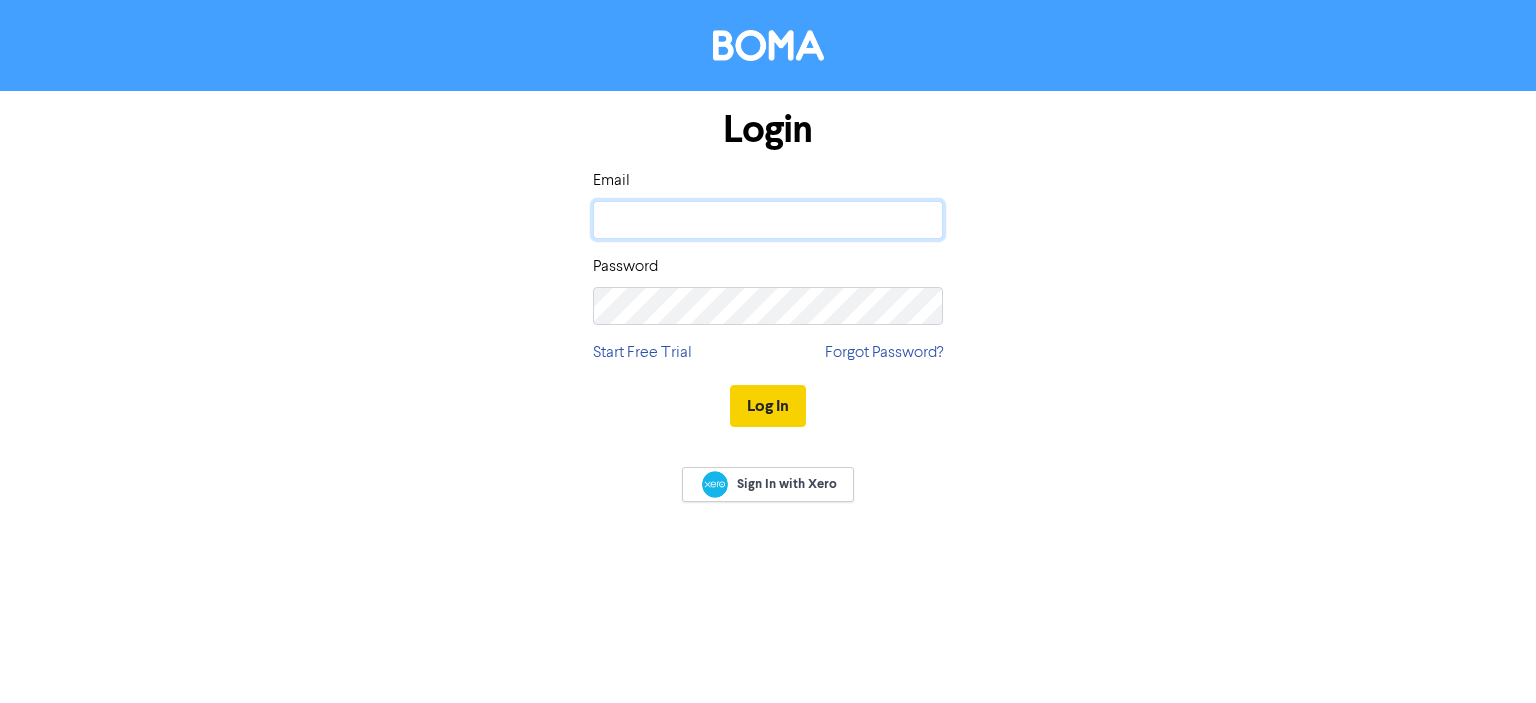type on "[MEDICAL_DATA][EMAIL_ADDRESS][DOMAIN_NAME]" 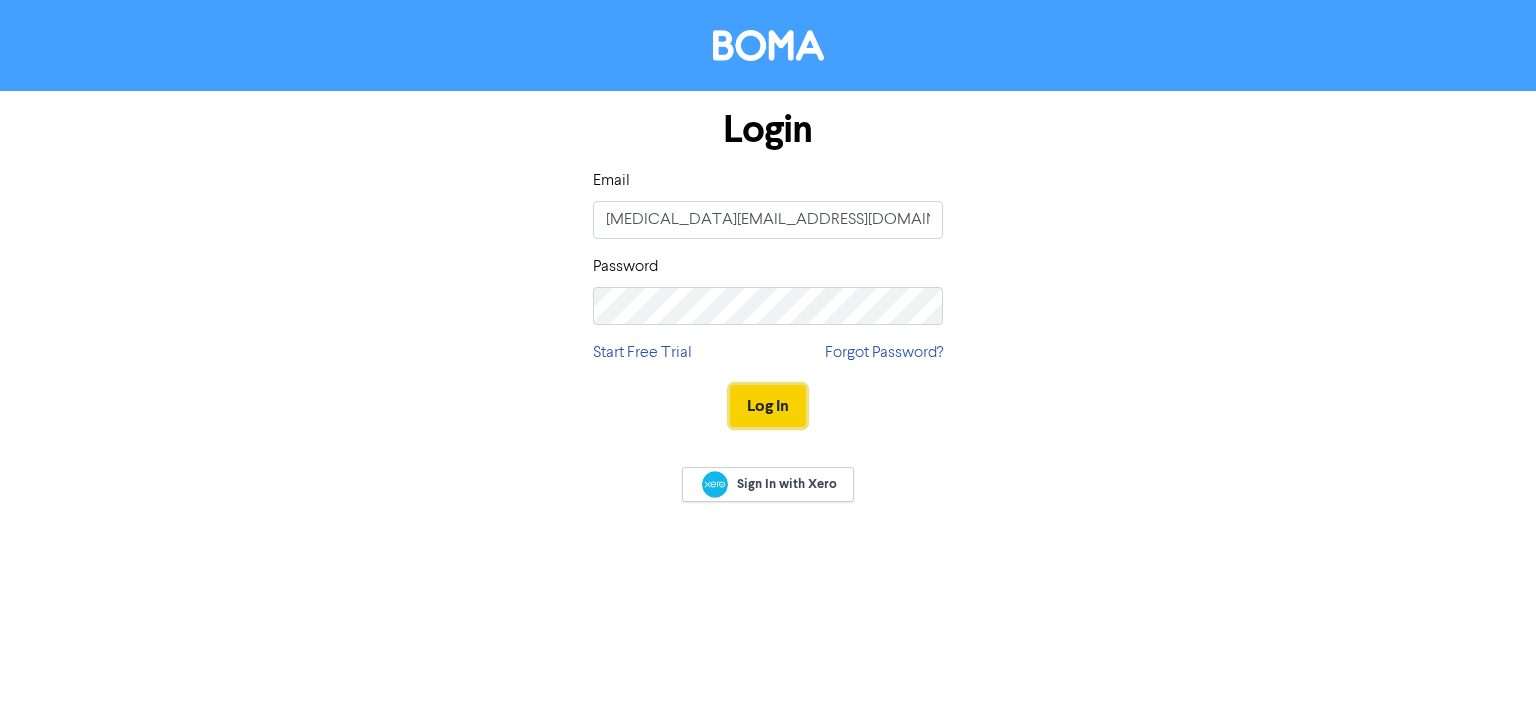 click on "Log In" at bounding box center [768, 406] 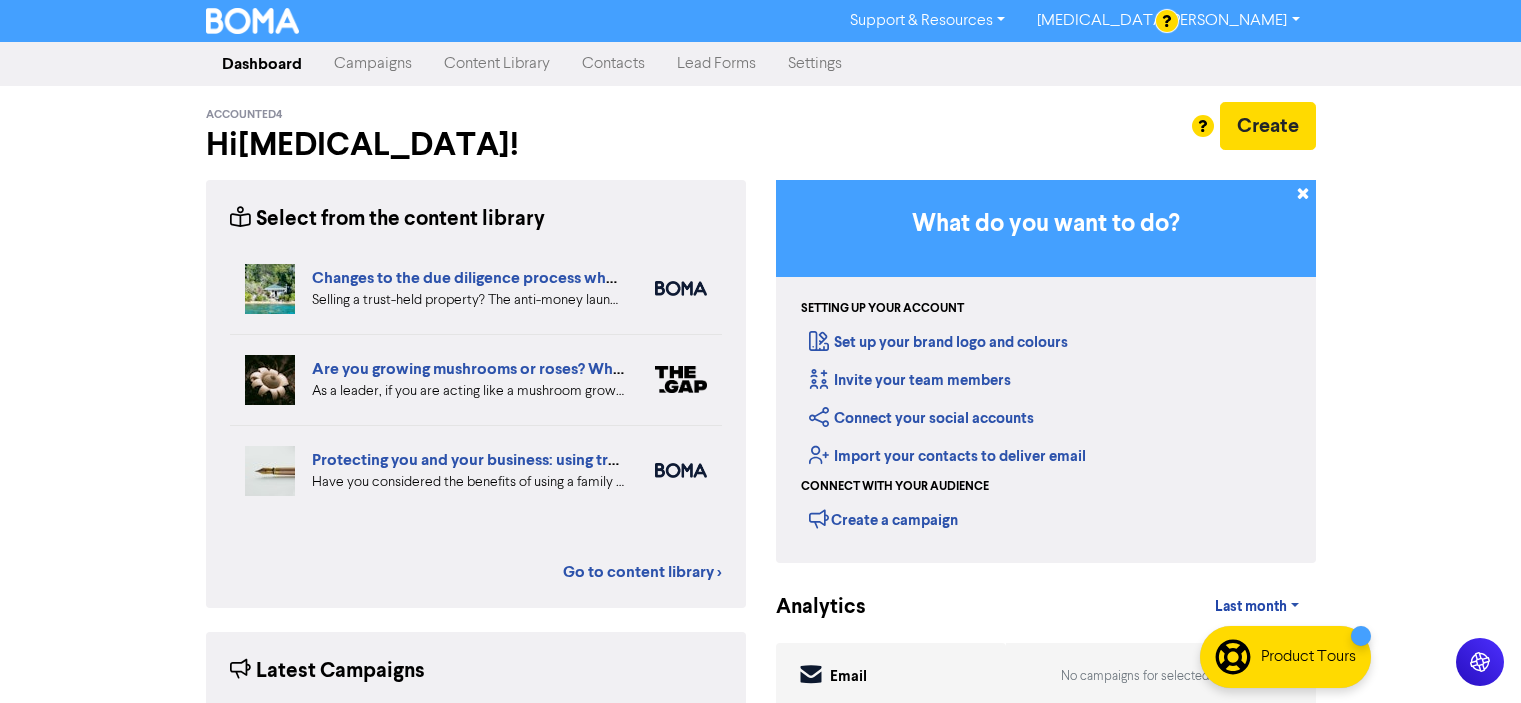 click on "Contacts" at bounding box center (613, 64) 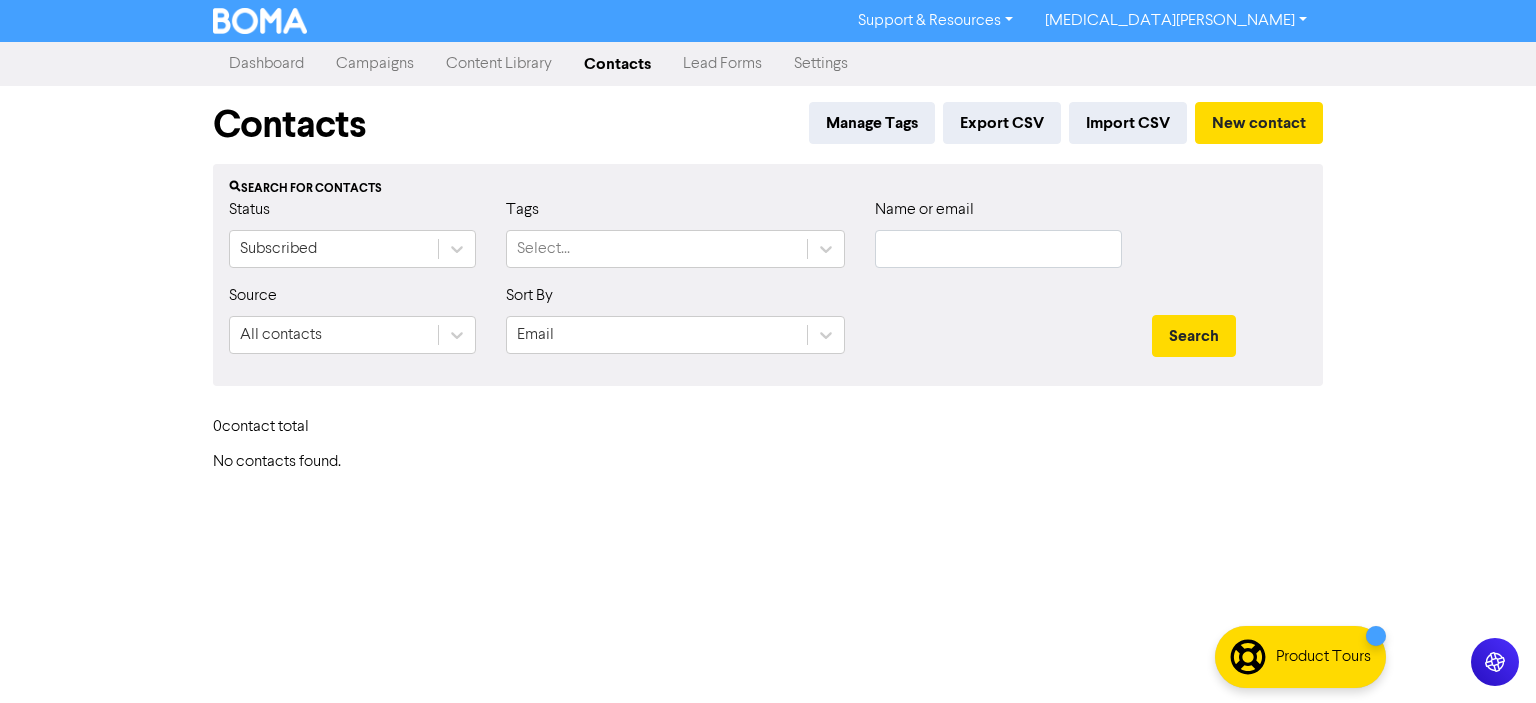 type 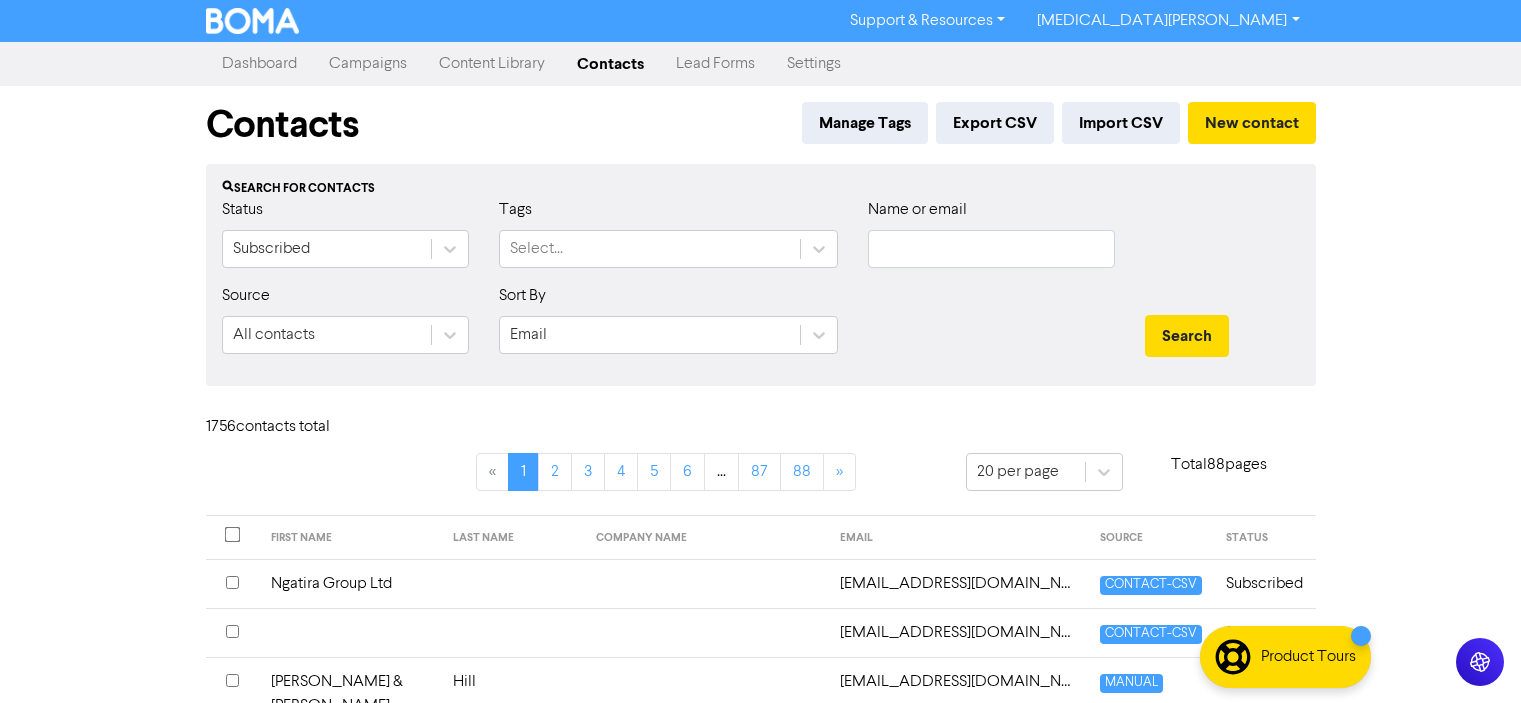 click on "Campaigns" at bounding box center (368, 64) 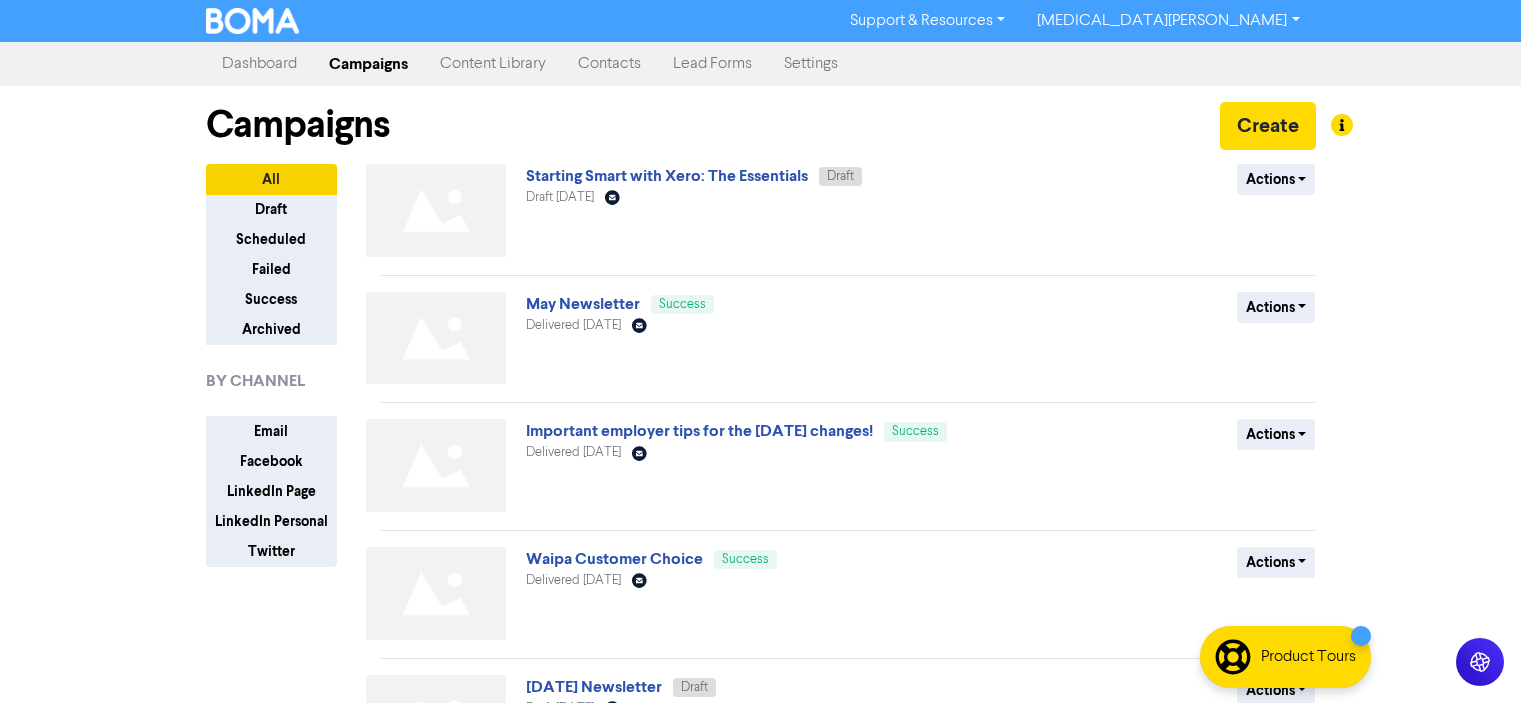 click on "Contacts" at bounding box center [609, 64] 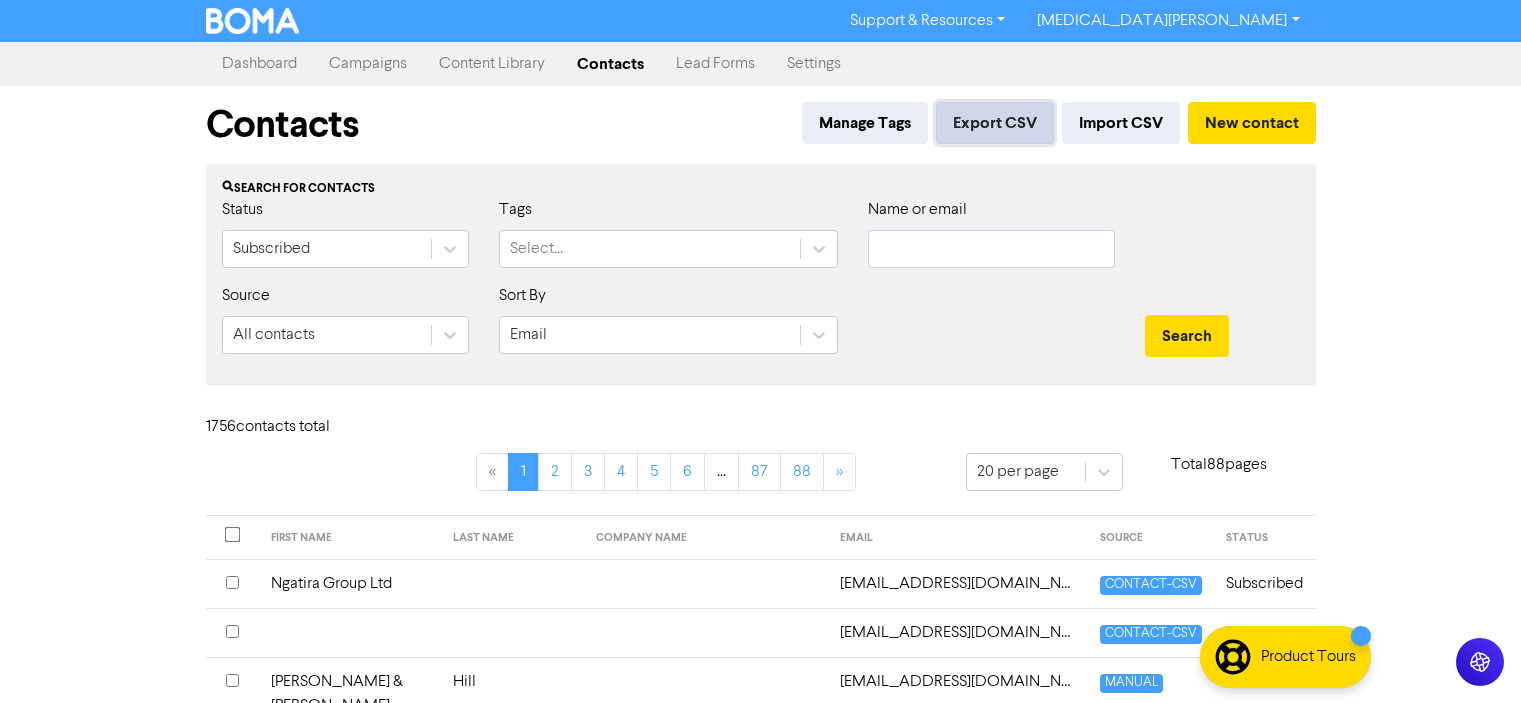 click on "Export CSV" at bounding box center [995, 123] 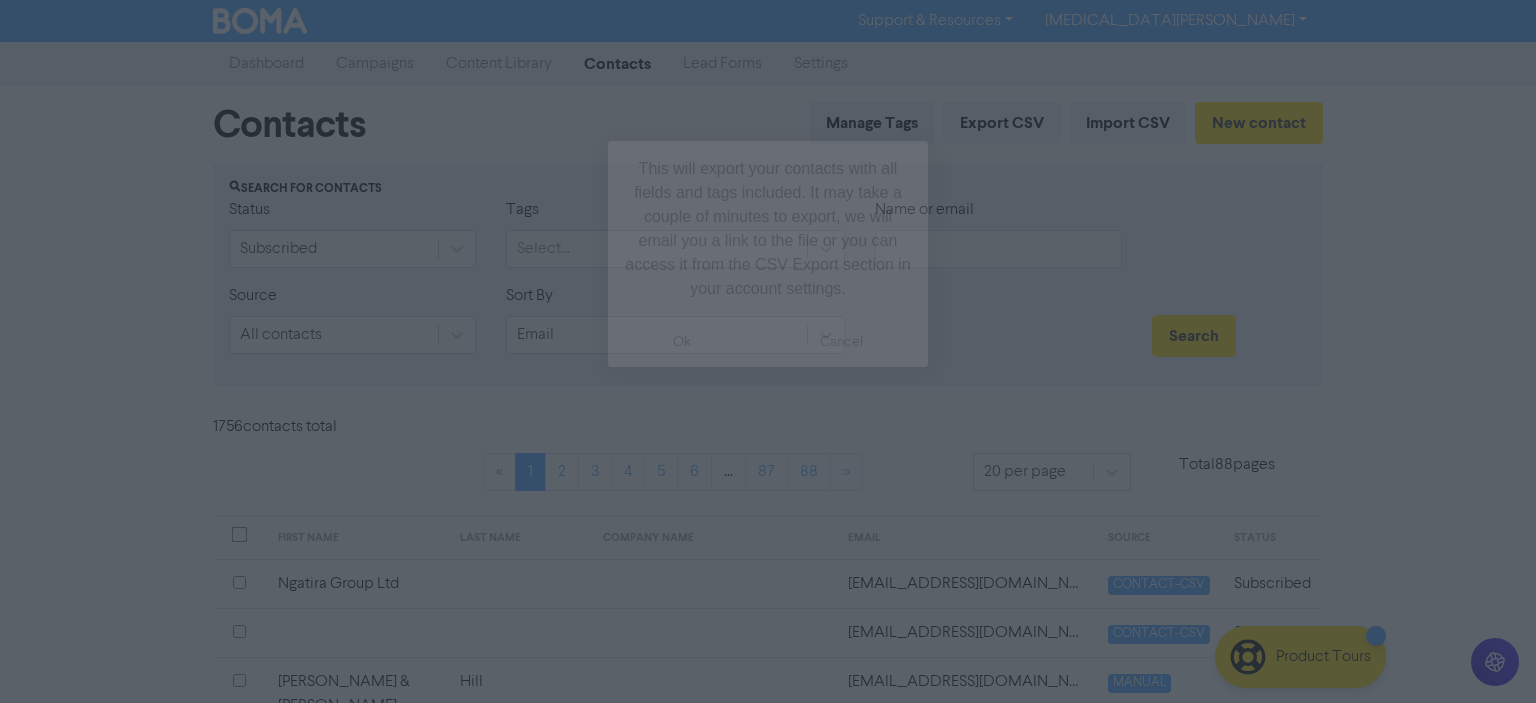 click on "ok" at bounding box center (682, 342) 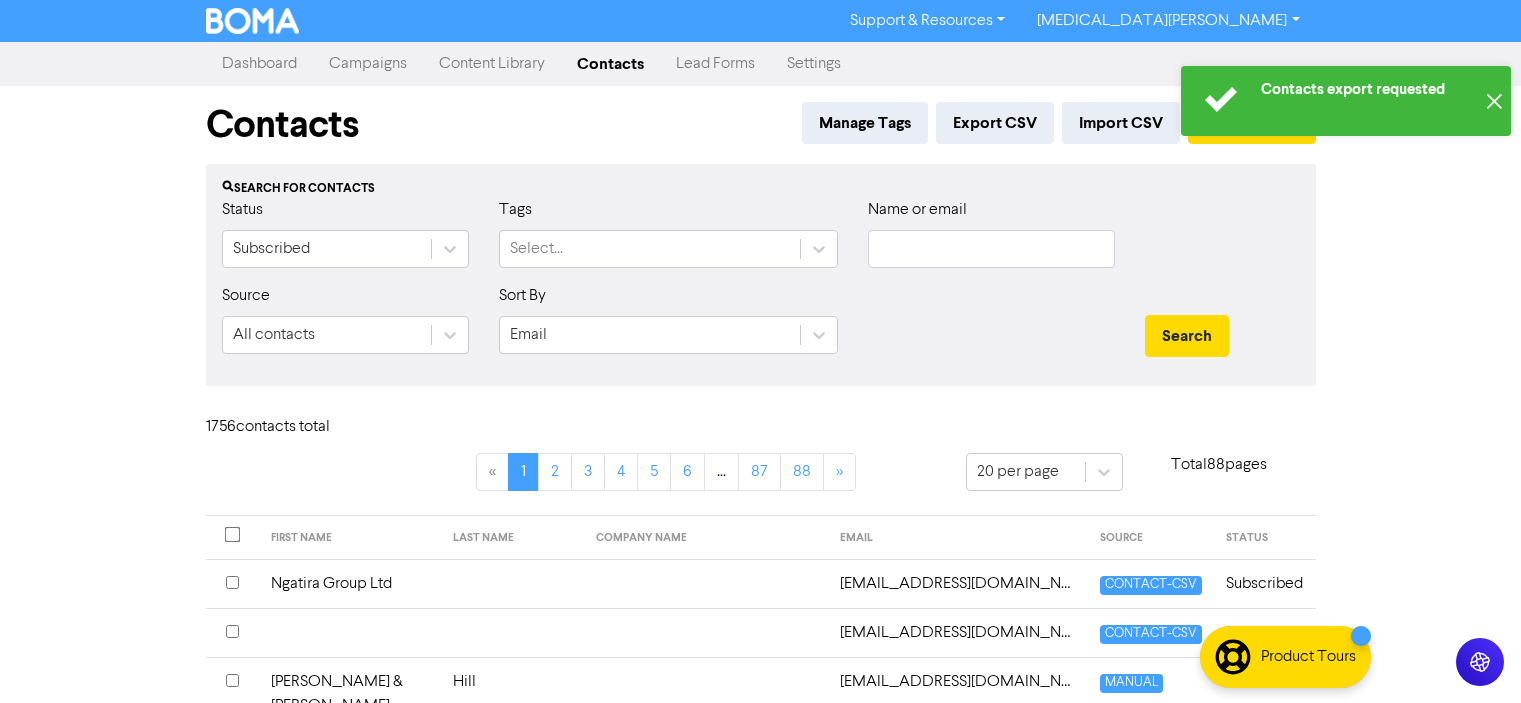 click on "✕" at bounding box center [1494, 101] 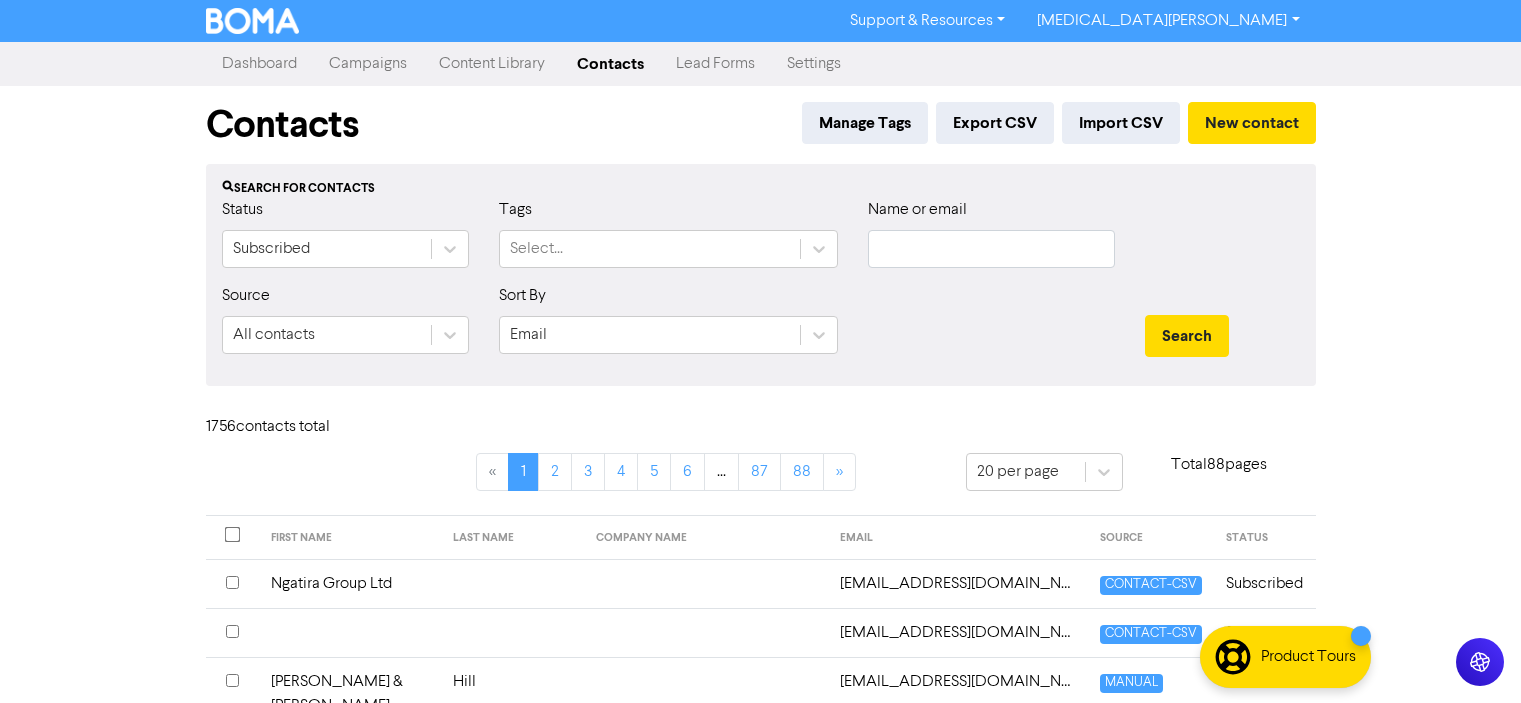 type 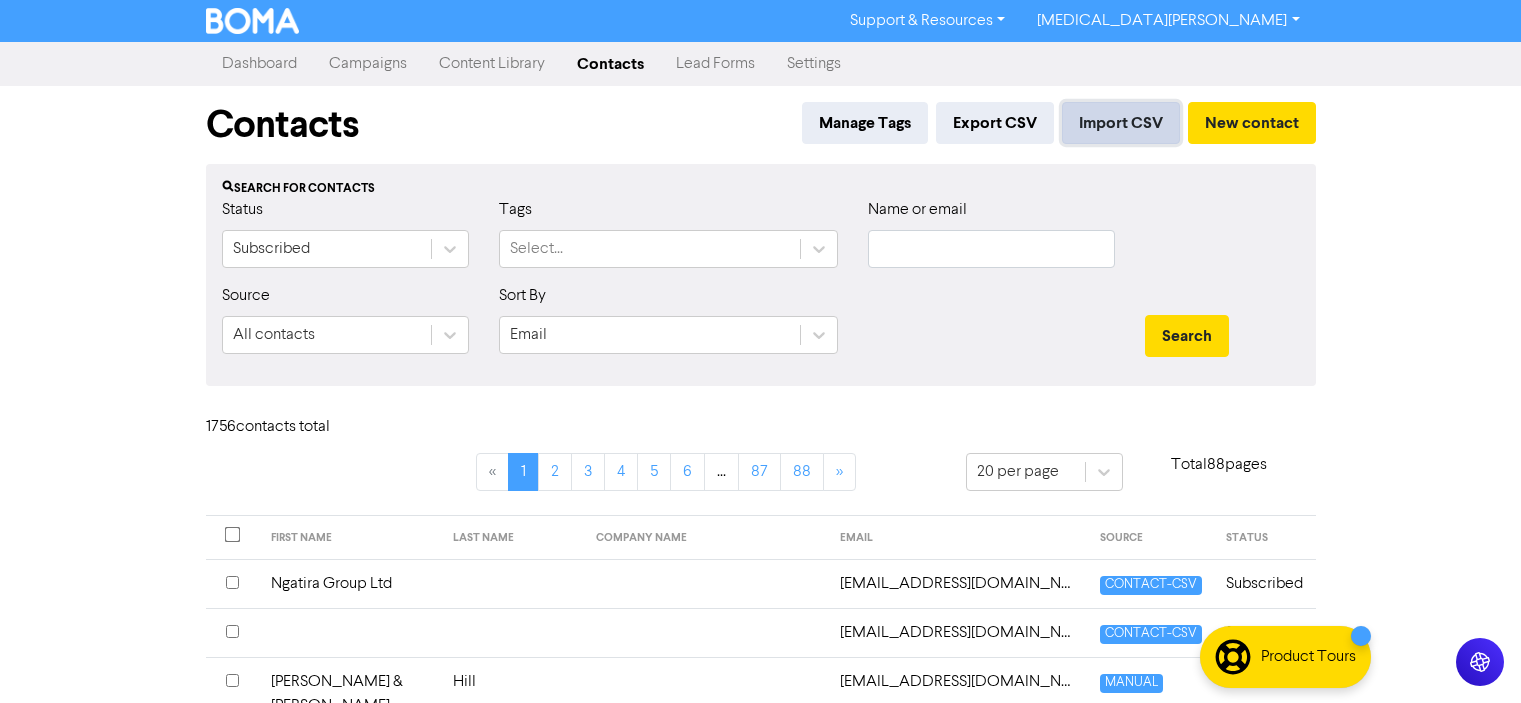click on "Import CSV" at bounding box center [1121, 123] 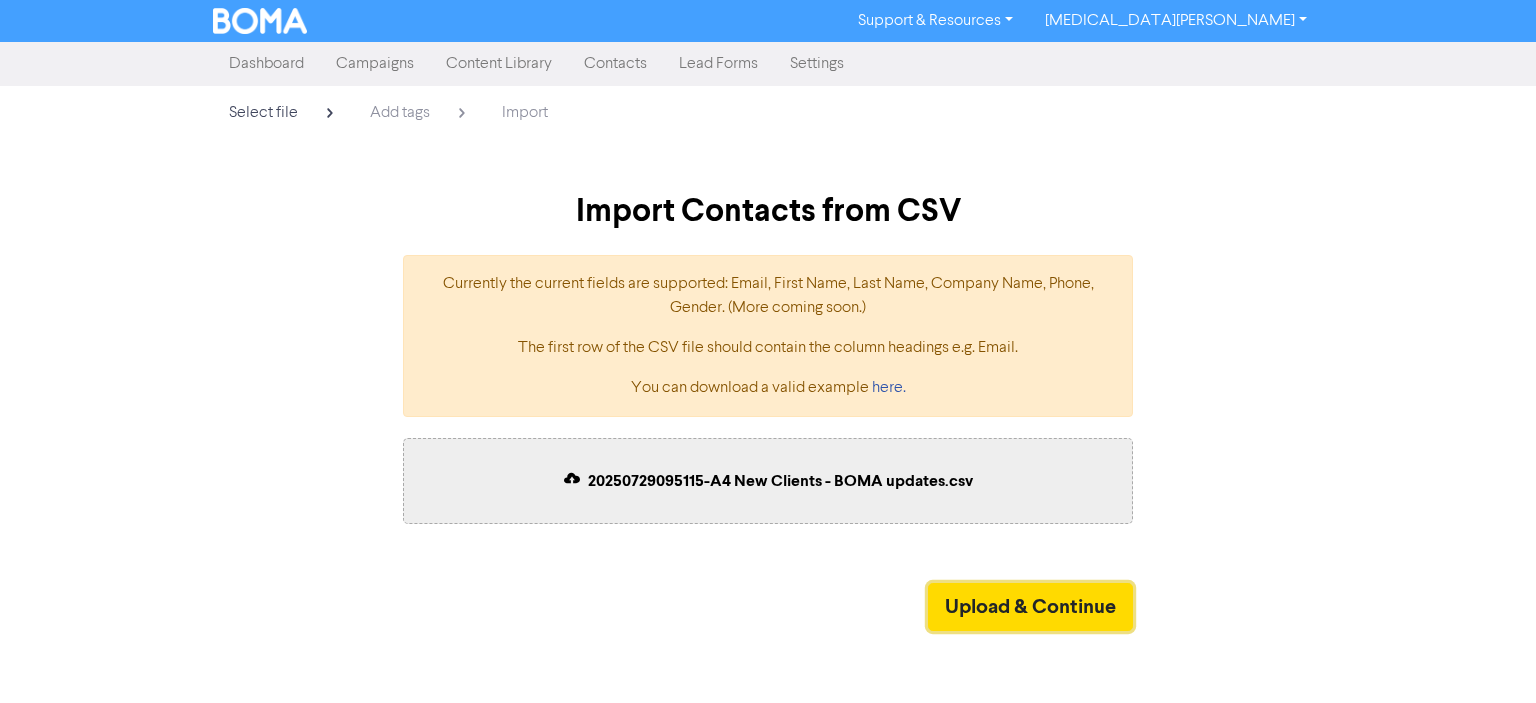 click on "Upload & Continue" at bounding box center [1030, 607] 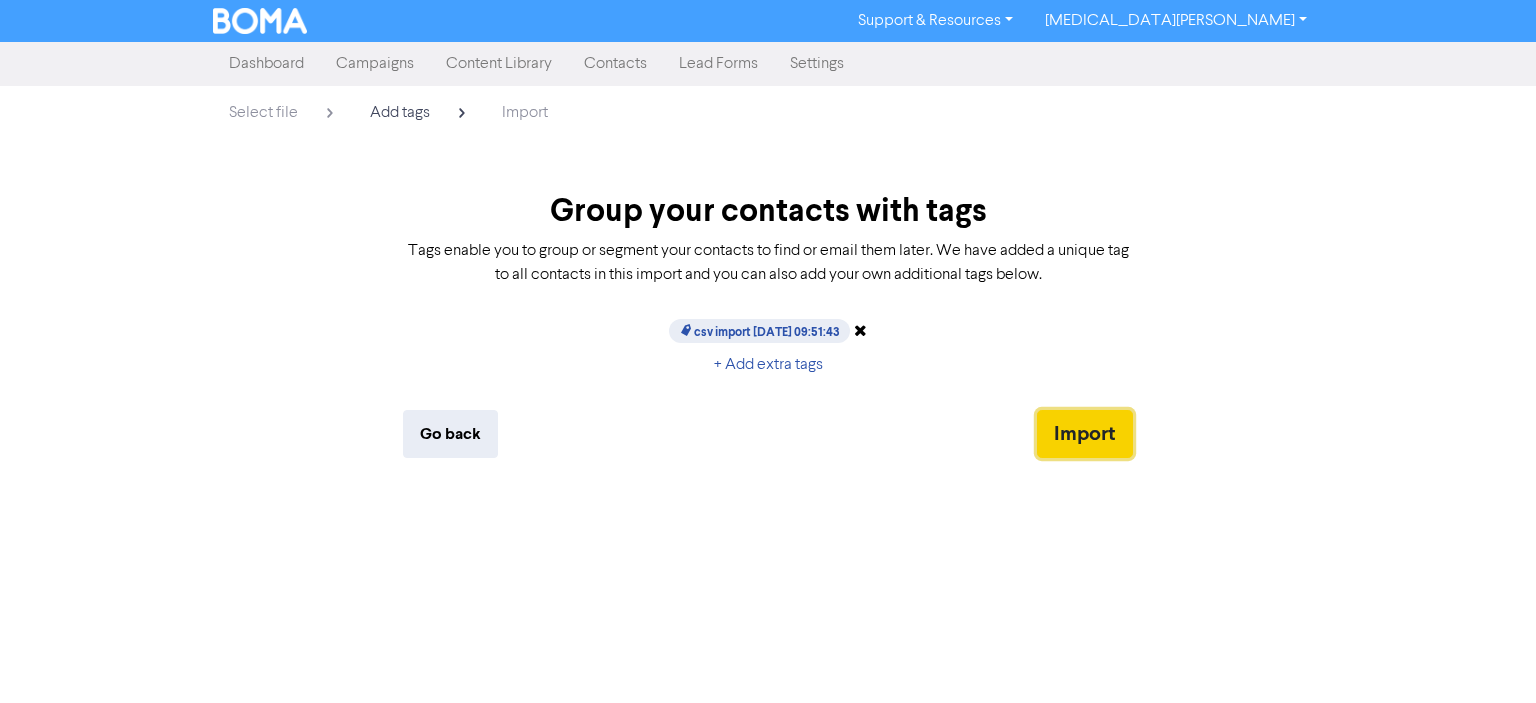 click on "Import" at bounding box center (1085, 434) 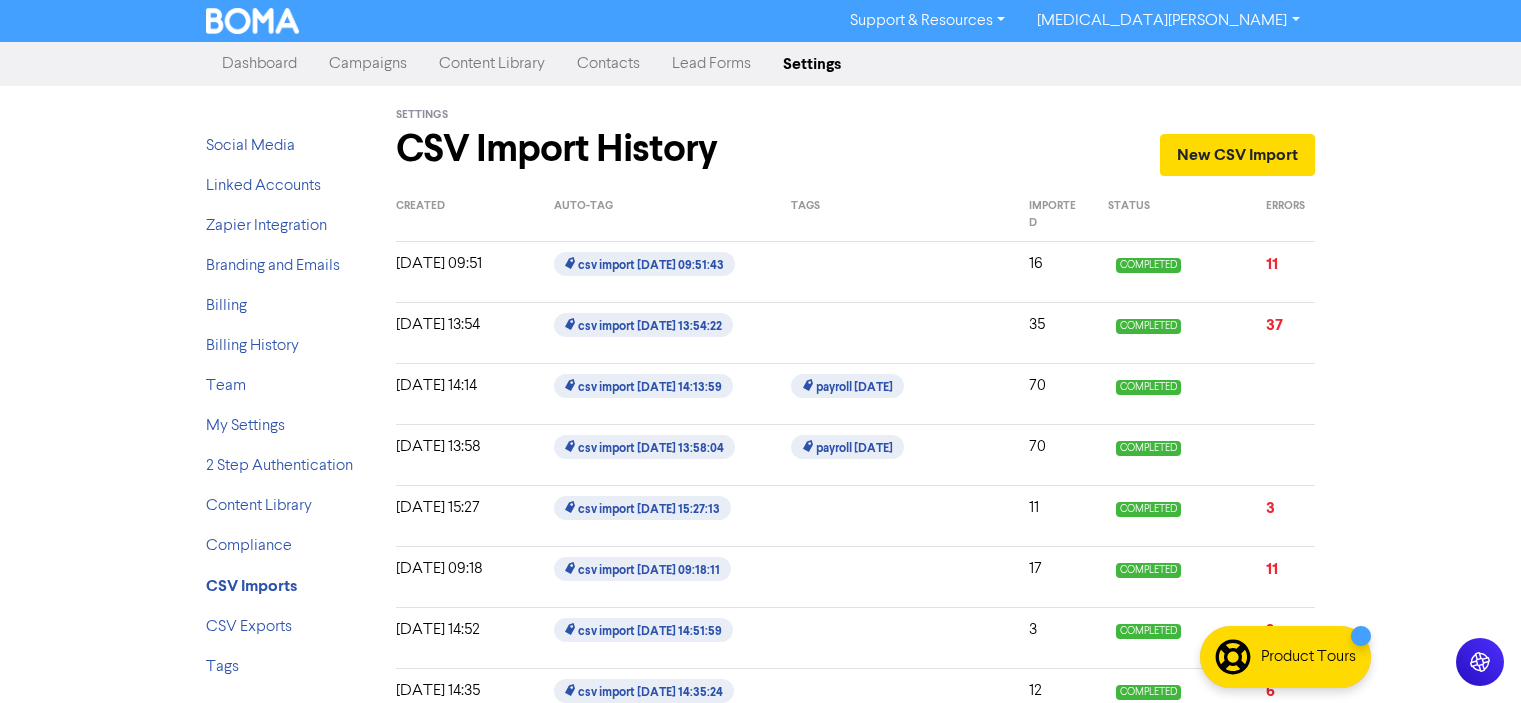 click on "Support & Resources Video Tutorials FAQ & Guides Marketing Education Nikita Saunders Log Out Dashboard Campaigns Content Library Contacts Lead Forms Settings Social Media Linked Accounts Zapier Integration Branding and Emails Billing Billing History Team My Settings 2 Step Authentication Content Library Compliance CSV Imports CSV Exports Tags Settings CSV Import History New CSV Import Created Auto-Tag Tags Imported Status Errors 2025-07-29 09:51     csv import 2025-07-29 09:51:43 16 COMPLETED 11 2025-05-28 13:54     csv import 2025-05-28 13:54:22 35 COMPLETED 37 2025-03-21 14:14     csv import 2025-03-21 14:13:59   payroll march 2025 70 COMPLETED 2025-03-21 13:58     csv import 2025-03-21 13:58:04   payroll march 2025 70 COMPLETED 2025-03-19 15:27     csv import 2025-03-19 15:27:13 11 COMPLETED 3 2024-12-16 09:18     csv import 2024-12-16 09:18:11 17 COMPLETED 11 2024-10-18 14:52     csv import 2024-10-18 14:51:59 3 COMPLETED 2 2024-10-08 14:35     csv import 2024-10-08 14:35:24 12 COMPLETED 6     9 COMPLETED" at bounding box center [760, 351] 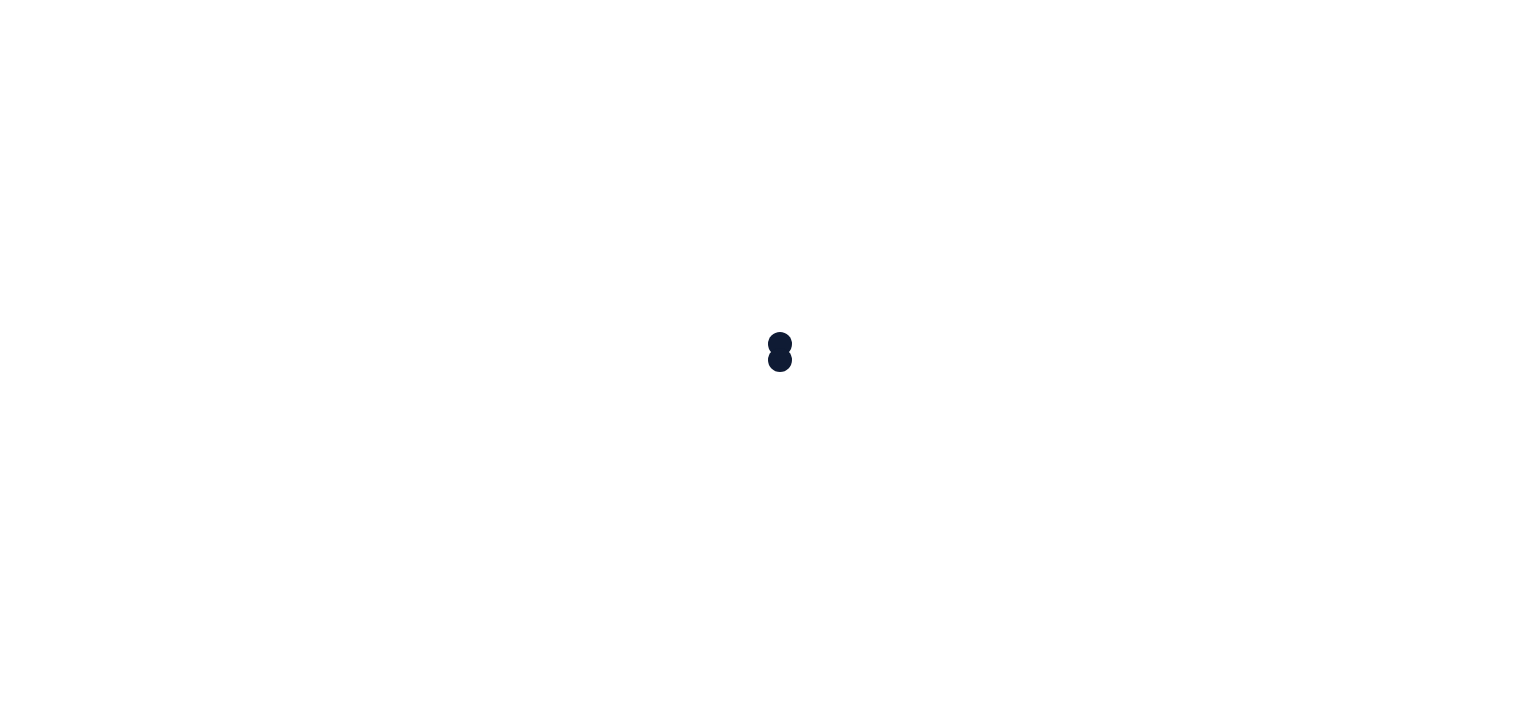 scroll, scrollTop: 0, scrollLeft: 0, axis: both 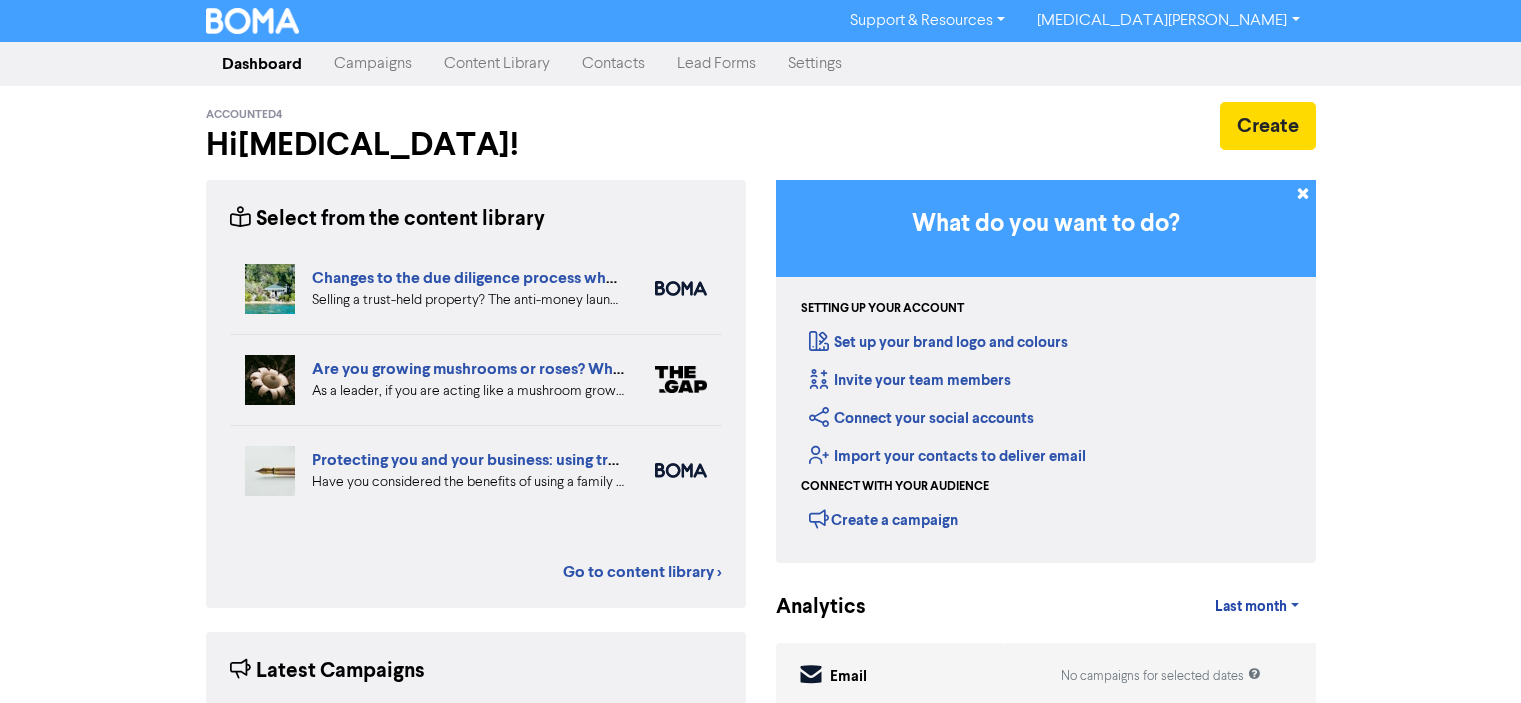 click on "Contacts" at bounding box center (613, 64) 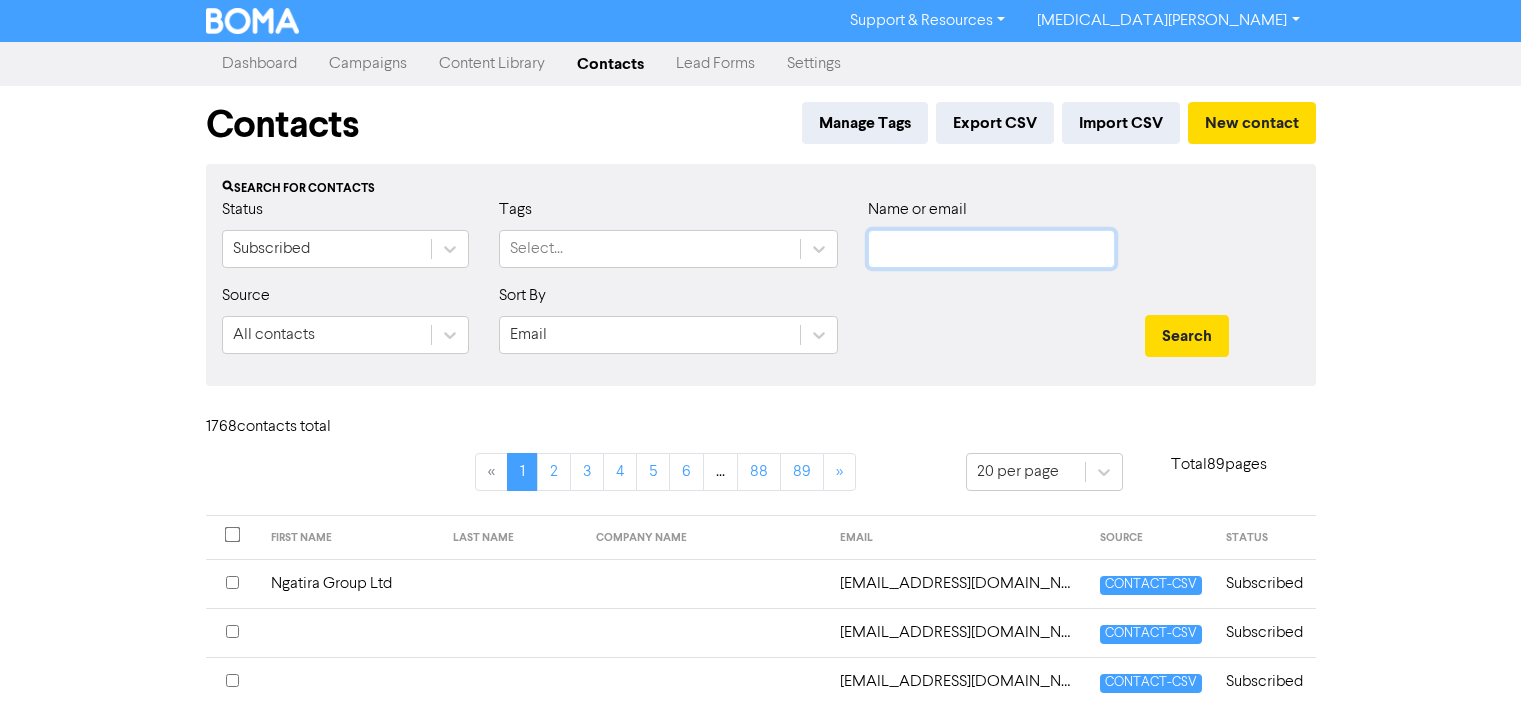 click 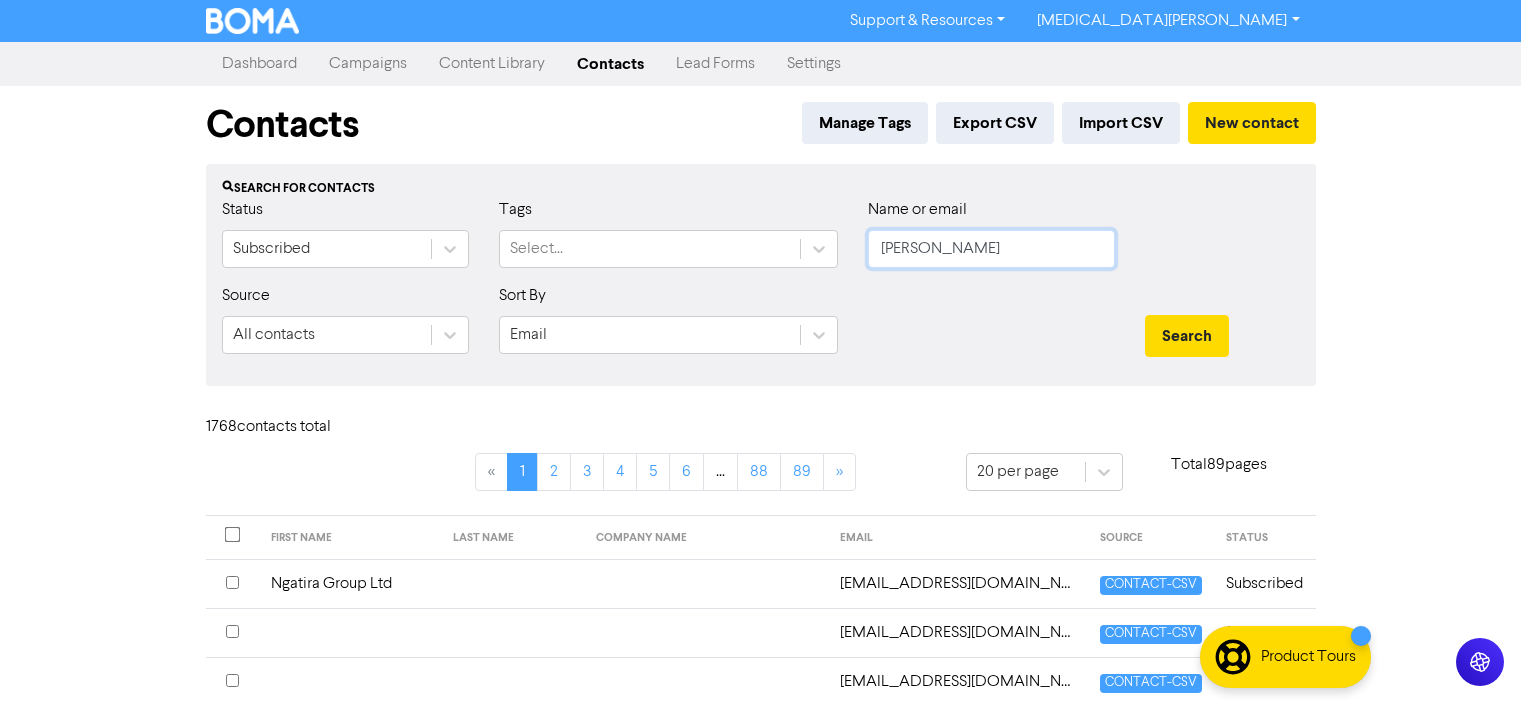 type on "[PERSON_NAME]" 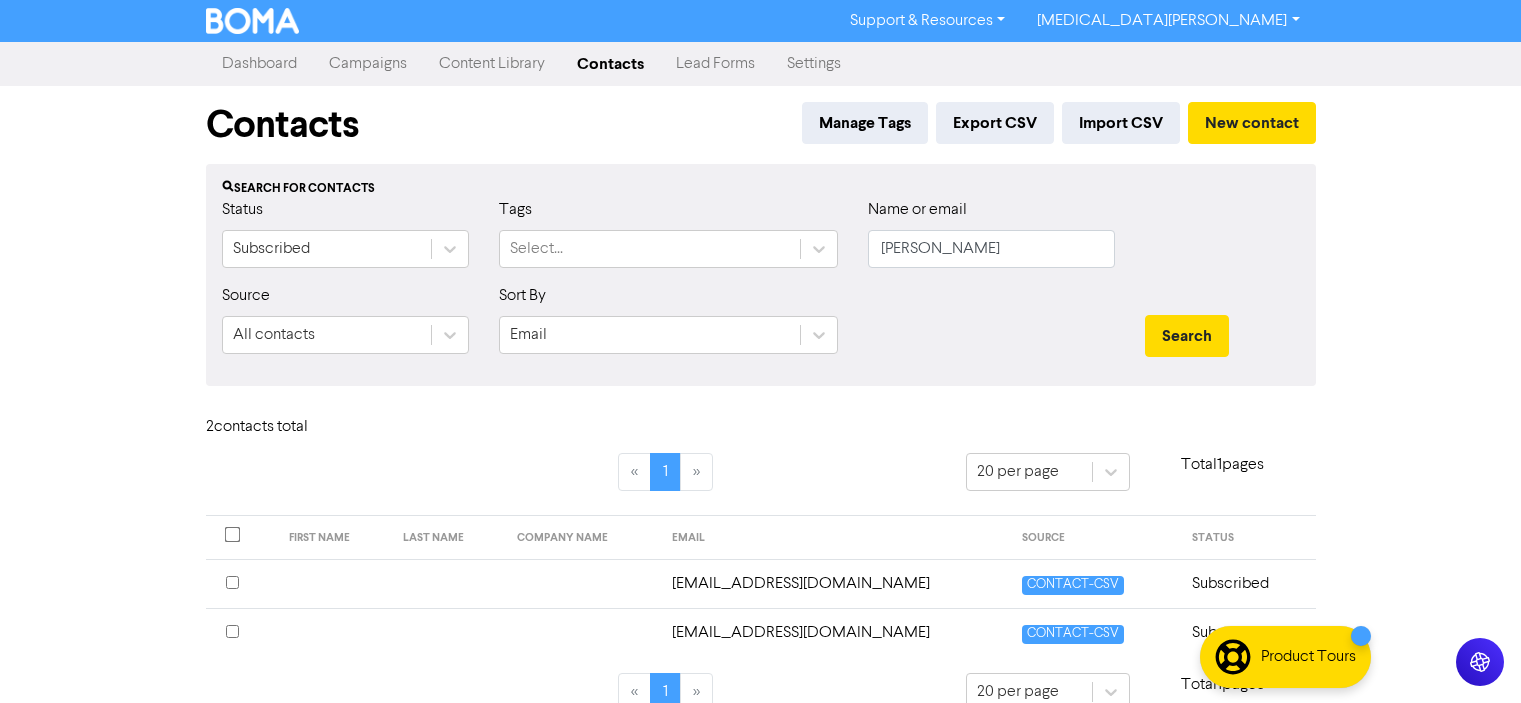 click on "[EMAIL_ADDRESS][DOMAIN_NAME]" at bounding box center (835, 632) 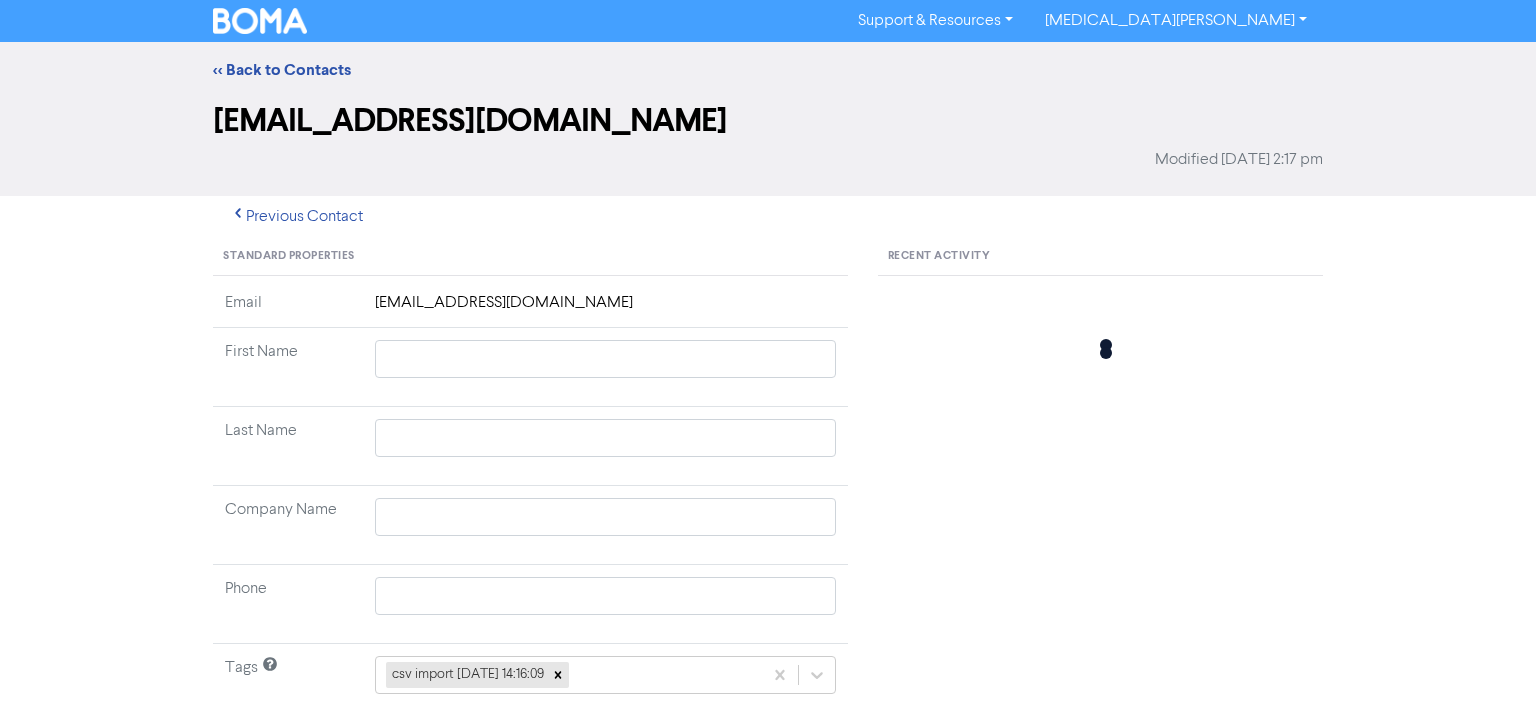 type 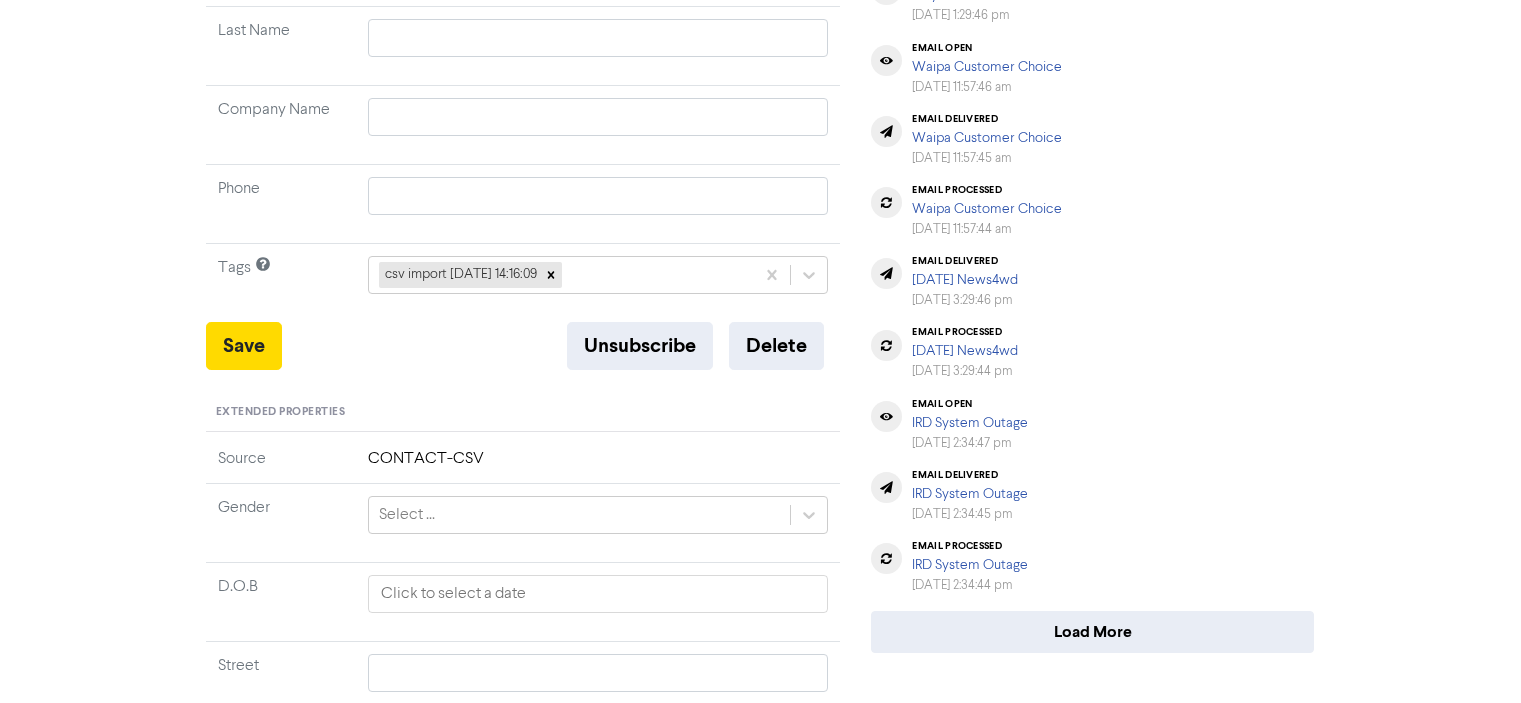 scroll, scrollTop: 600, scrollLeft: 0, axis: vertical 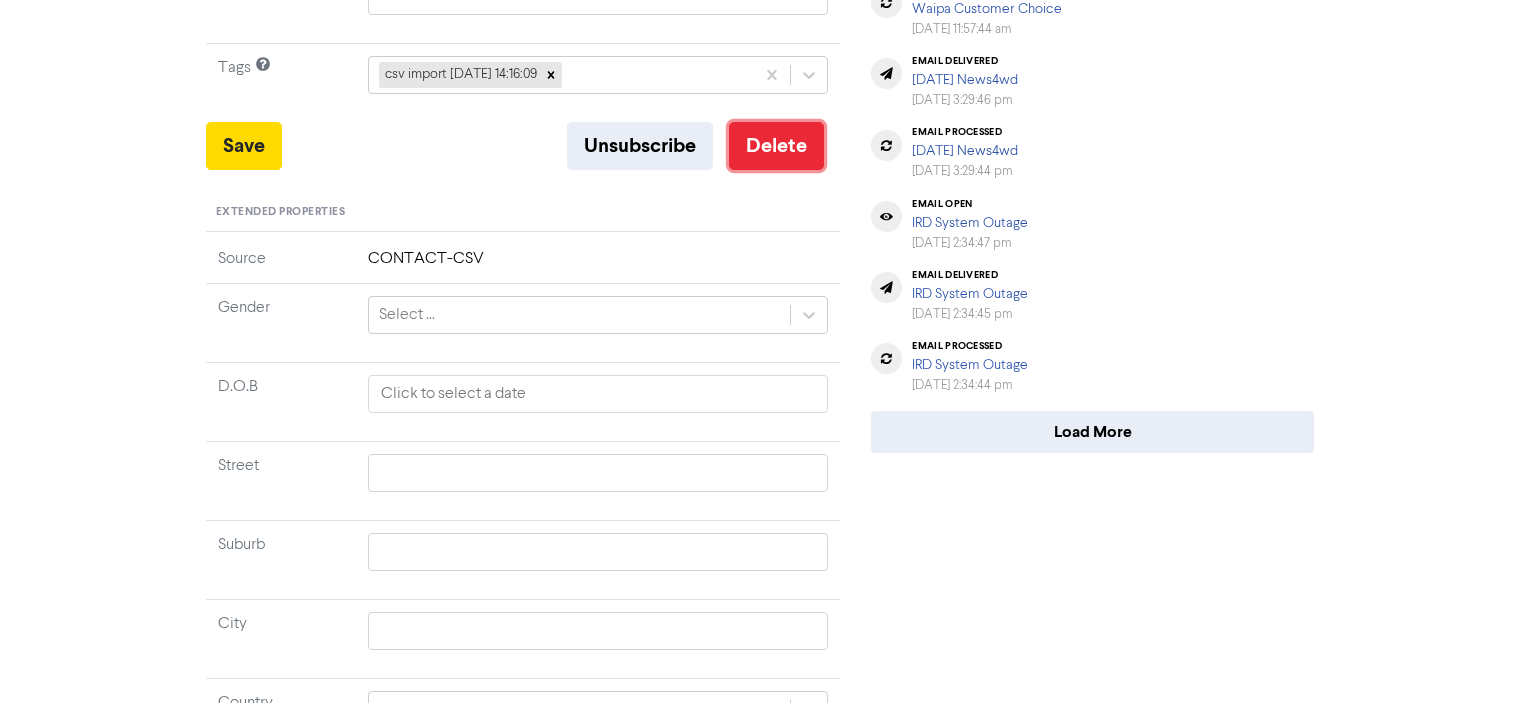 click on "Delete" at bounding box center (776, 146) 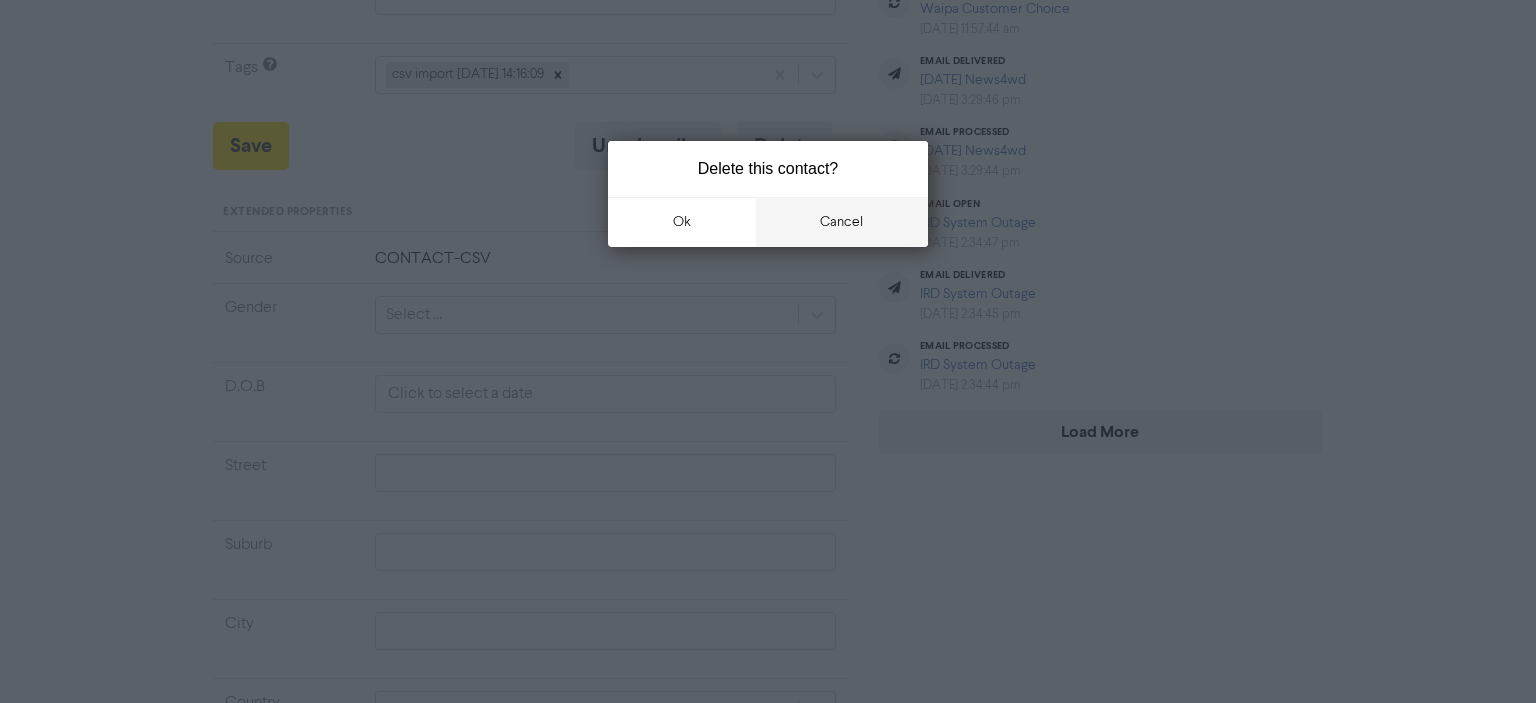 click on "cancel" at bounding box center (842, 222) 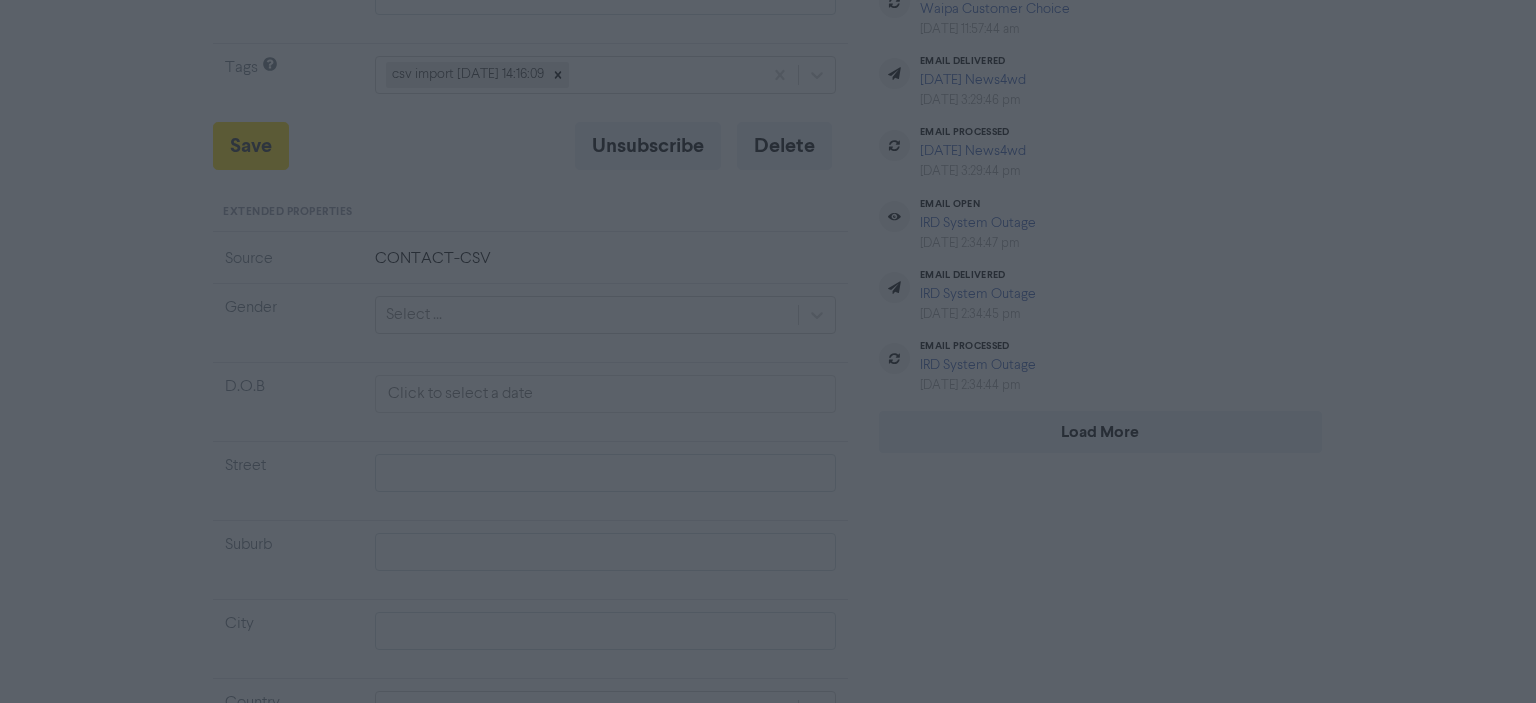 click on "cancel" at bounding box center [842, 222] 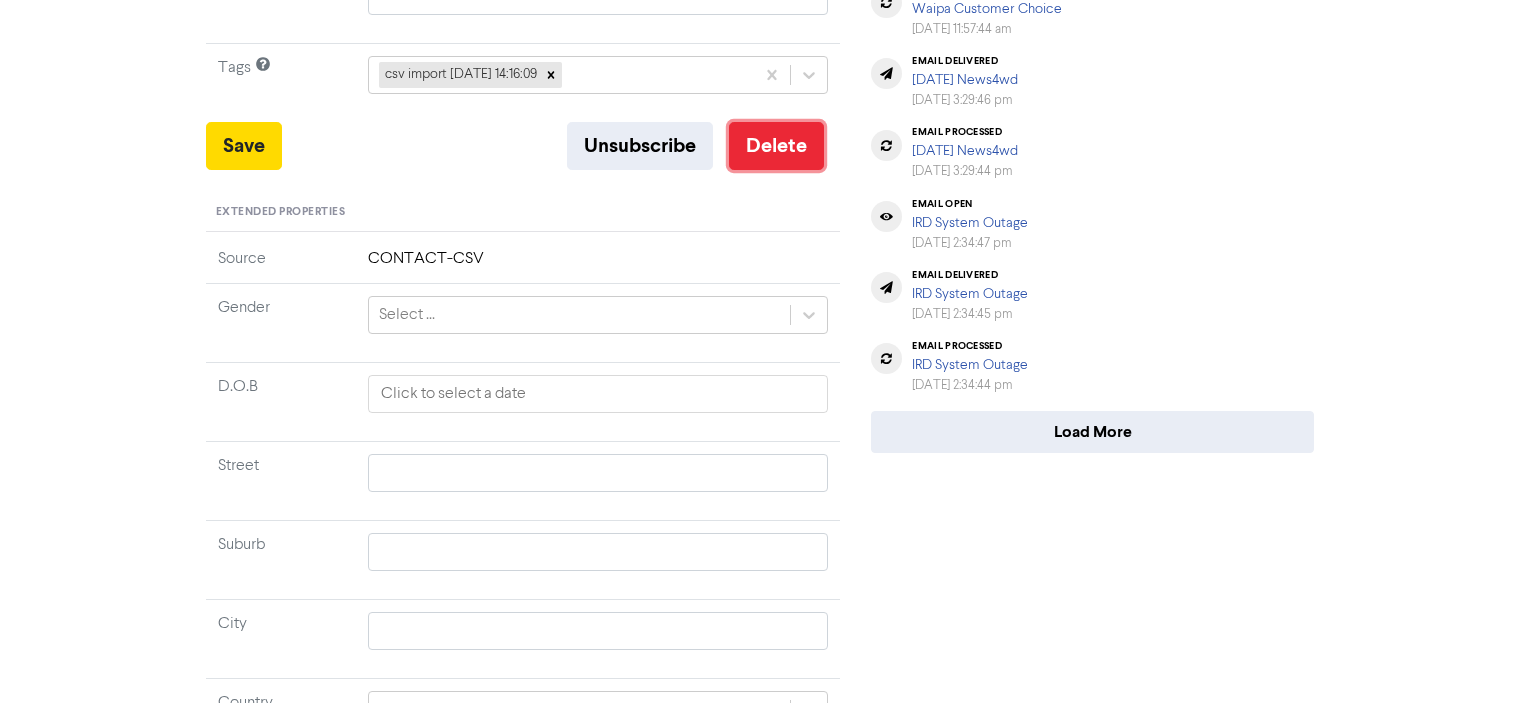 click on "Delete" at bounding box center [776, 146] 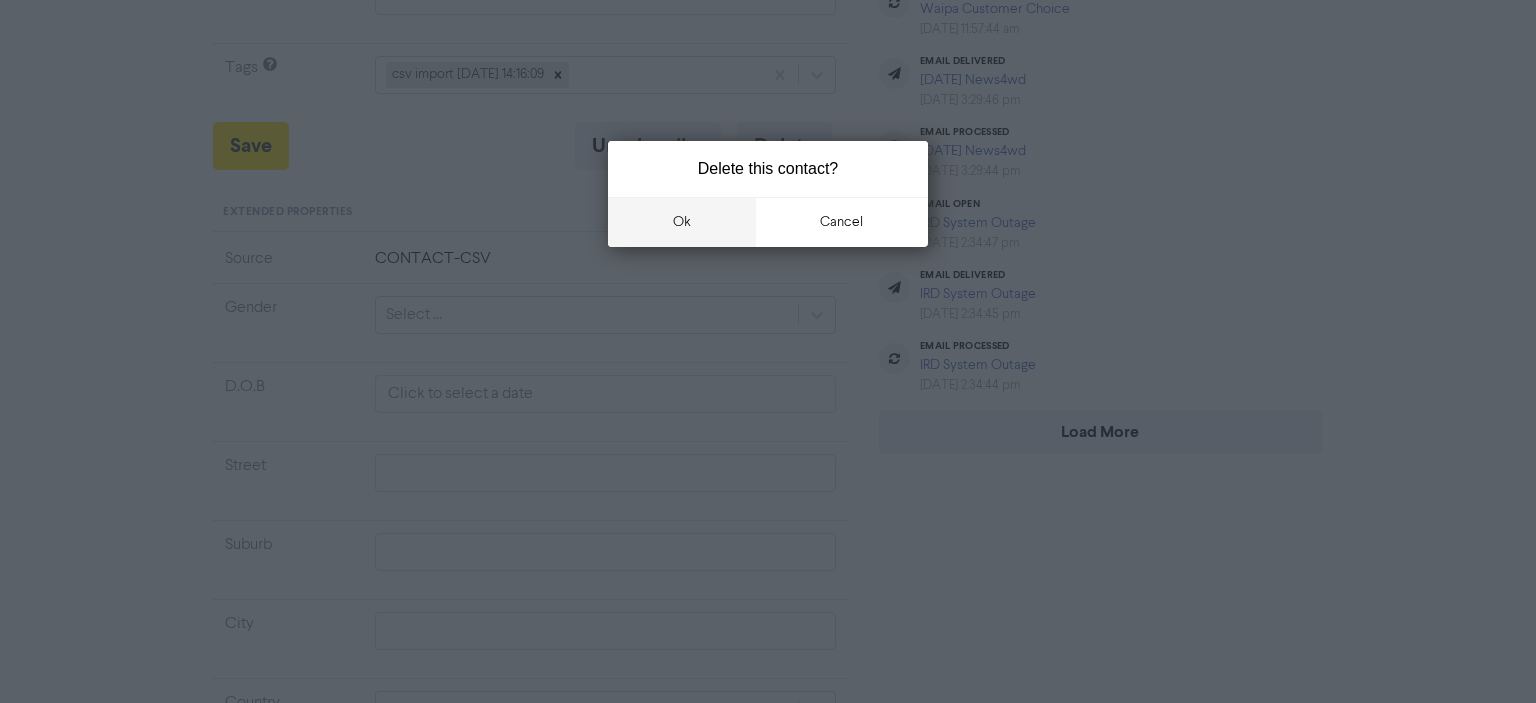 click on "ok" at bounding box center (682, 222) 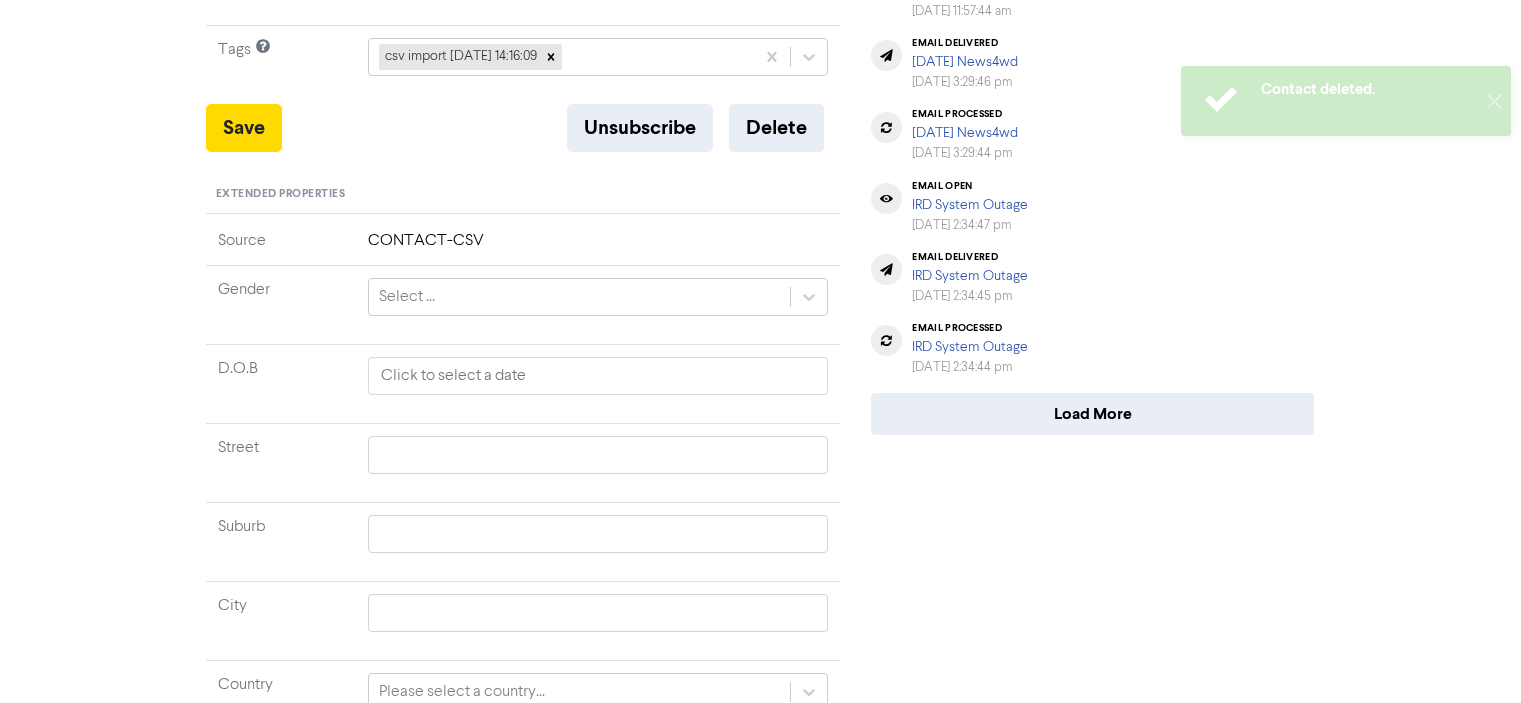 type 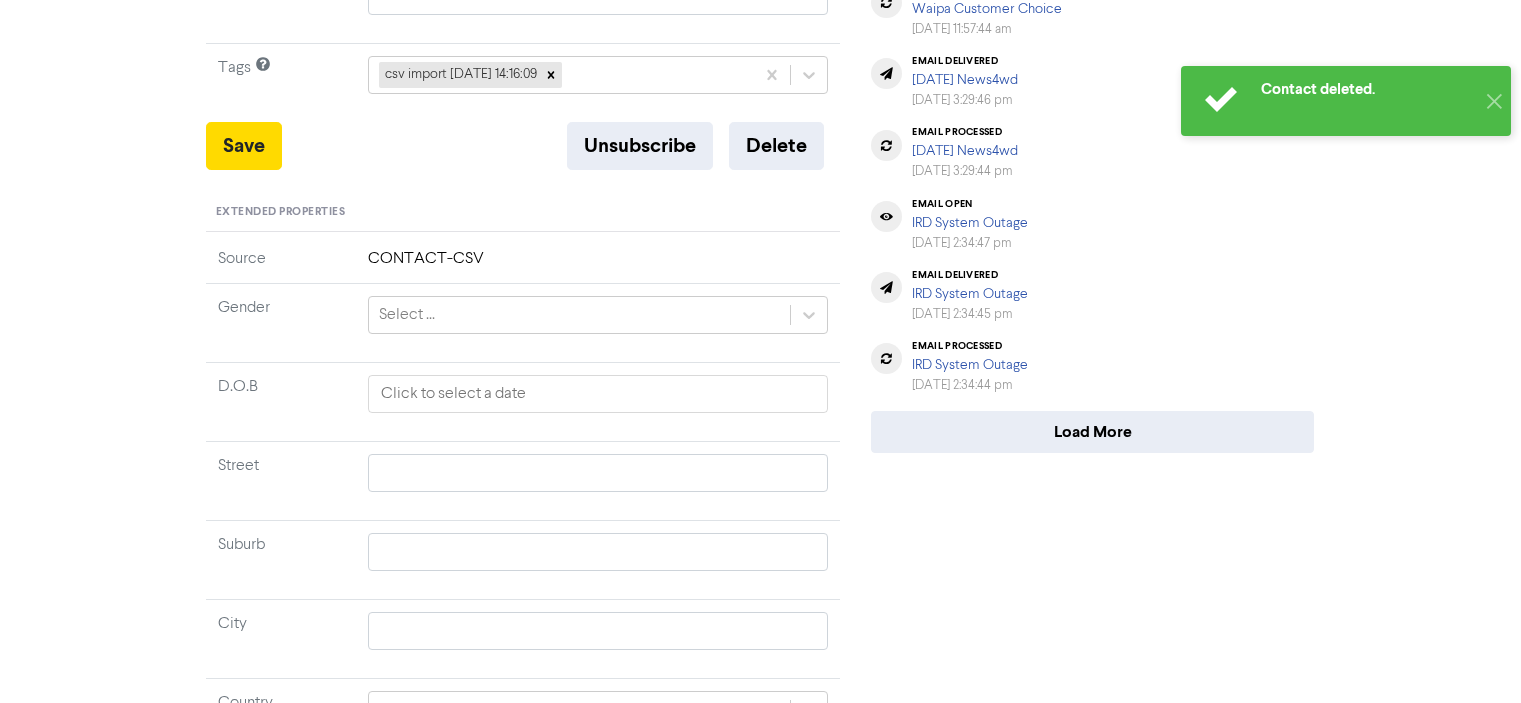 type 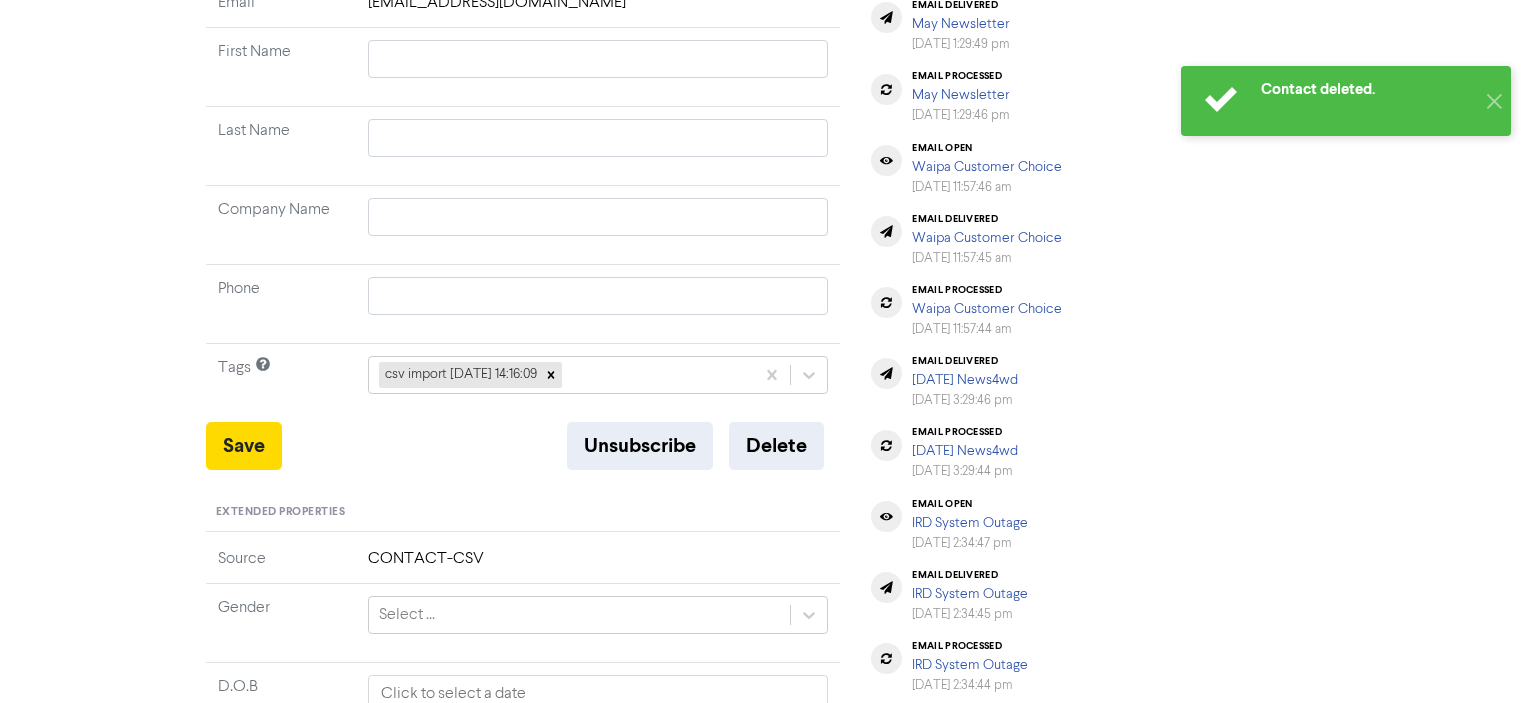 scroll, scrollTop: 0, scrollLeft: 0, axis: both 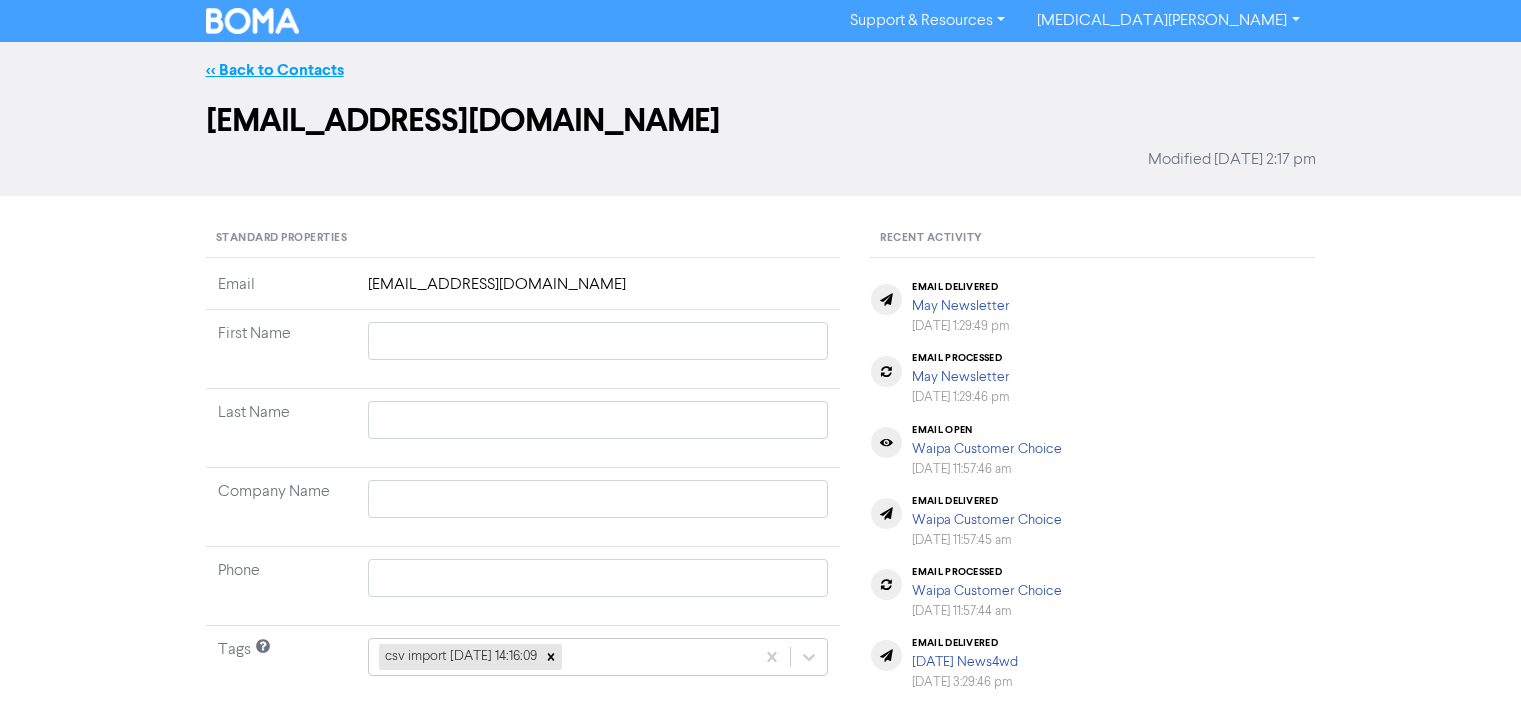 click on "<< Back to Contacts" at bounding box center (275, 70) 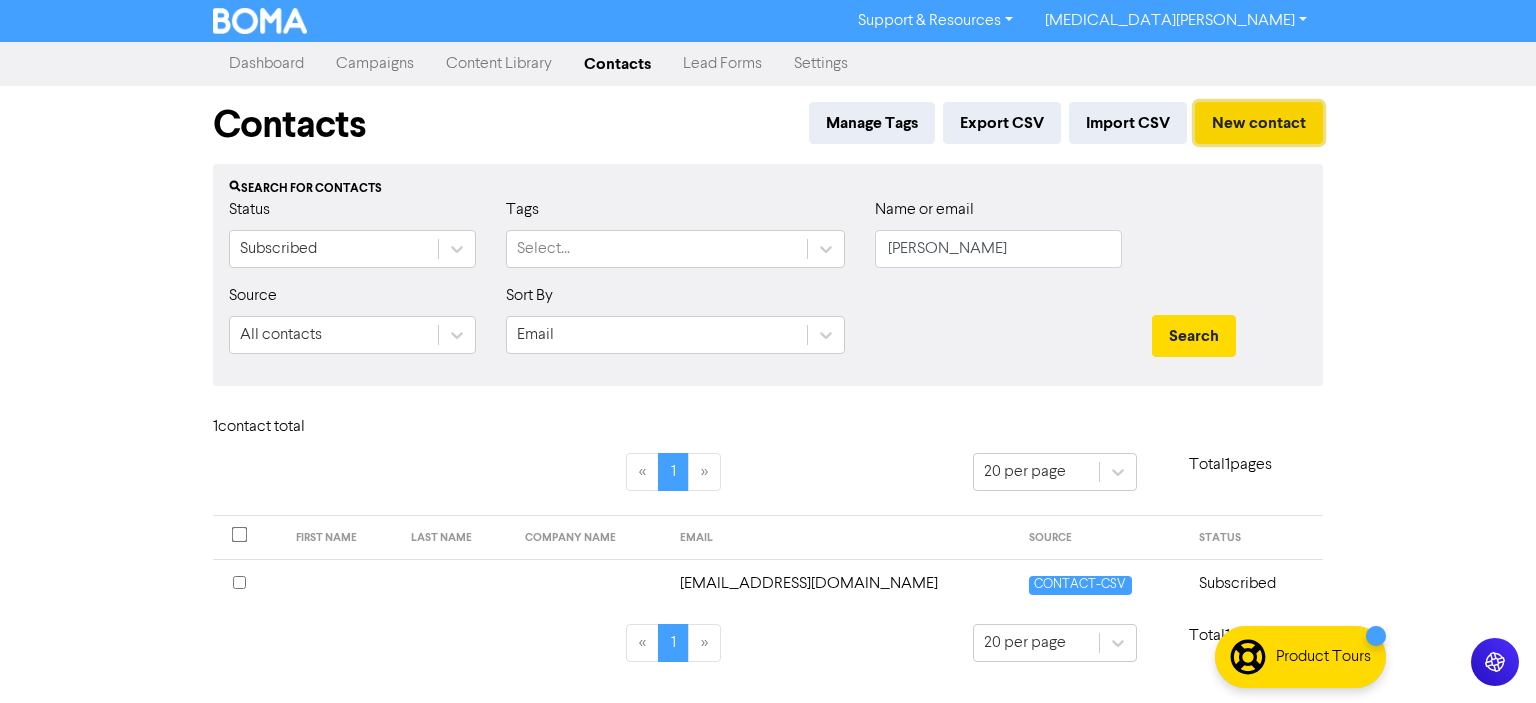 click on "New contact" at bounding box center [1259, 123] 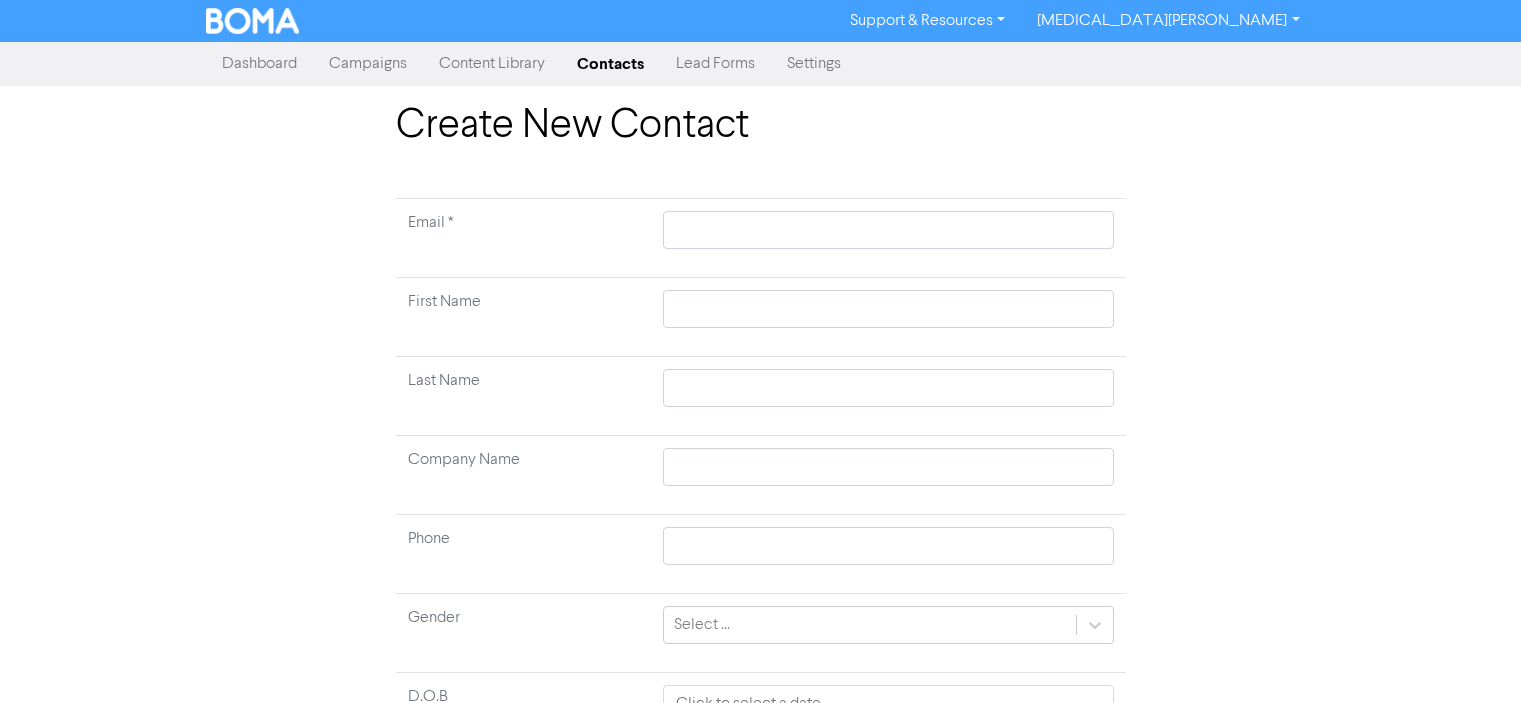 type 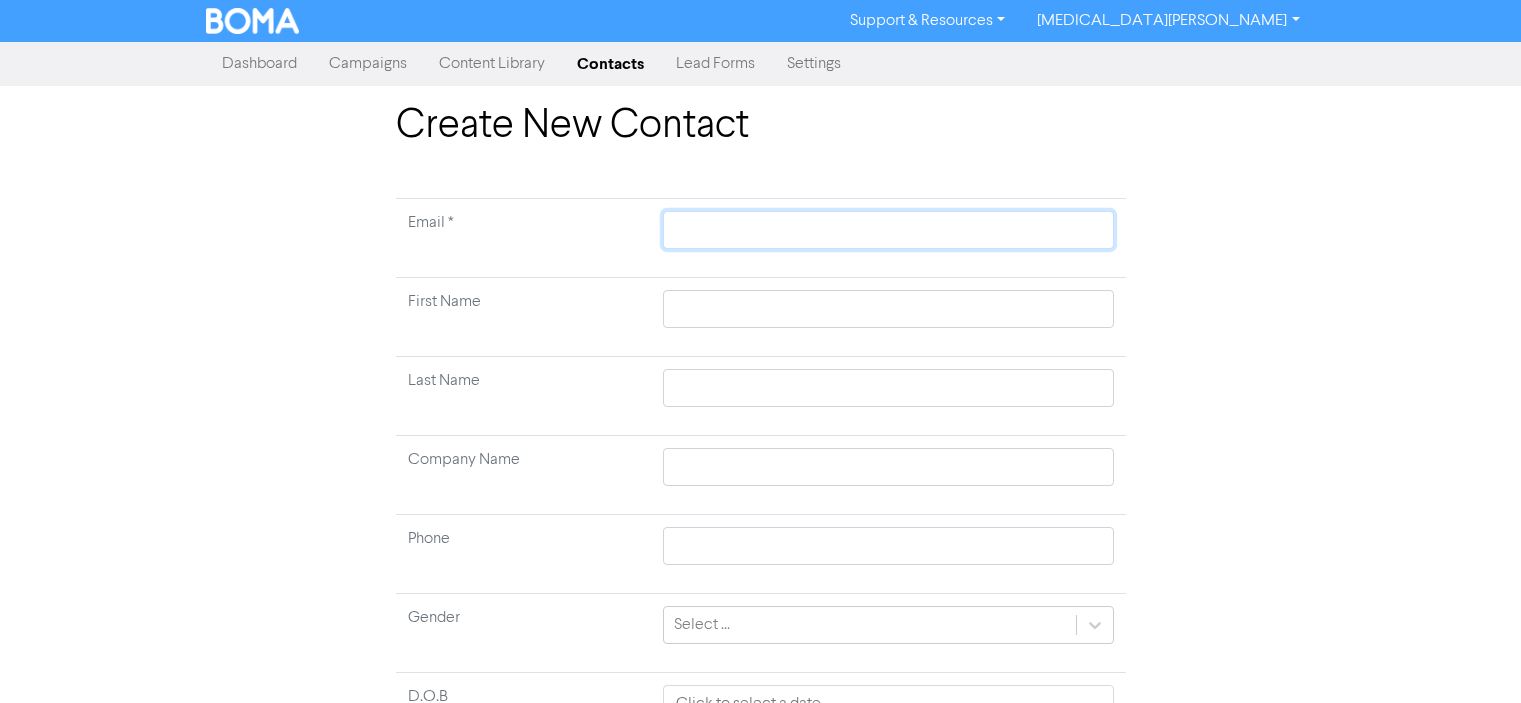 drag, startPoint x: 731, startPoint y: 235, endPoint x: 695, endPoint y: 238, distance: 36.124783 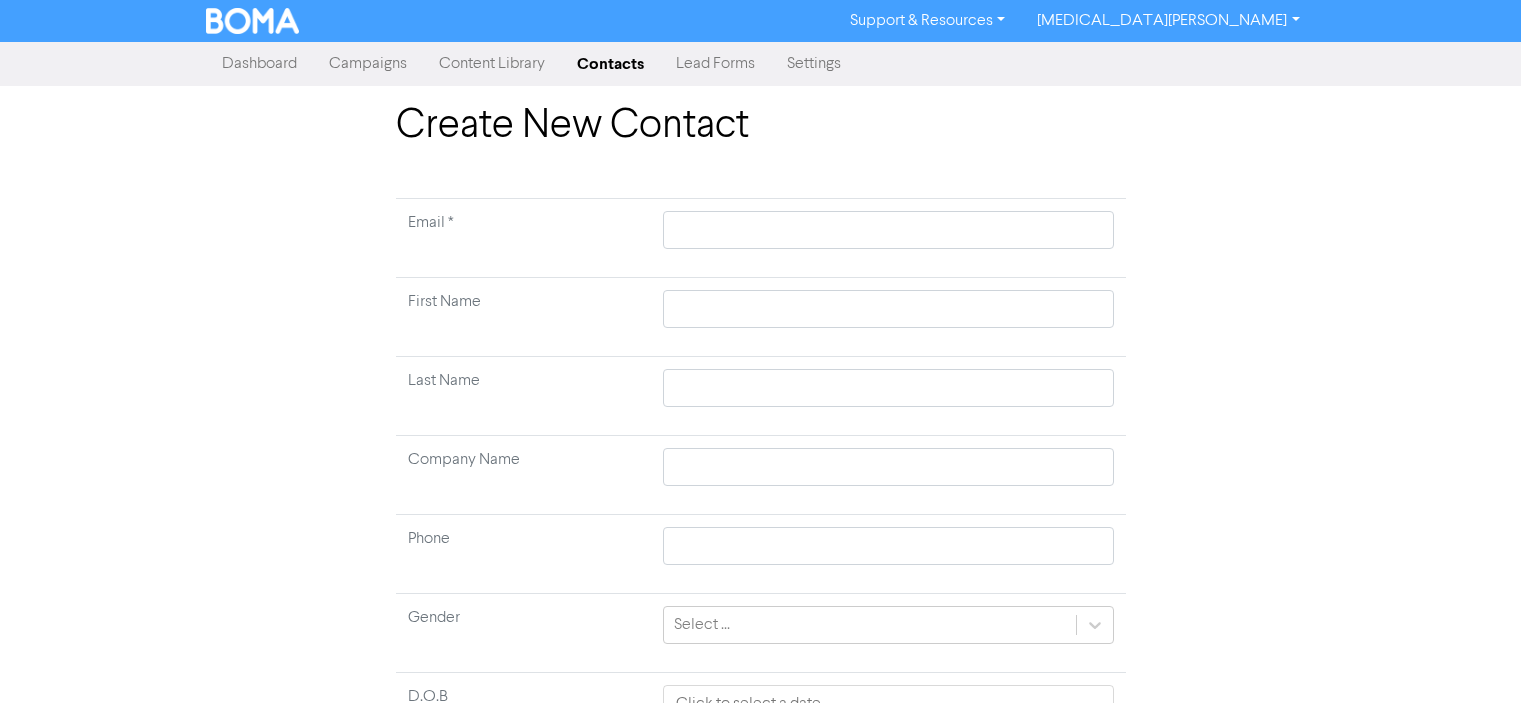 type 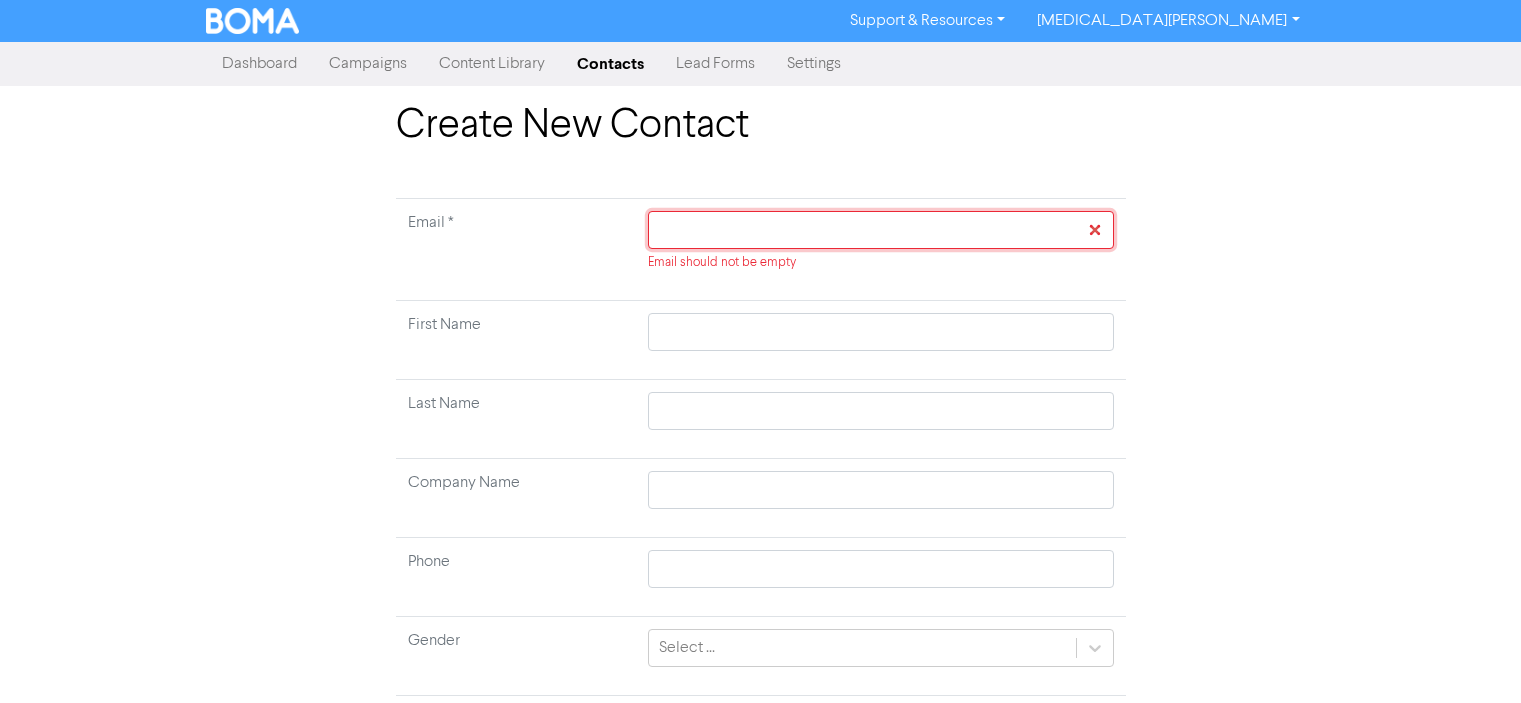 click 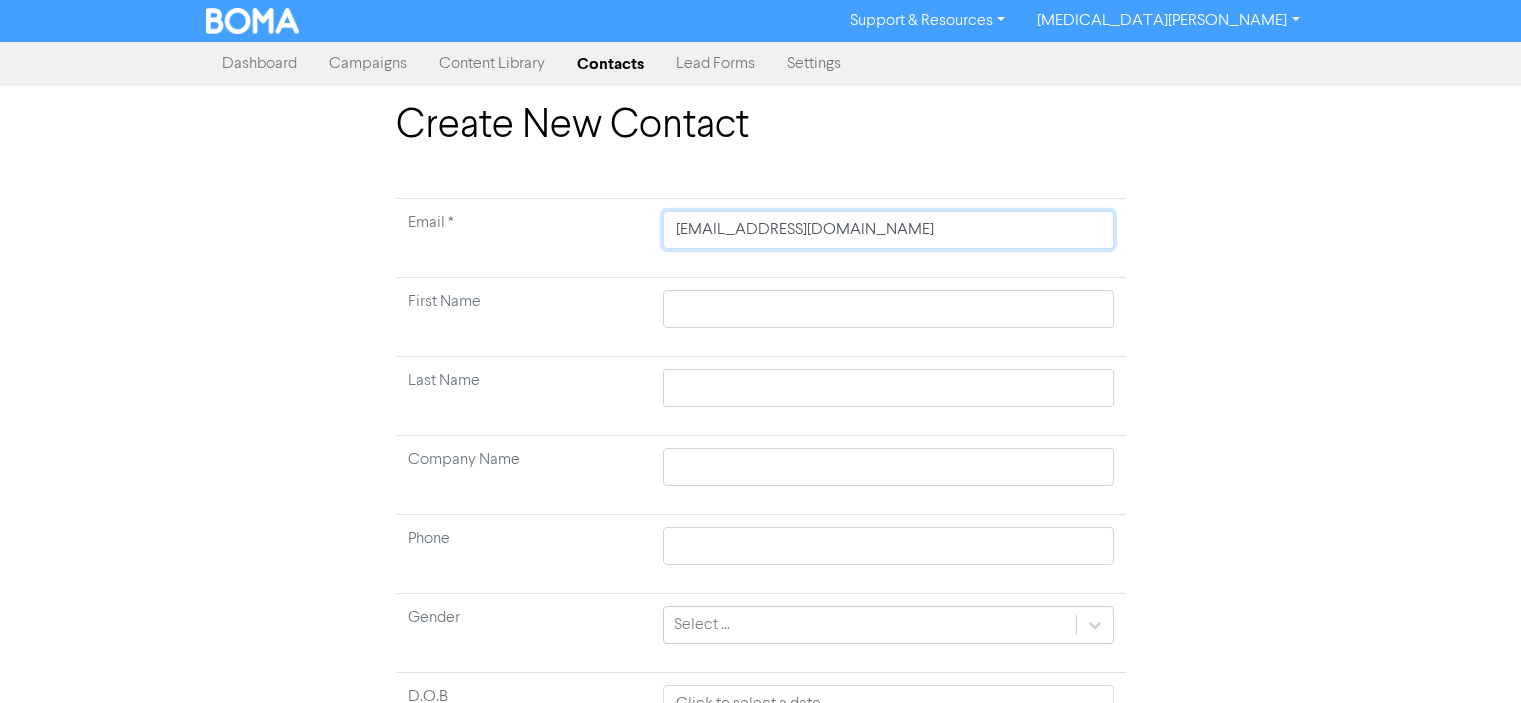 type on "[EMAIL_ADDRESS][DOMAIN_NAME]" 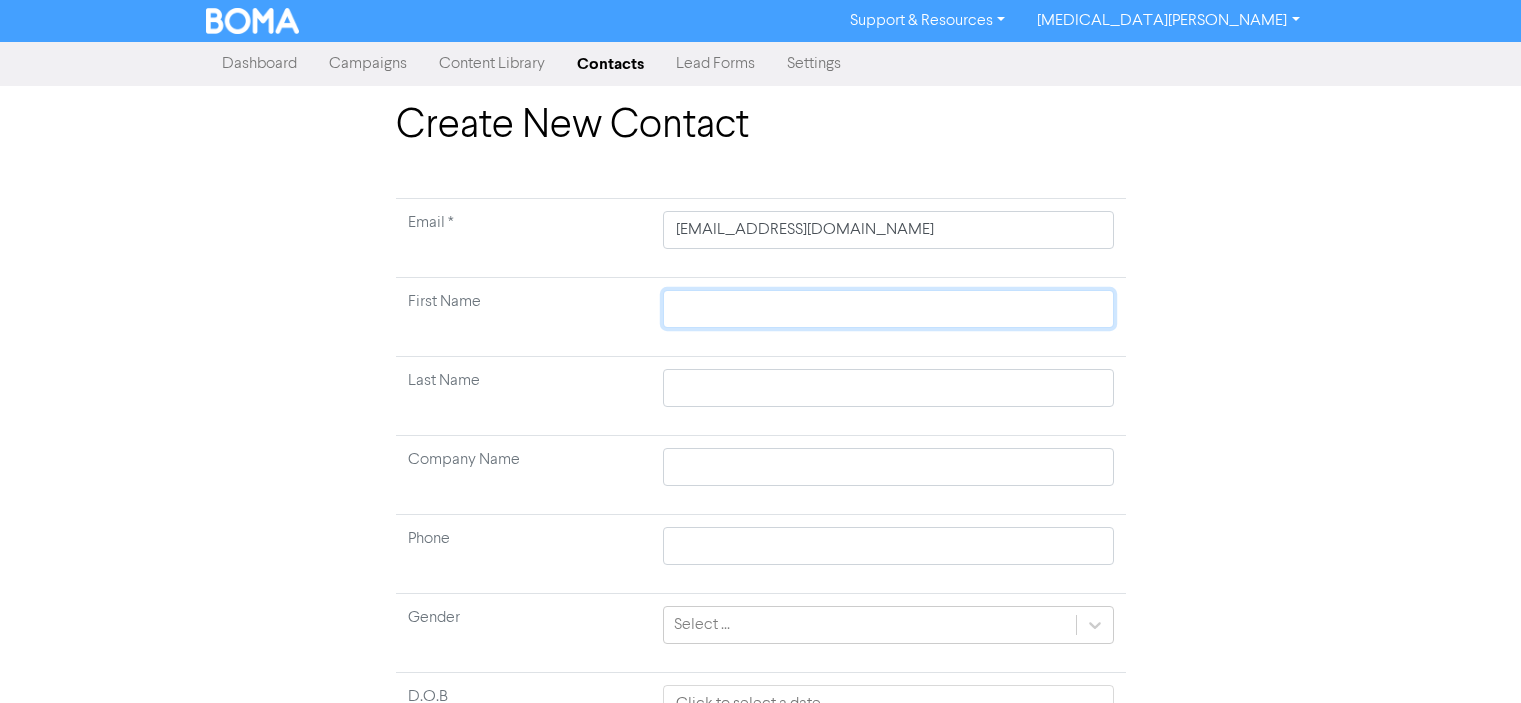 type 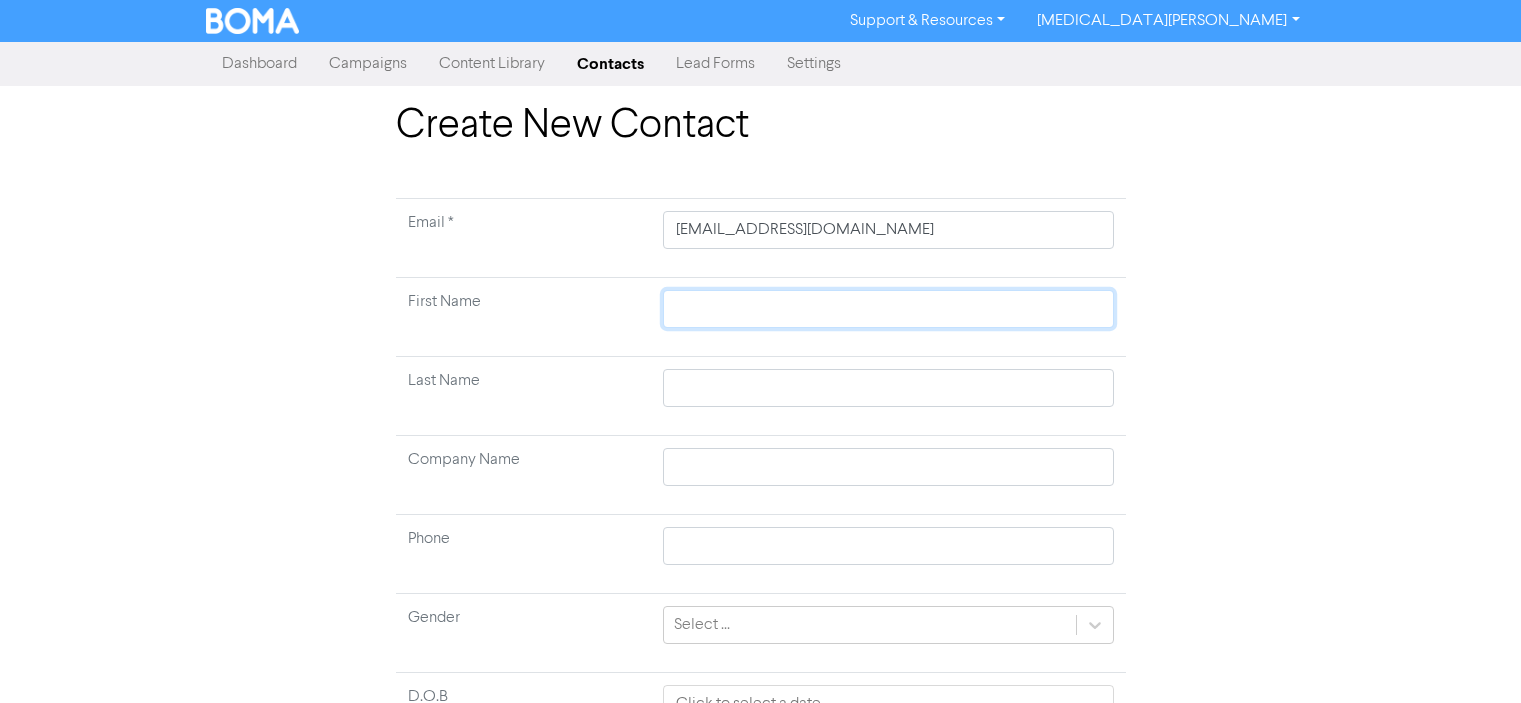 click 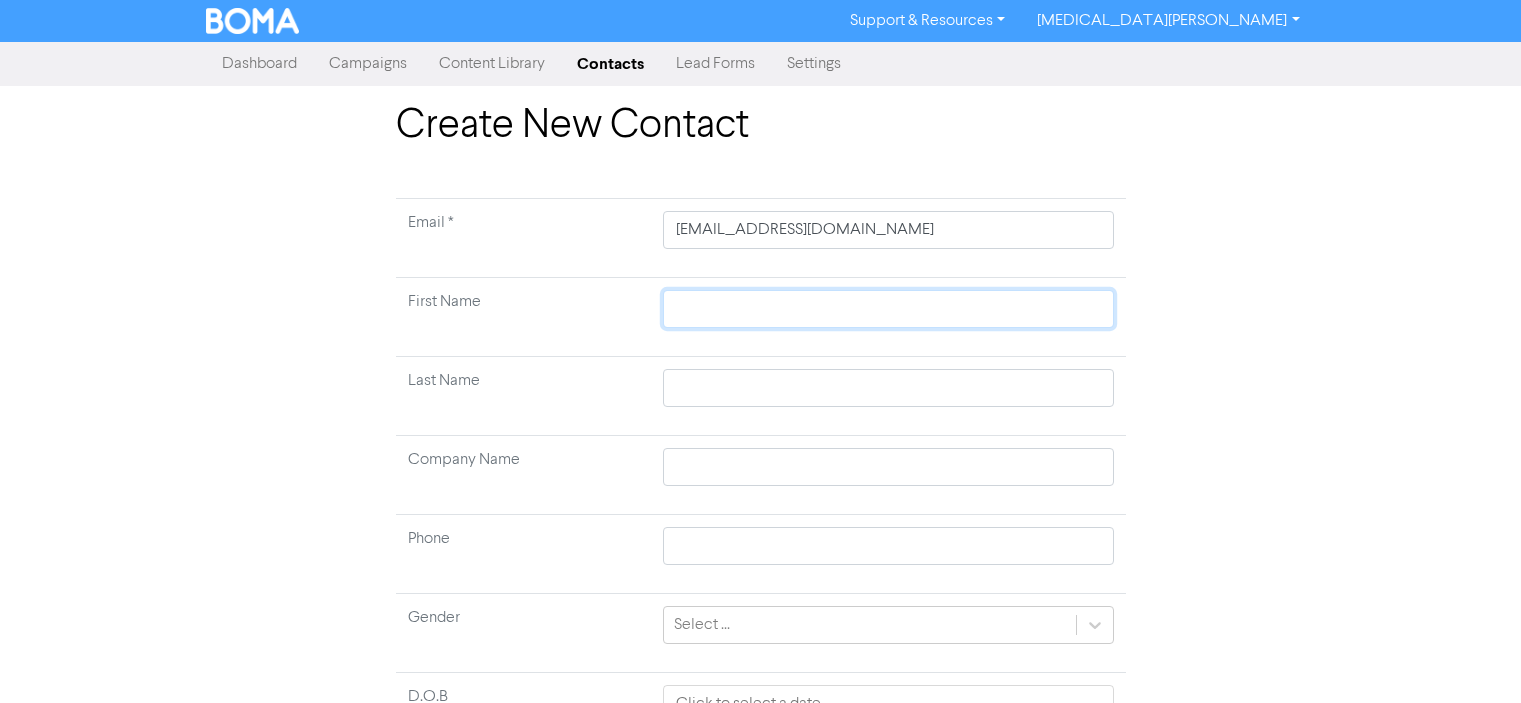 scroll, scrollTop: 185, scrollLeft: 0, axis: vertical 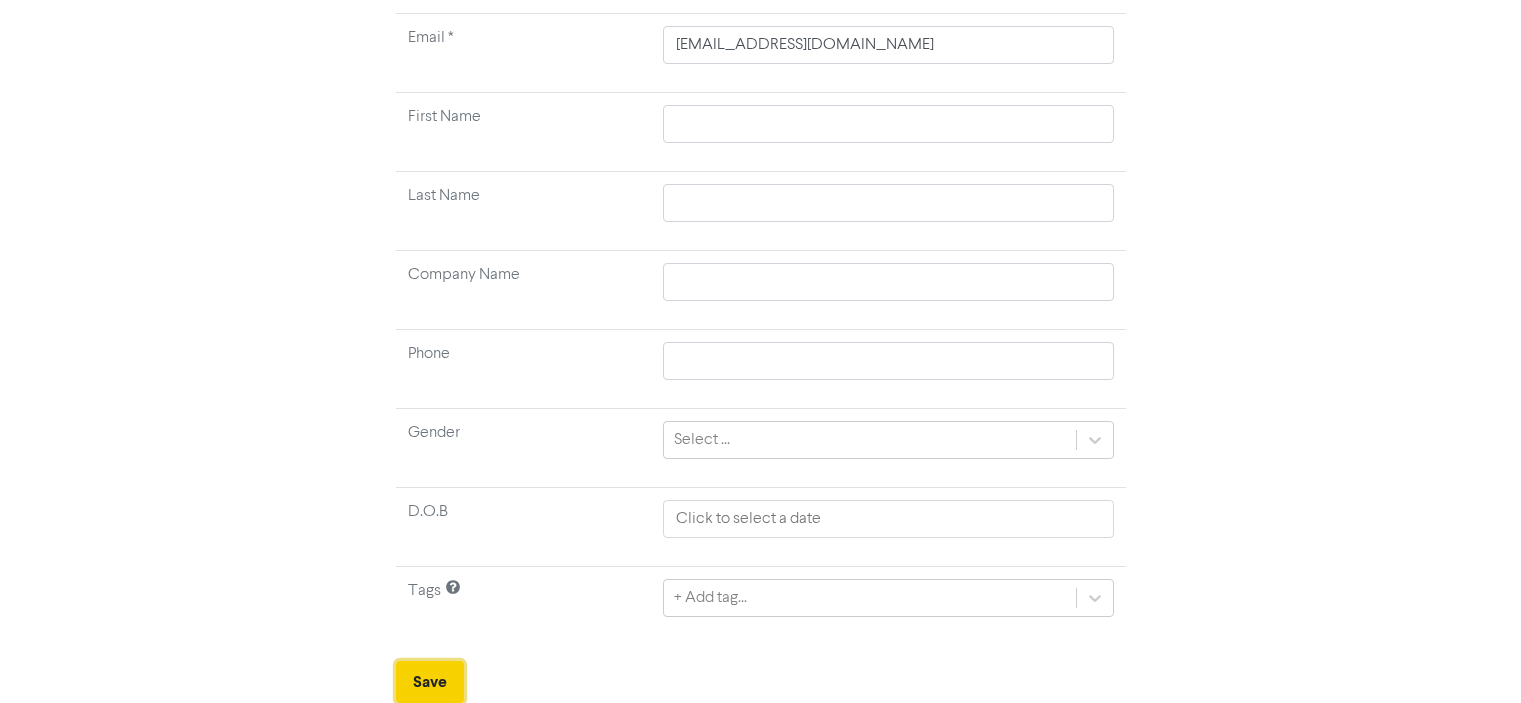 type 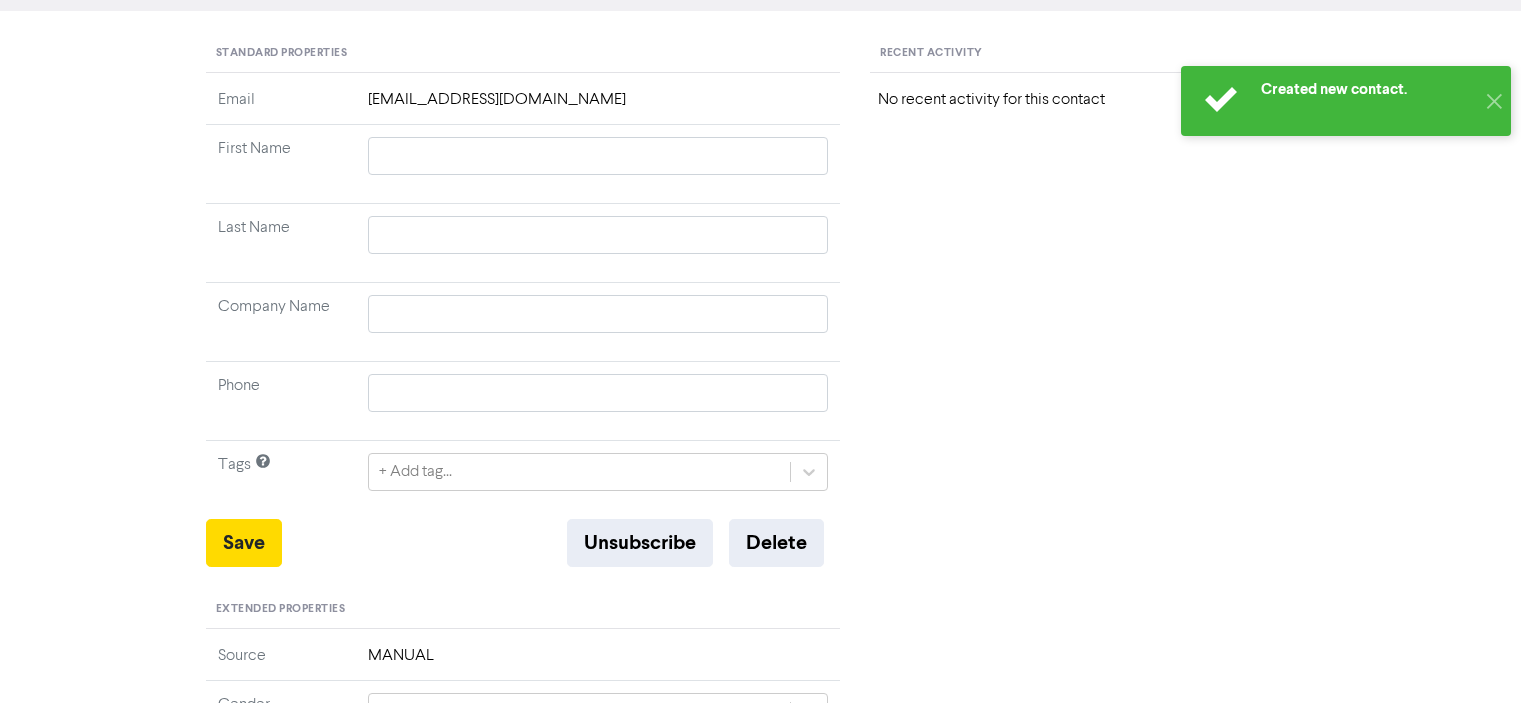 scroll, scrollTop: 0, scrollLeft: 0, axis: both 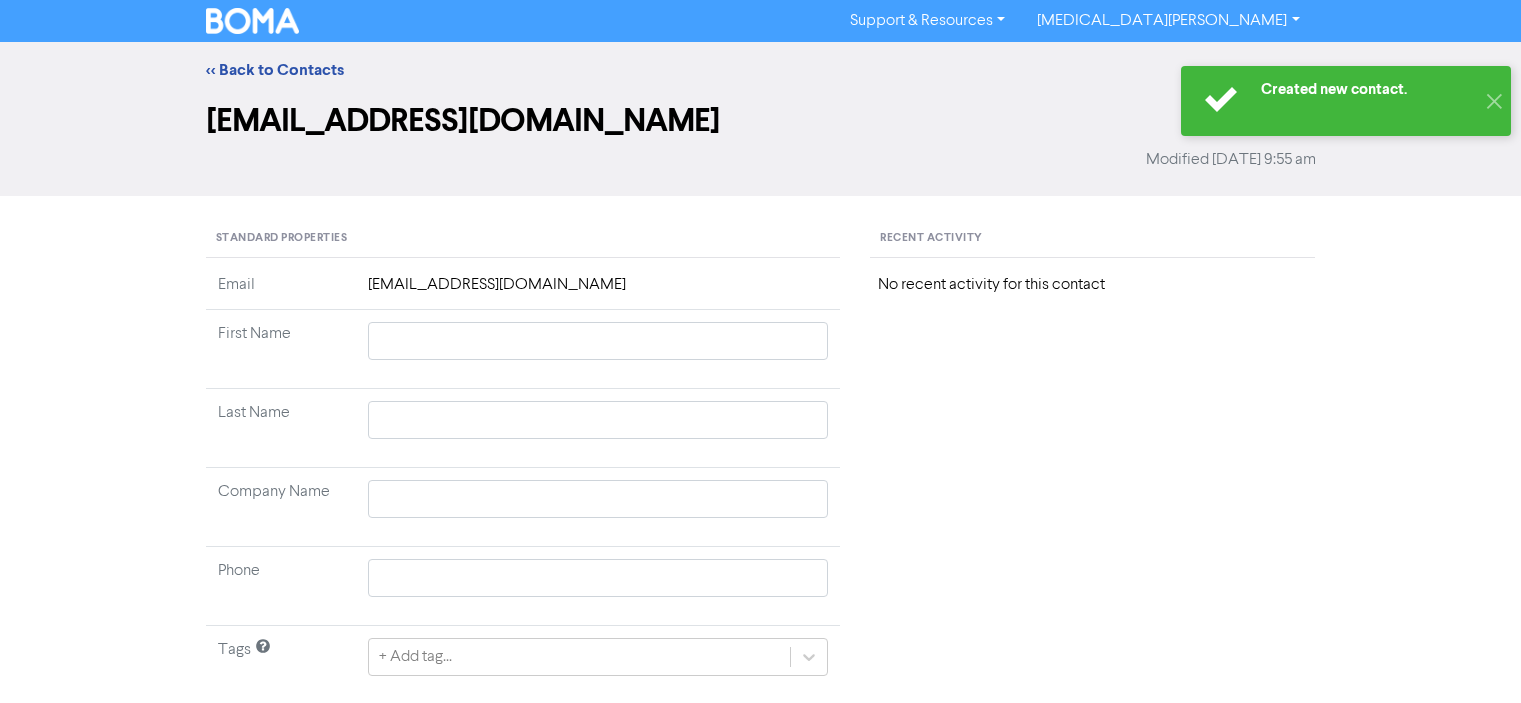 type 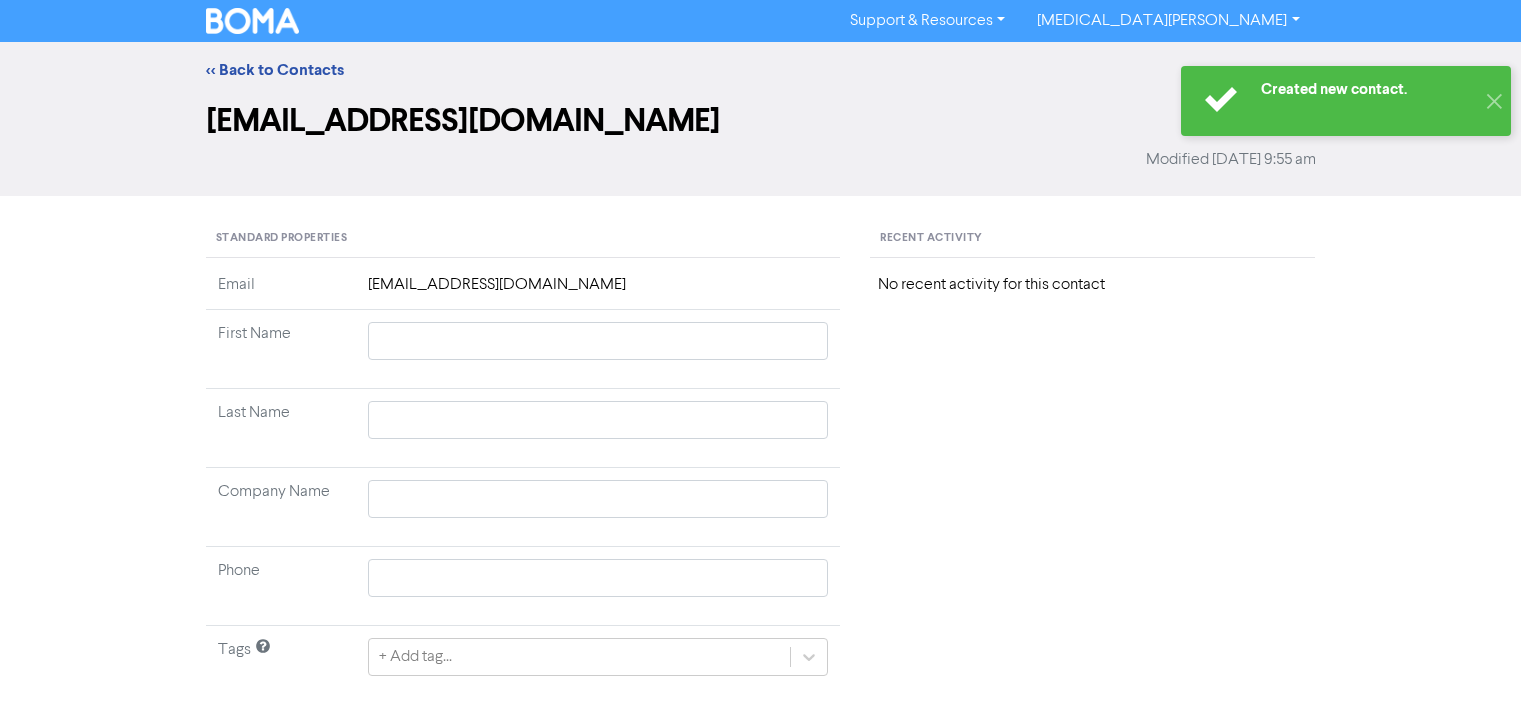 type 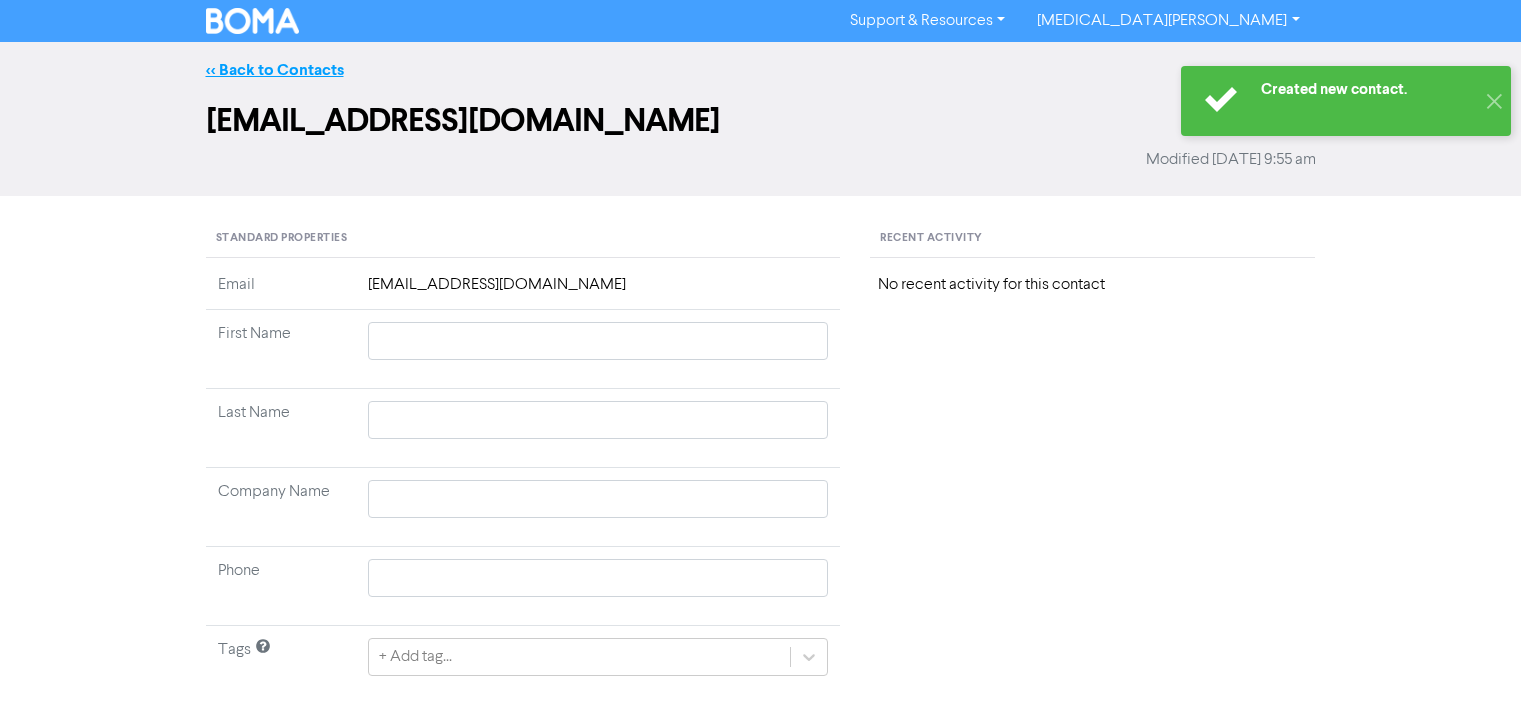 click on "<< Back to Contacts" at bounding box center (275, 70) 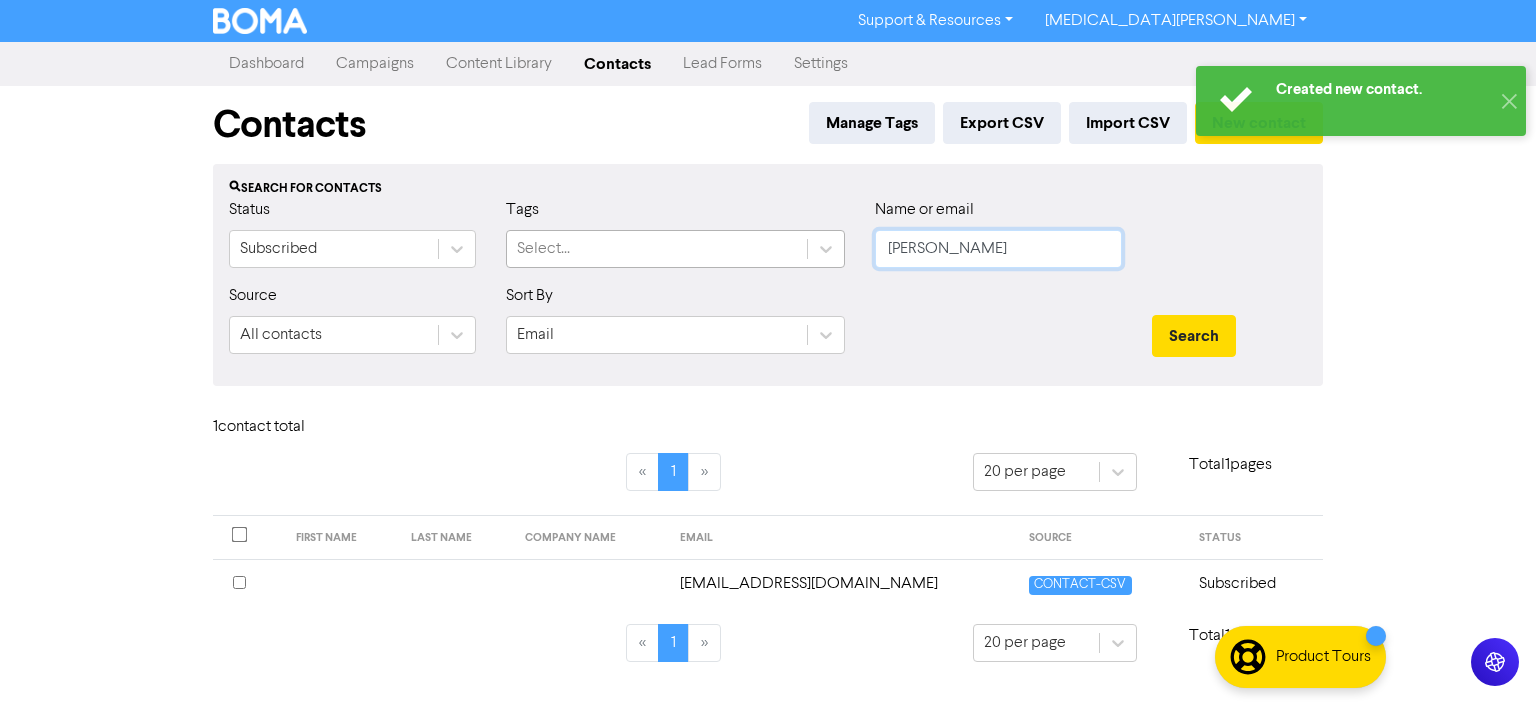 drag, startPoint x: 995, startPoint y: 248, endPoint x: 797, endPoint y: 250, distance: 198.0101 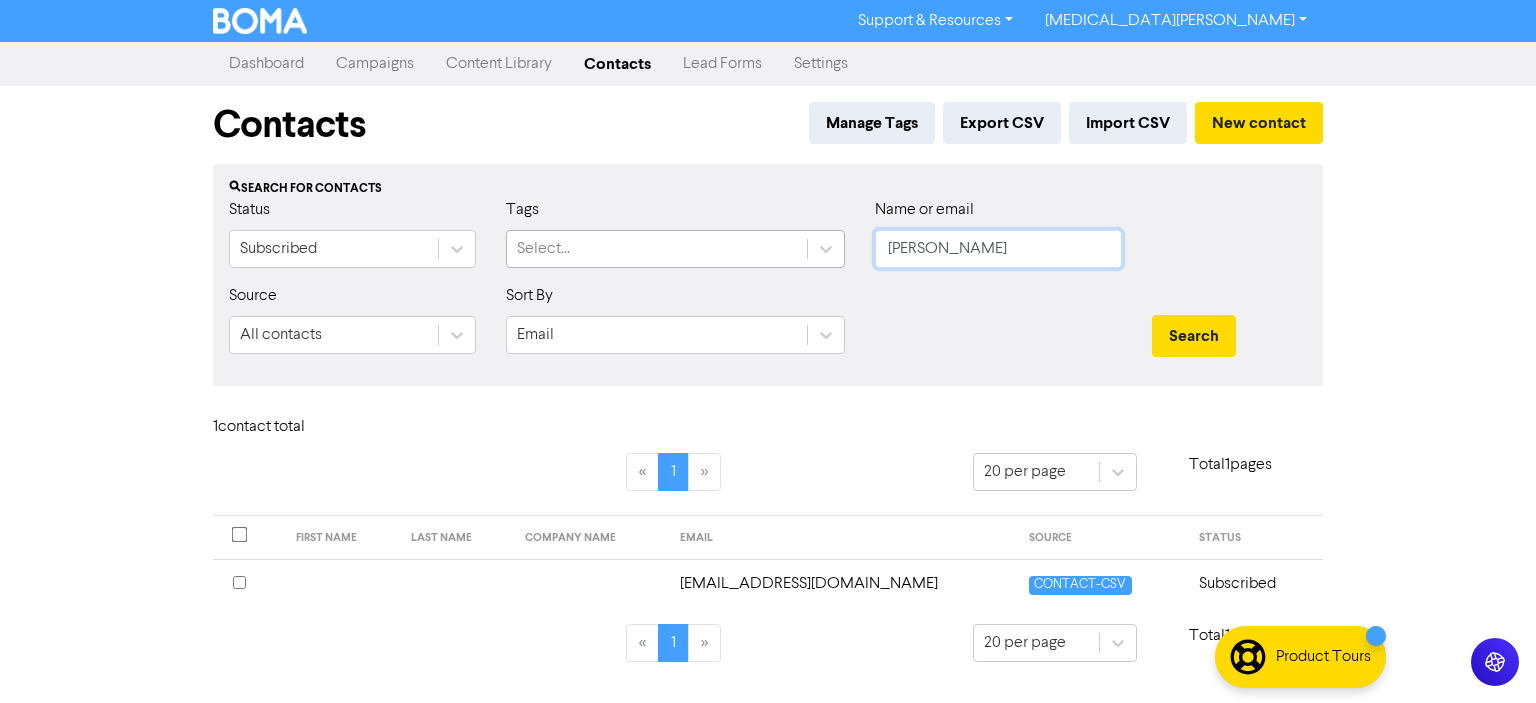 paste on "[EMAIL_ADDRESS][DOMAIN_NAME]" 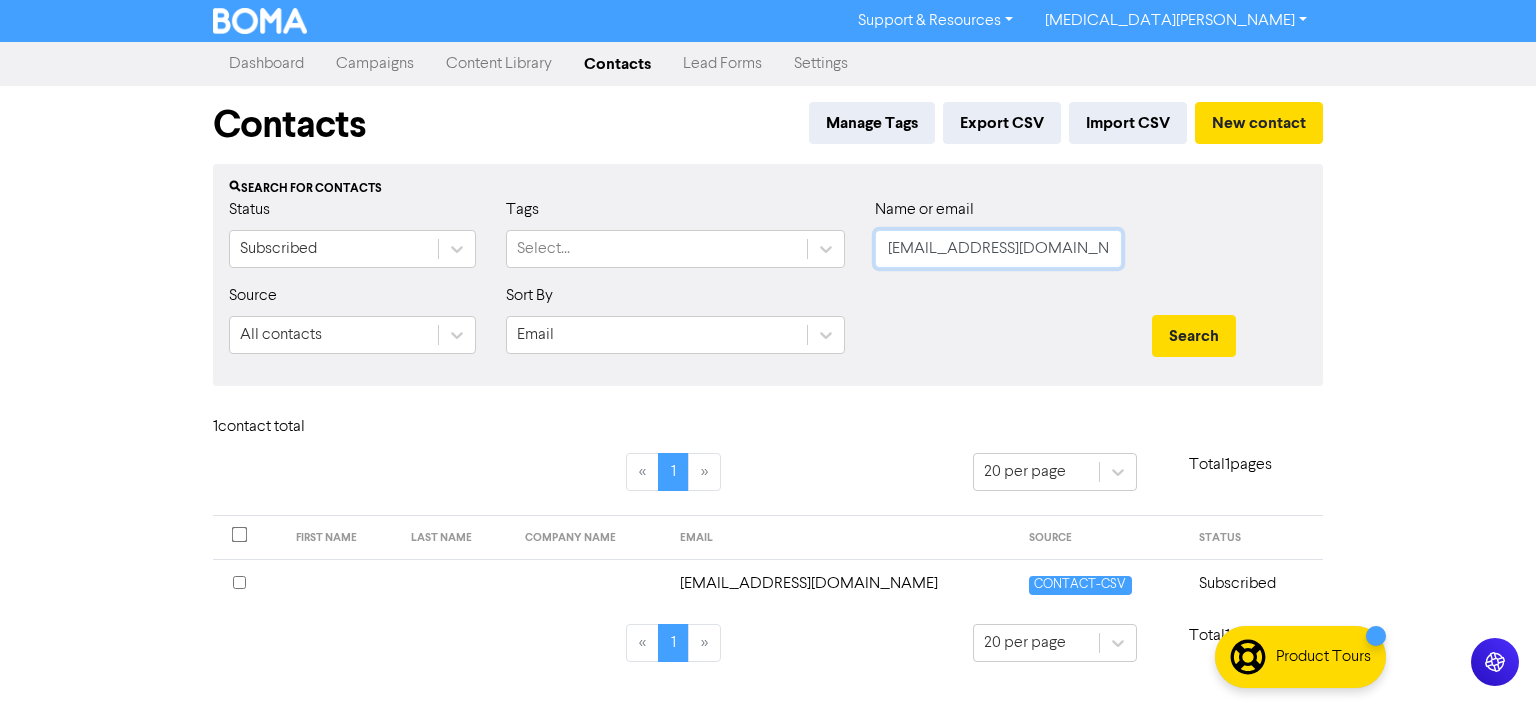 type on "[EMAIL_ADDRESS][DOMAIN_NAME]" 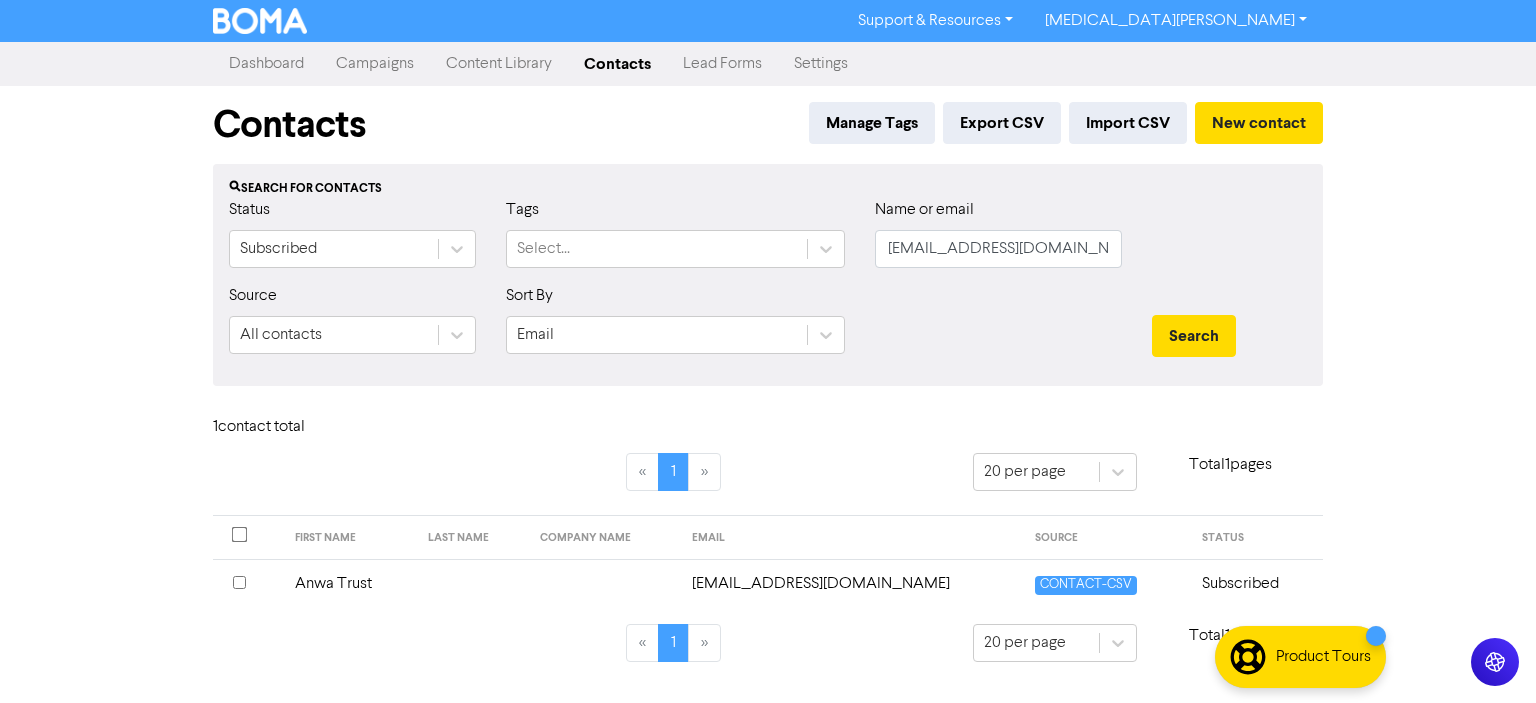 click at bounding box center (604, 583) 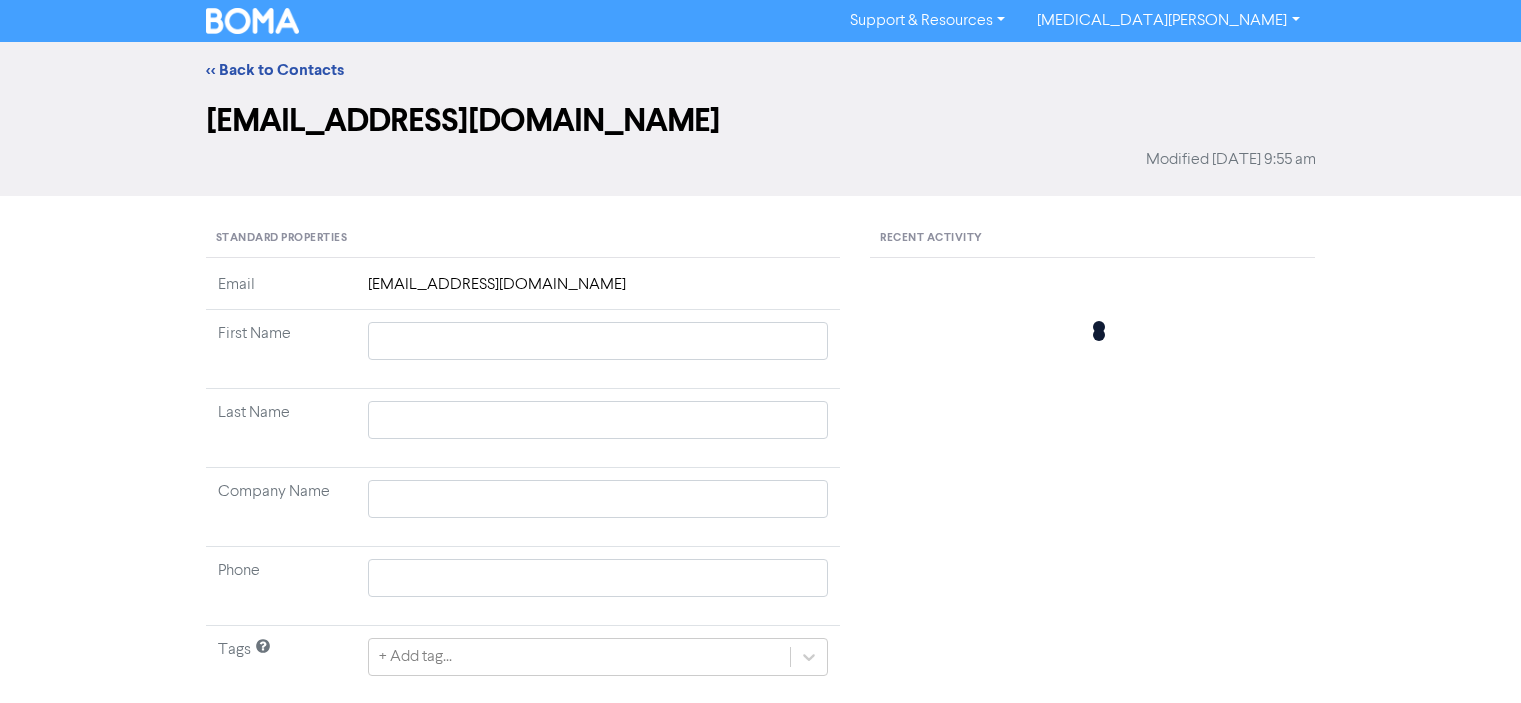 type 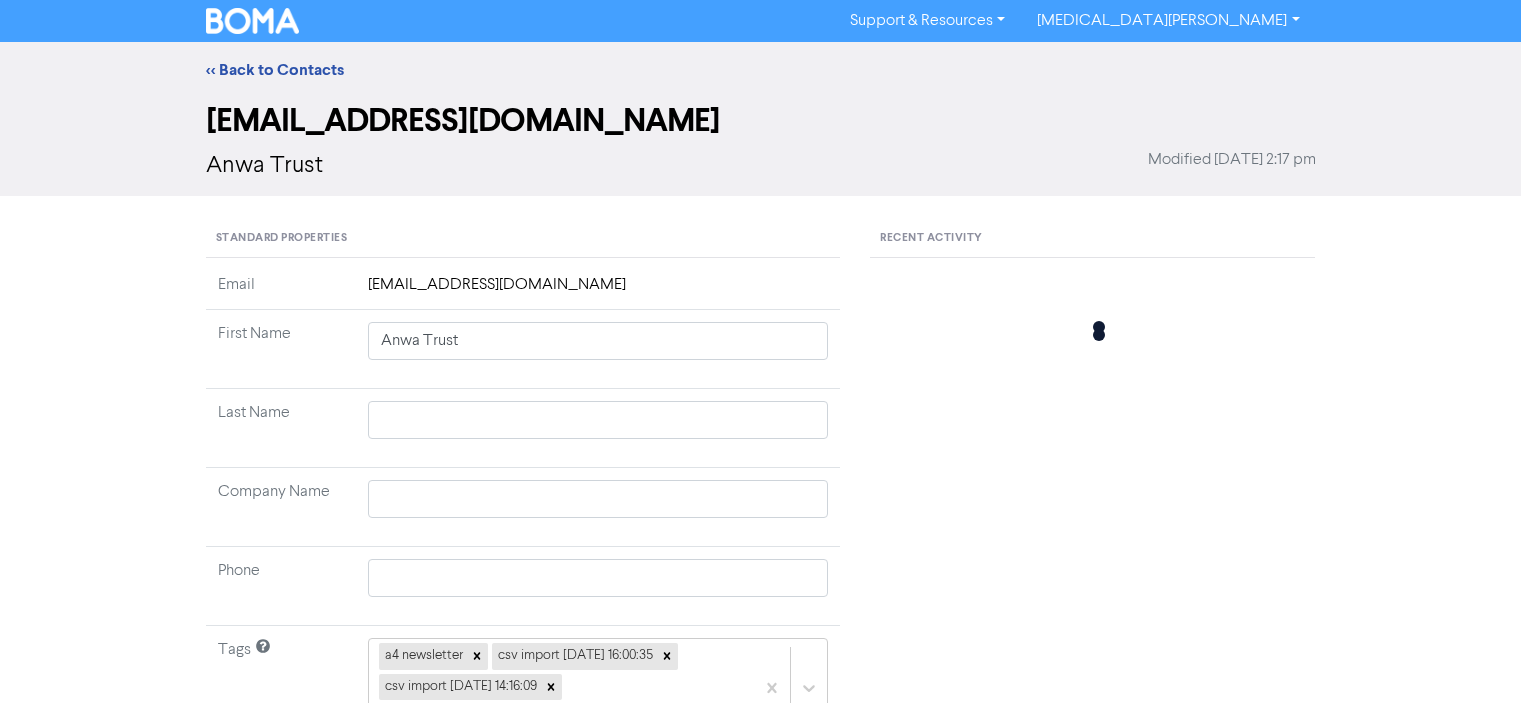type 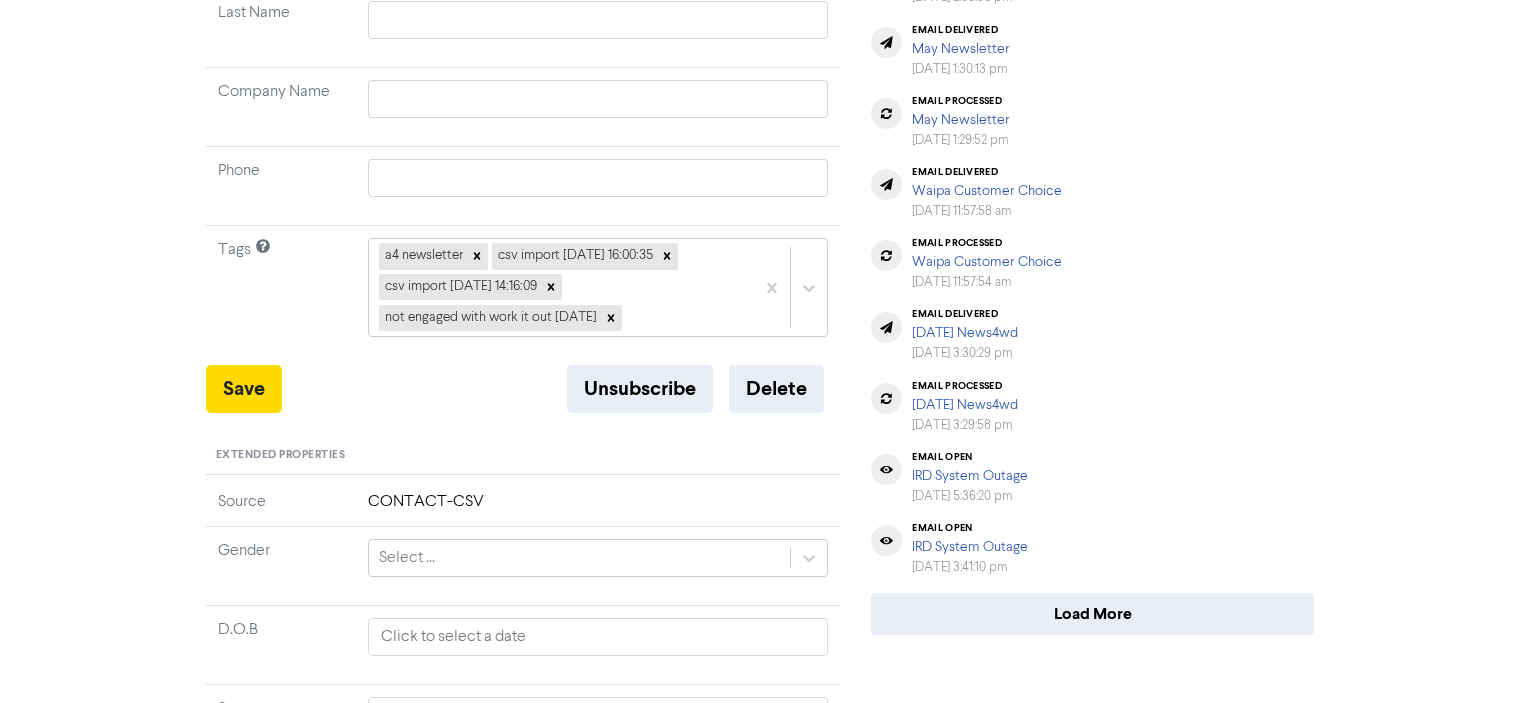 scroll, scrollTop: 600, scrollLeft: 0, axis: vertical 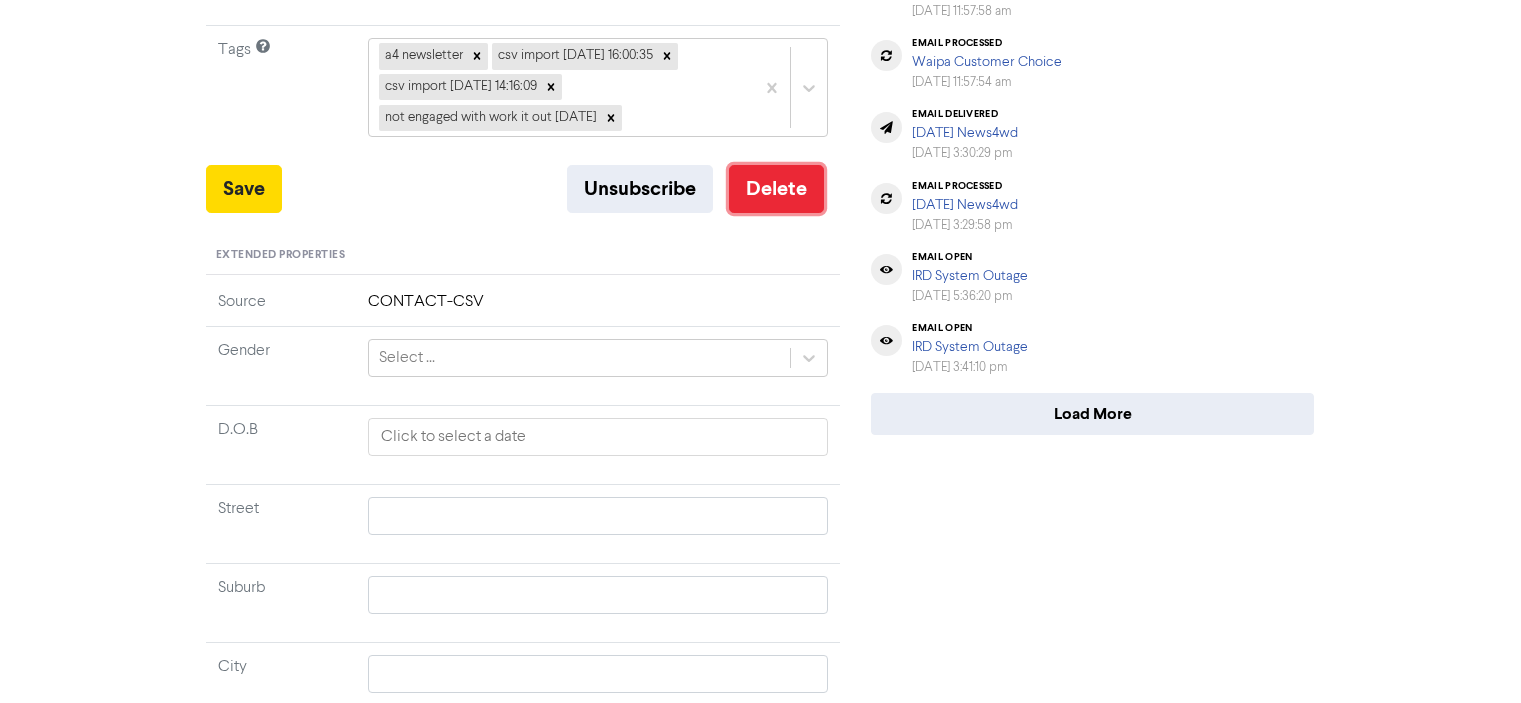 click on "Delete" at bounding box center [776, 189] 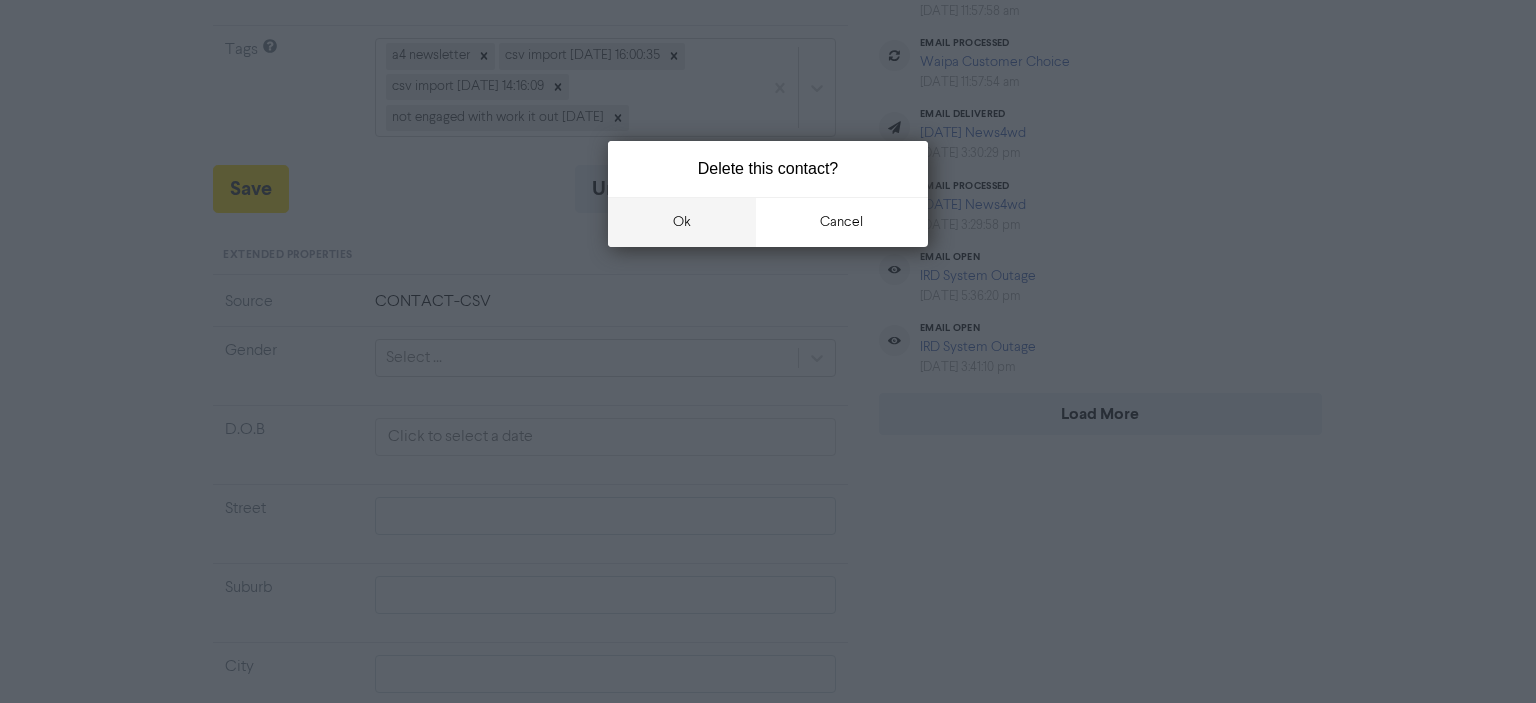 click on "ok" at bounding box center [682, 222] 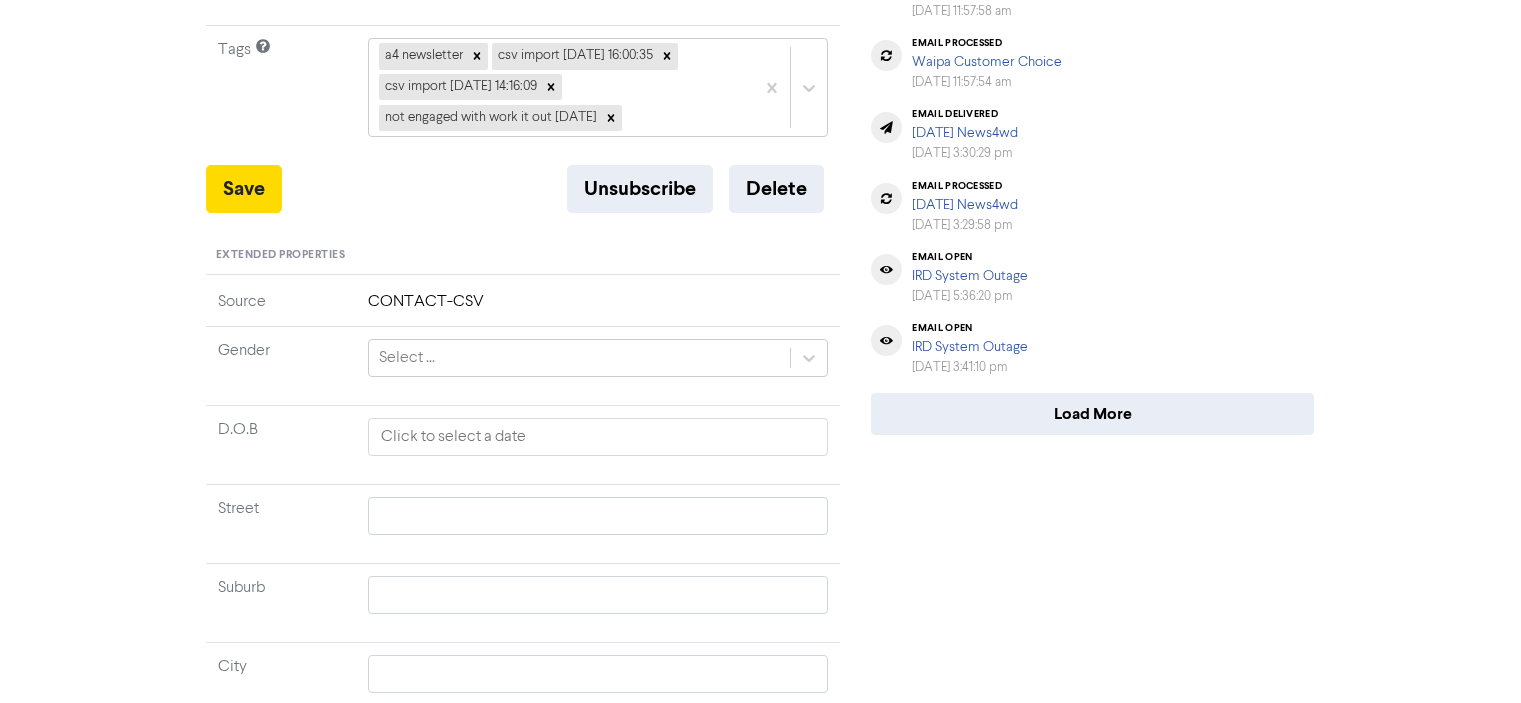 type 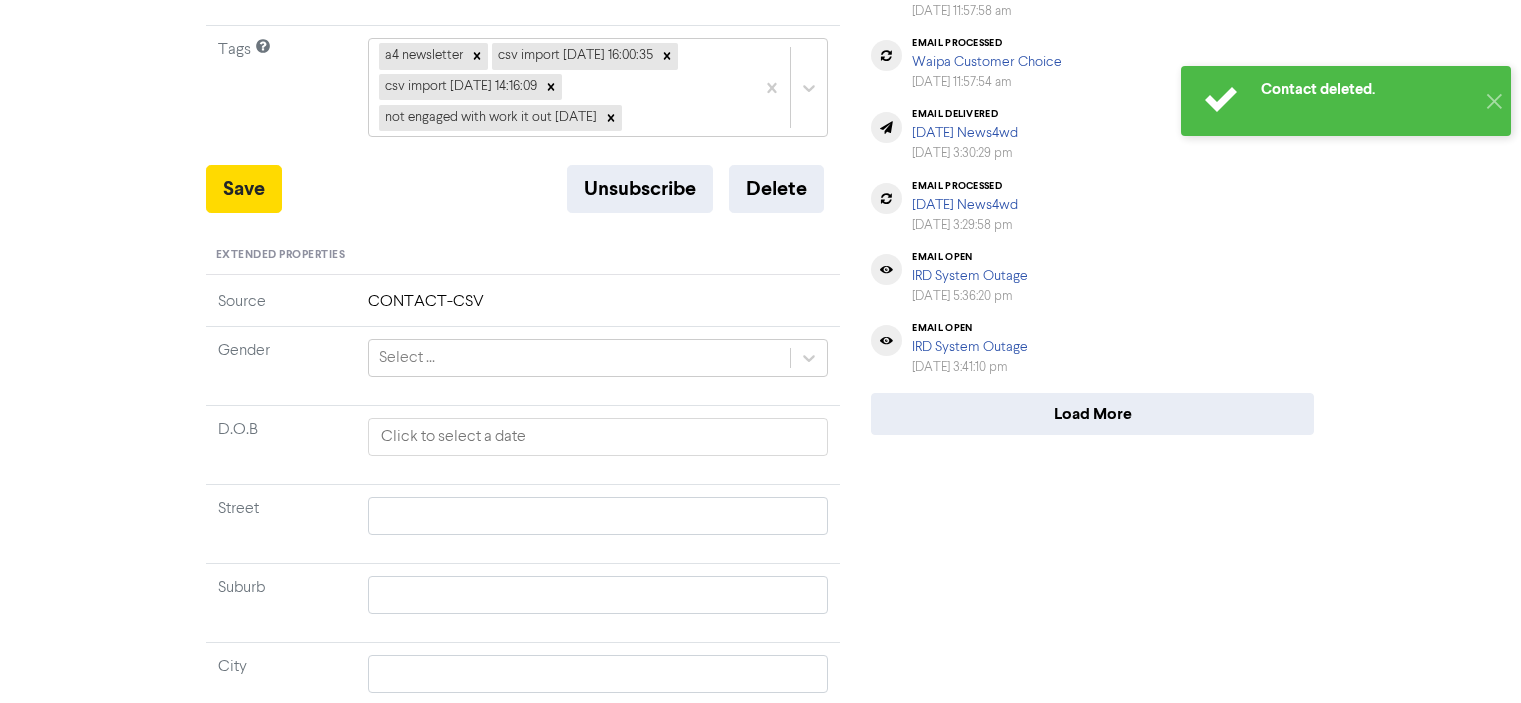 type 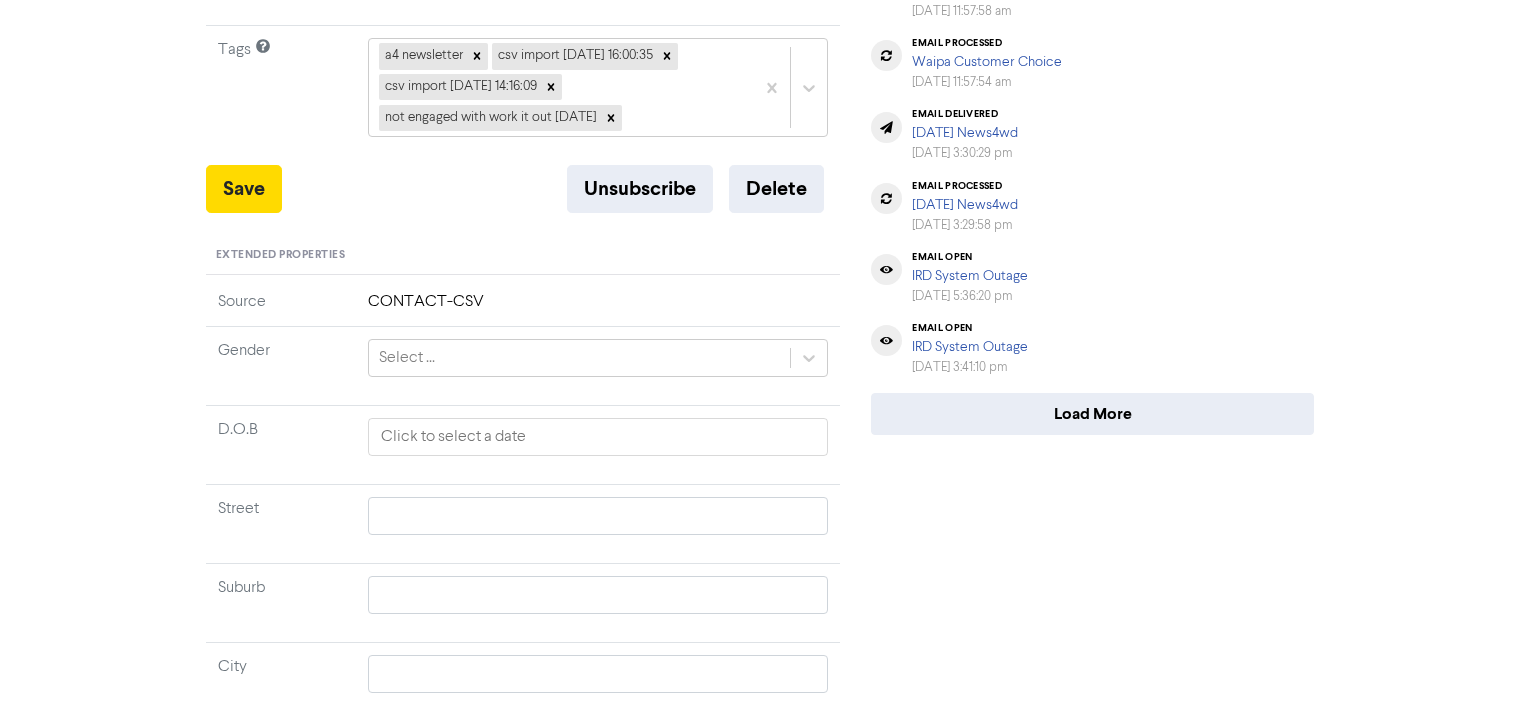 scroll, scrollTop: 0, scrollLeft: 0, axis: both 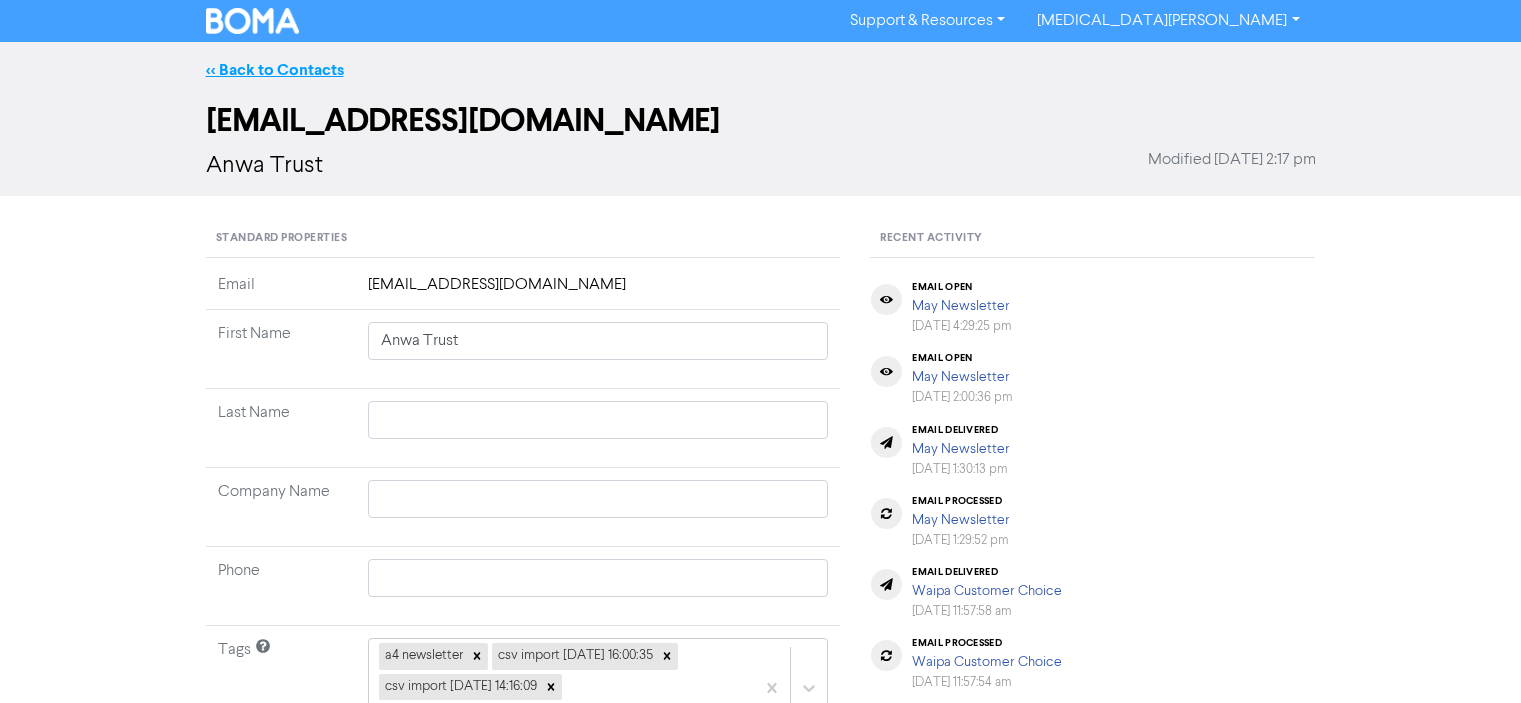 click on "<< Back to Contacts" at bounding box center (275, 70) 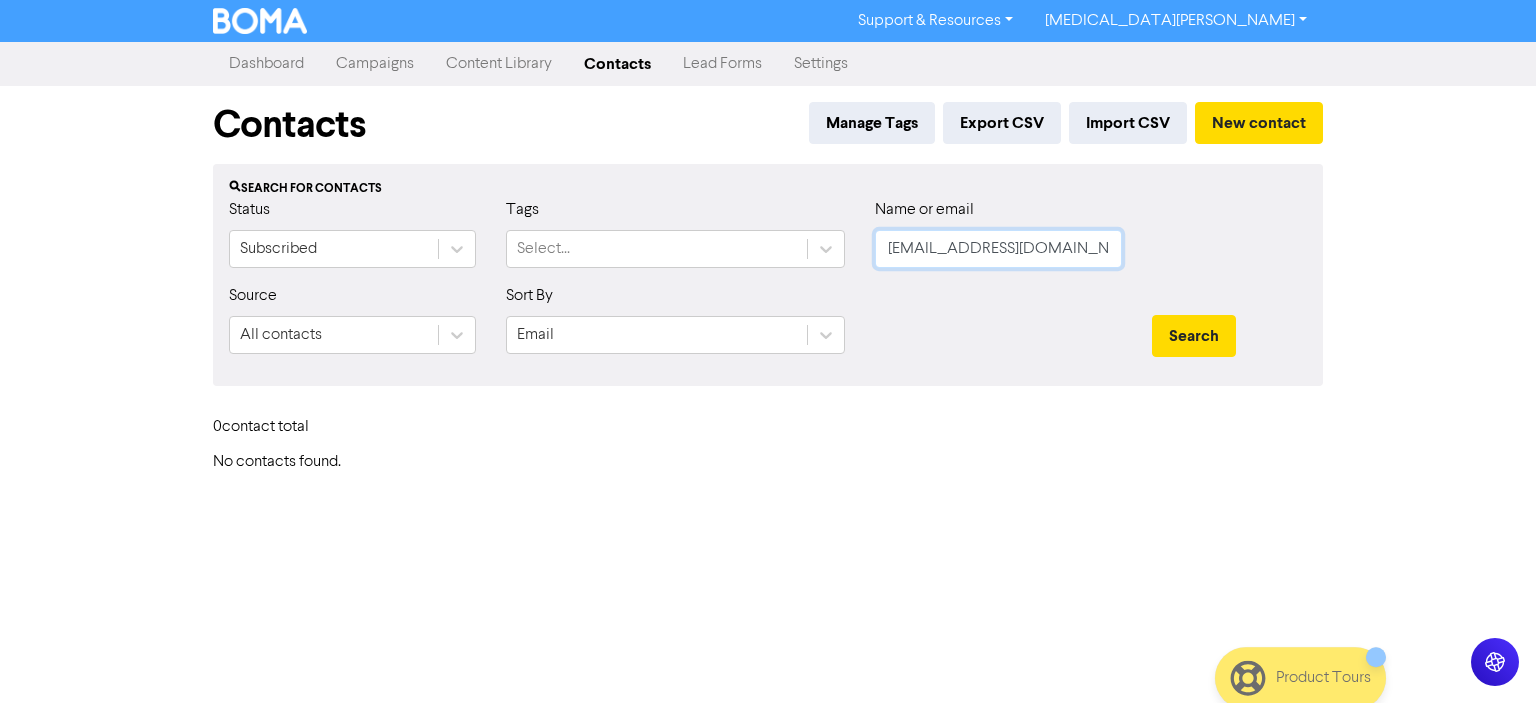 click on "[EMAIL_ADDRESS][DOMAIN_NAME]" 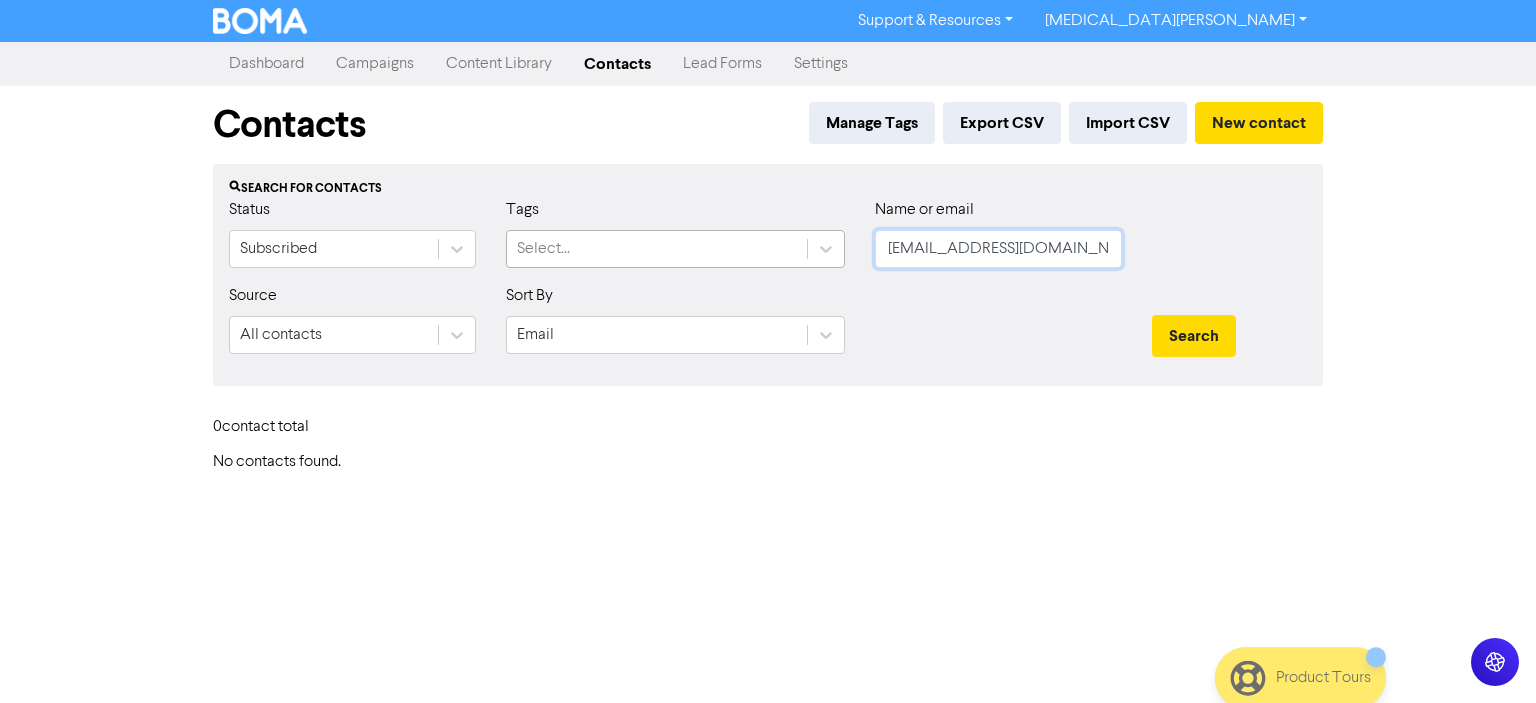 drag, startPoint x: 1042, startPoint y: 252, endPoint x: 778, endPoint y: 253, distance: 264.0019 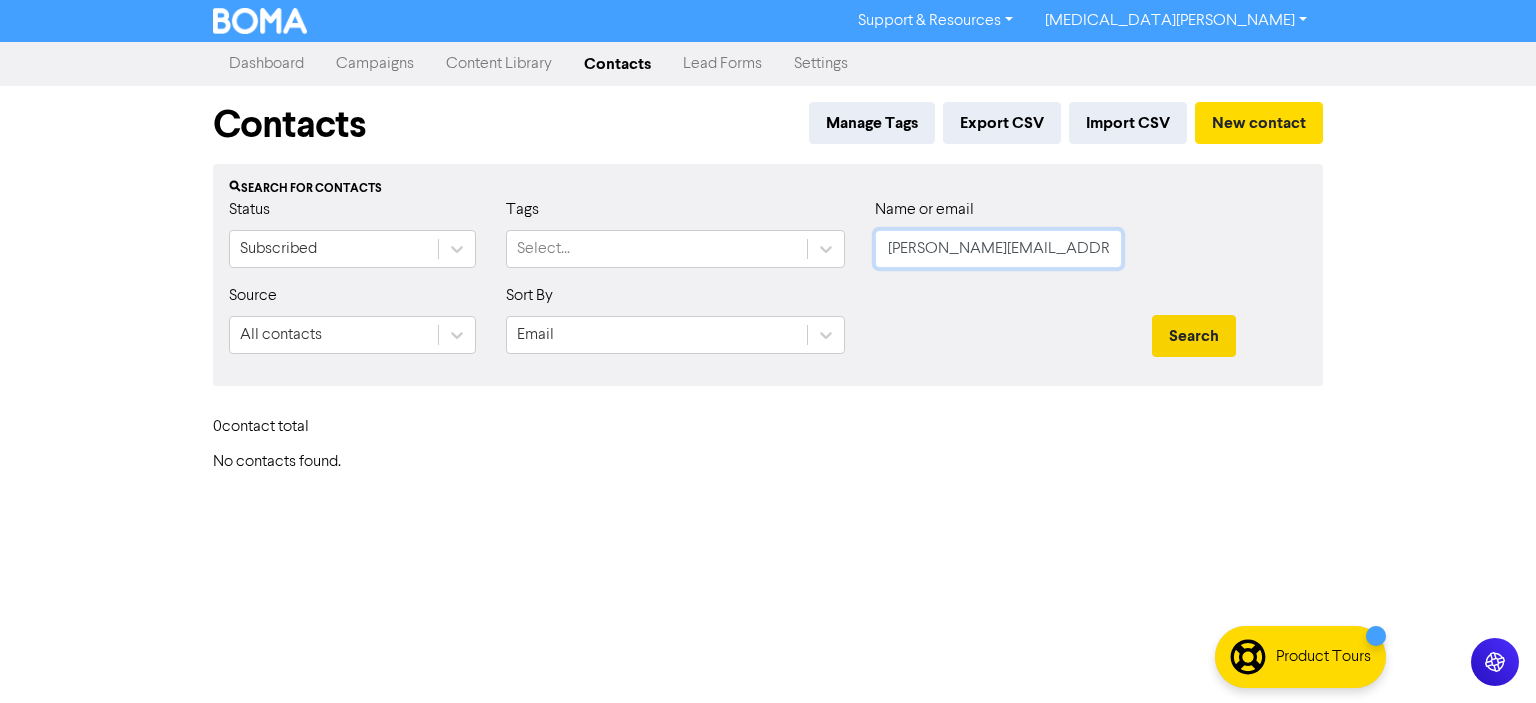 type on "[PERSON_NAME][EMAIL_ADDRESS][DOMAIN_NAME]" 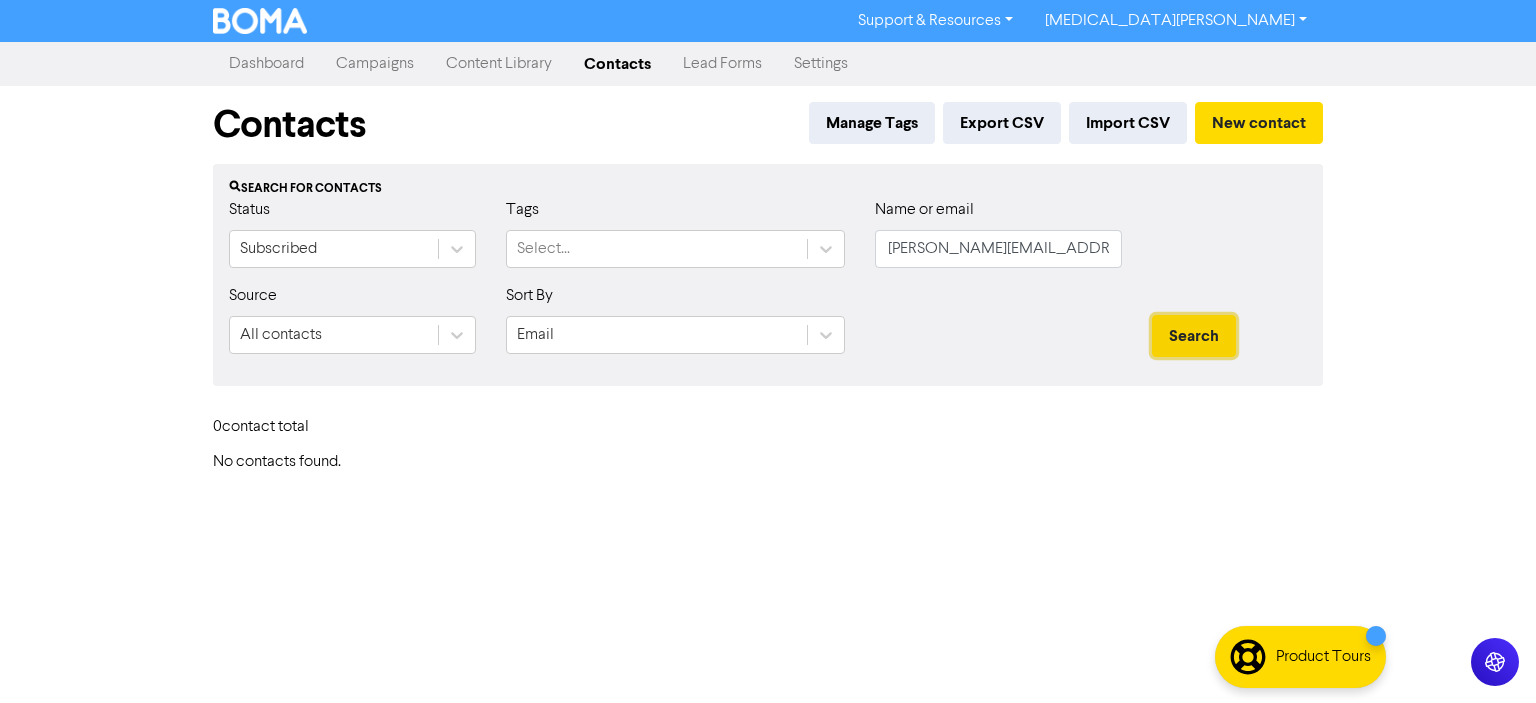 click on "Search" at bounding box center (1194, 336) 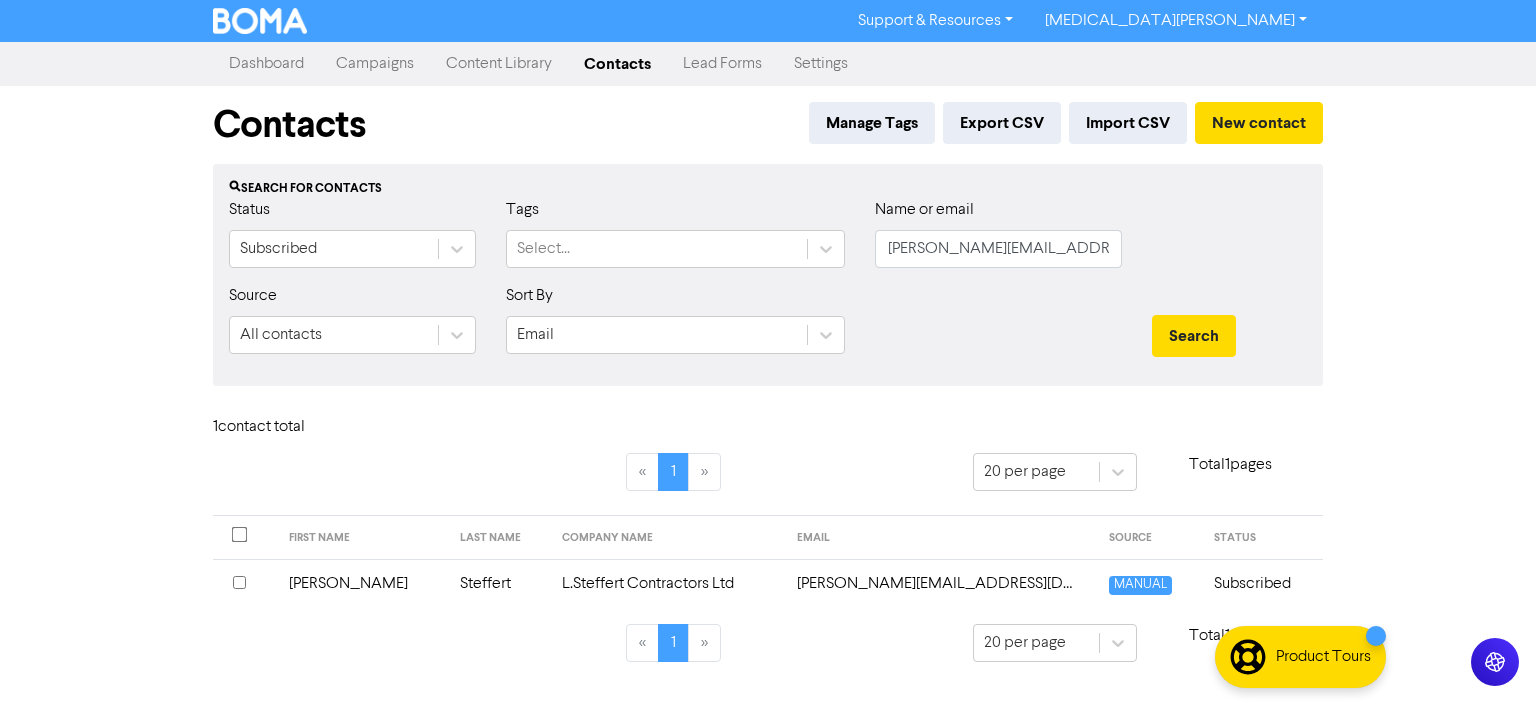 click on "L.Steffert Contractors Ltd" at bounding box center [667, 583] 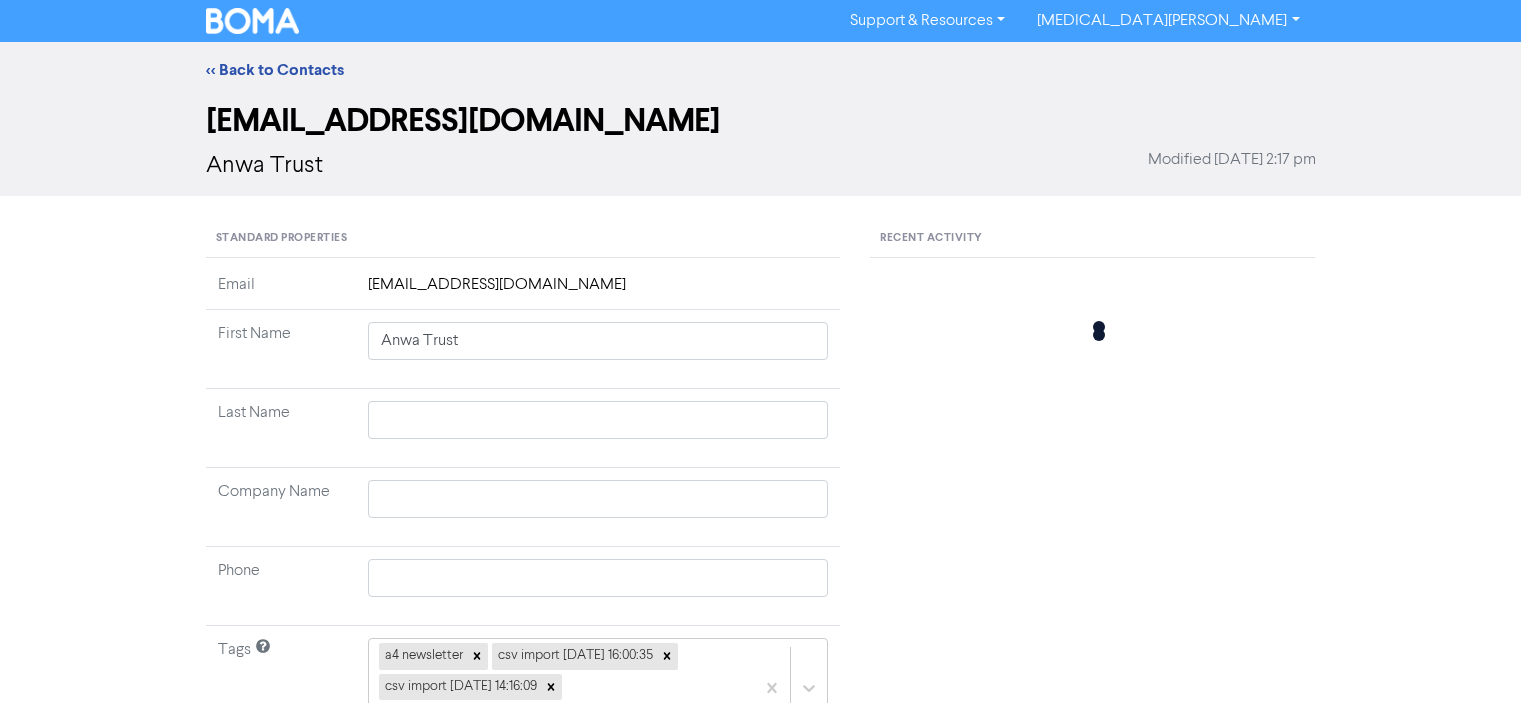 type 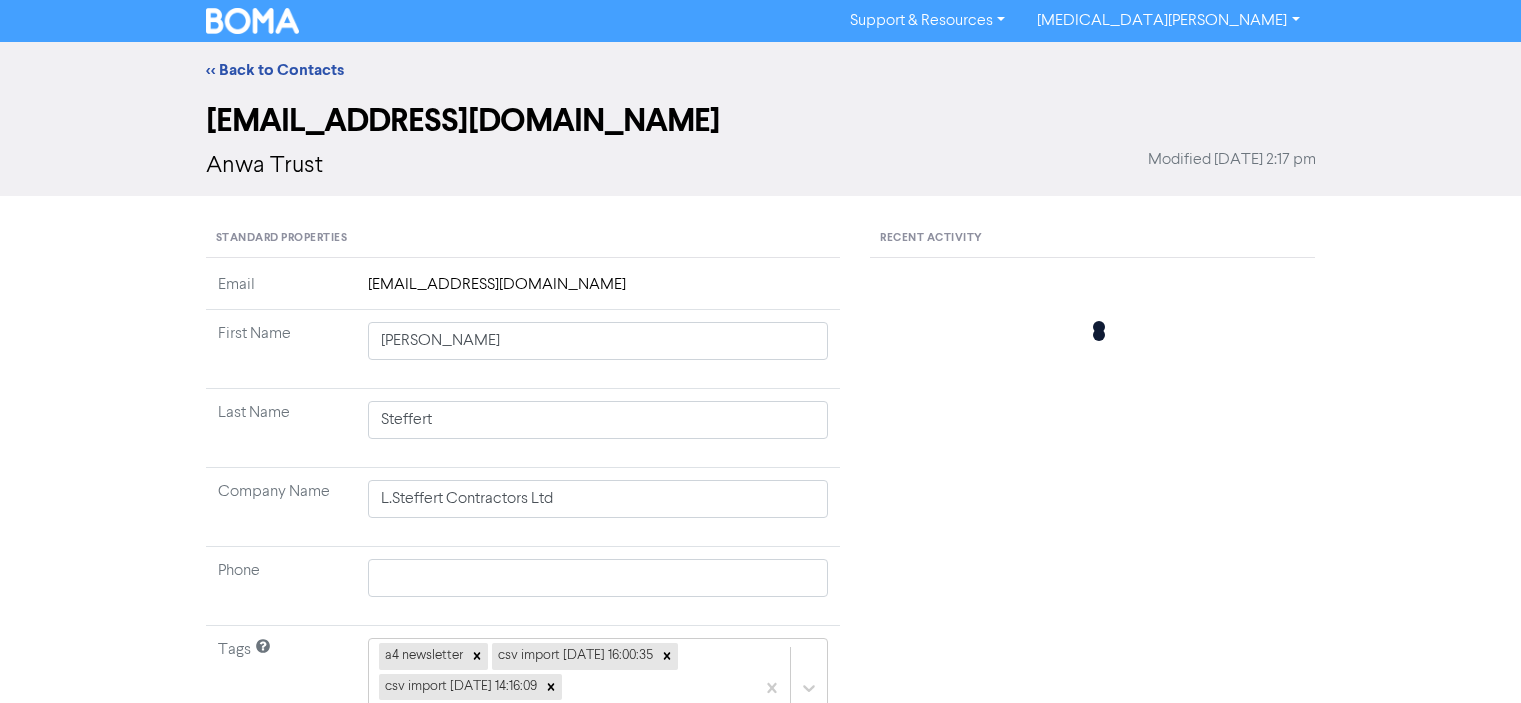 type 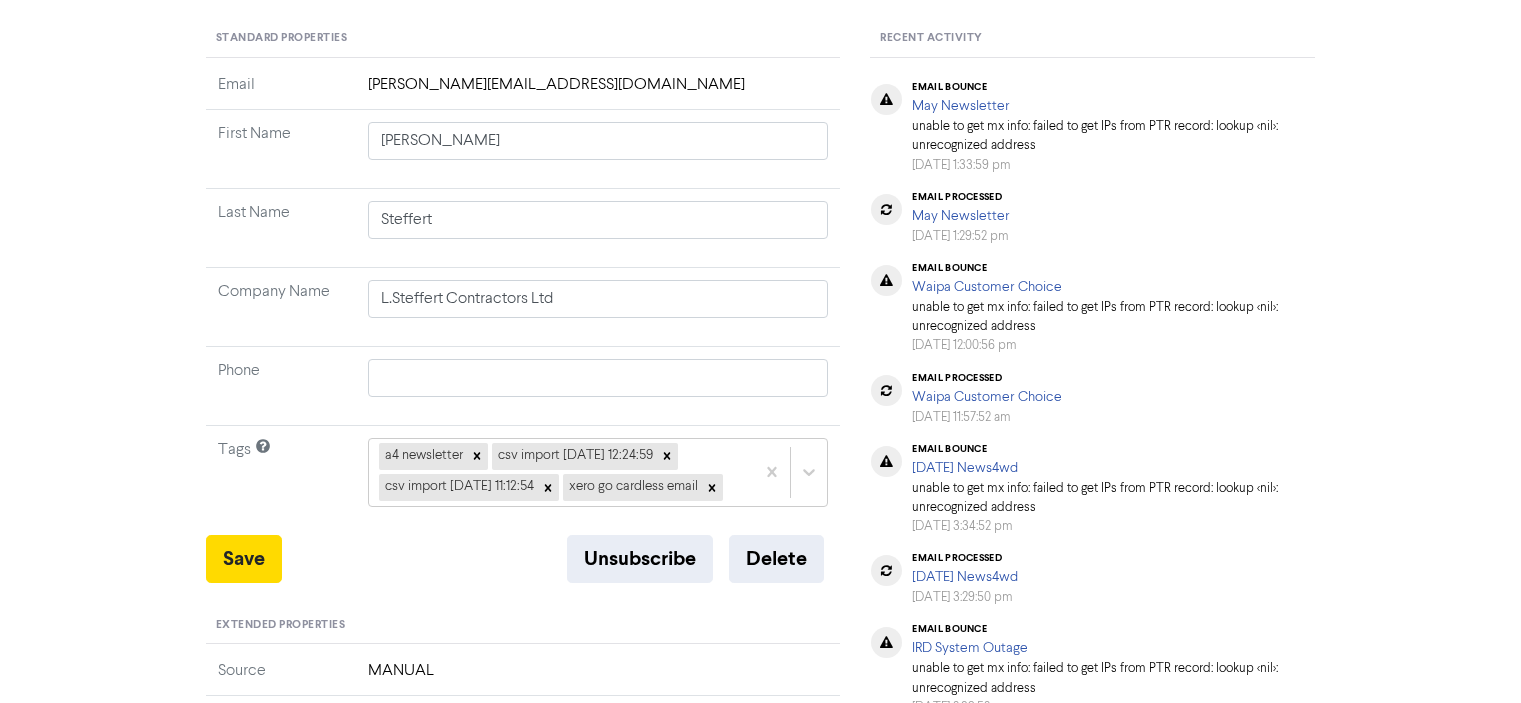 scroll, scrollTop: 400, scrollLeft: 0, axis: vertical 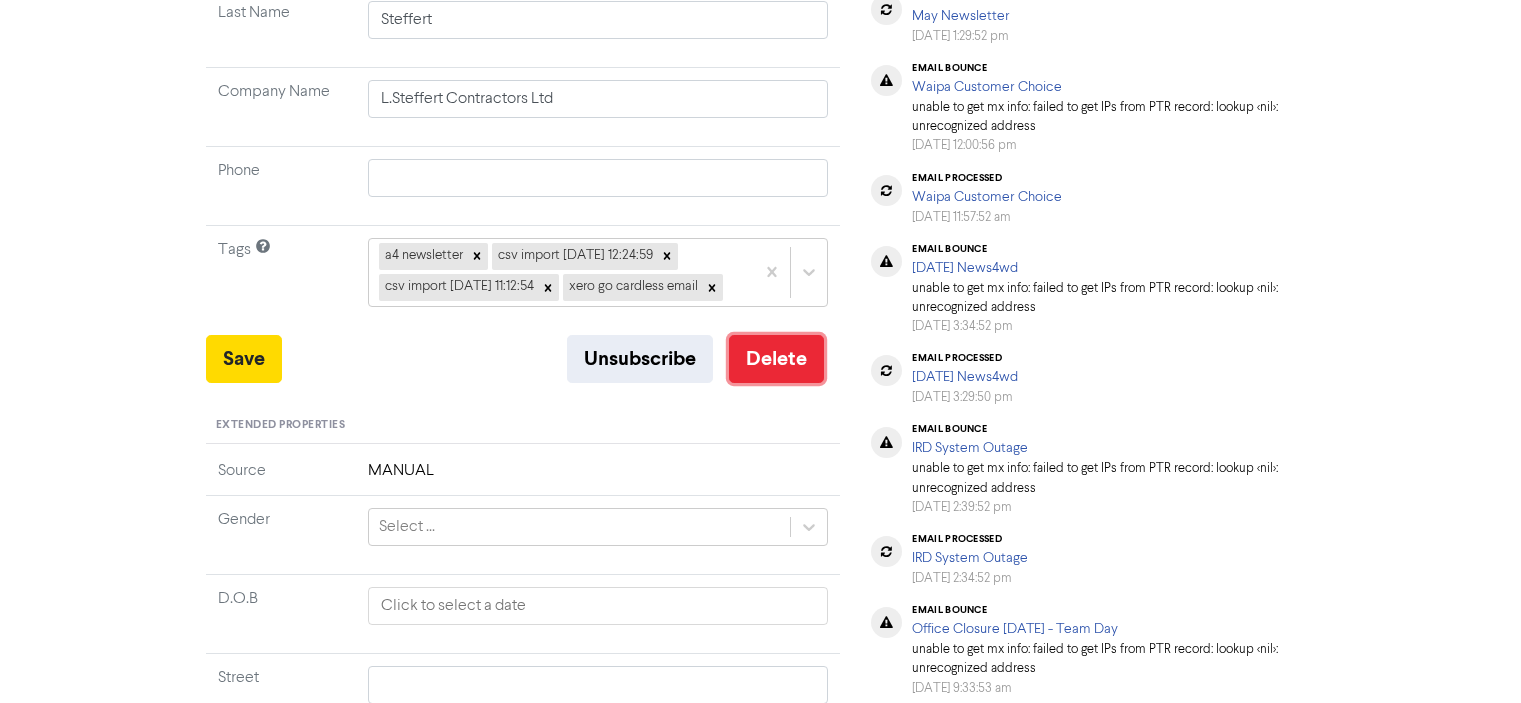 click on "Delete" at bounding box center [776, 359] 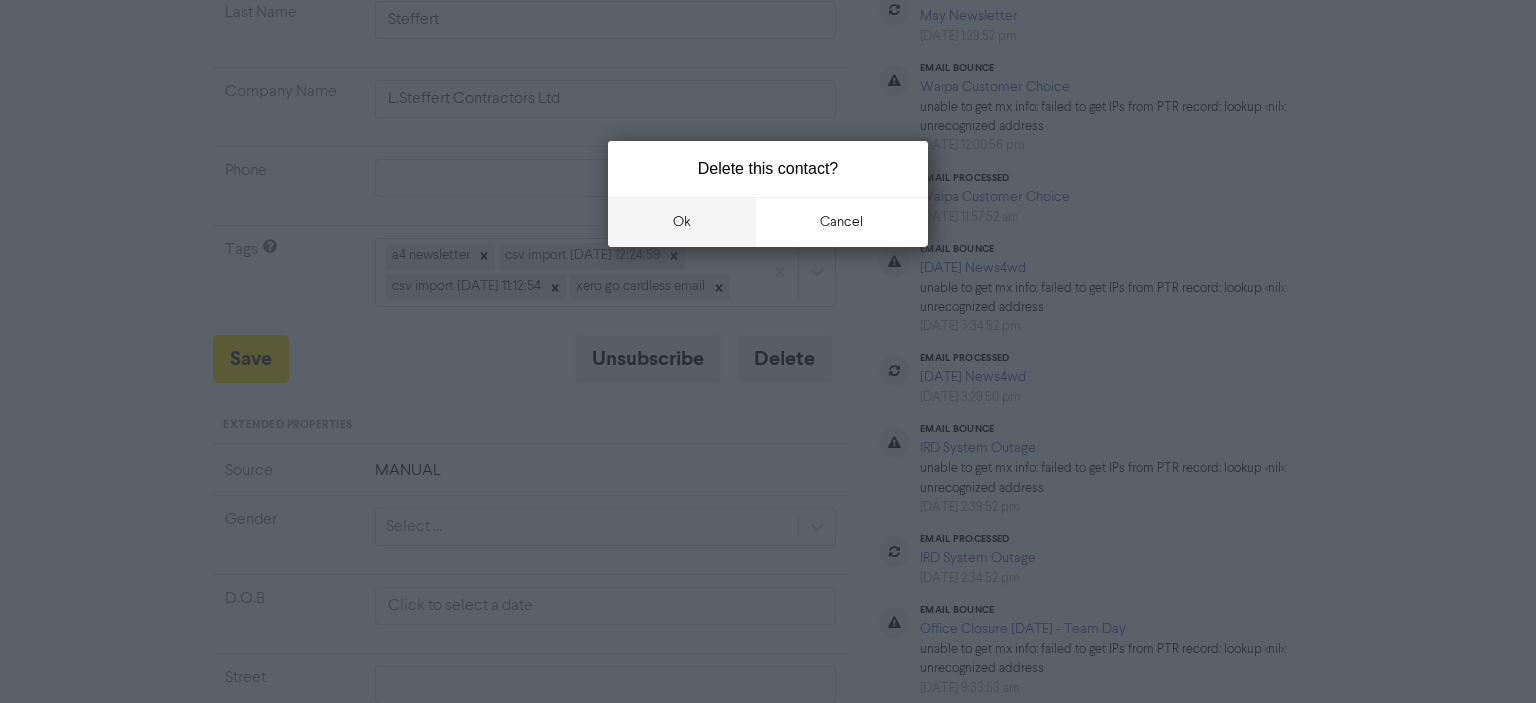 click on "ok" at bounding box center [682, 222] 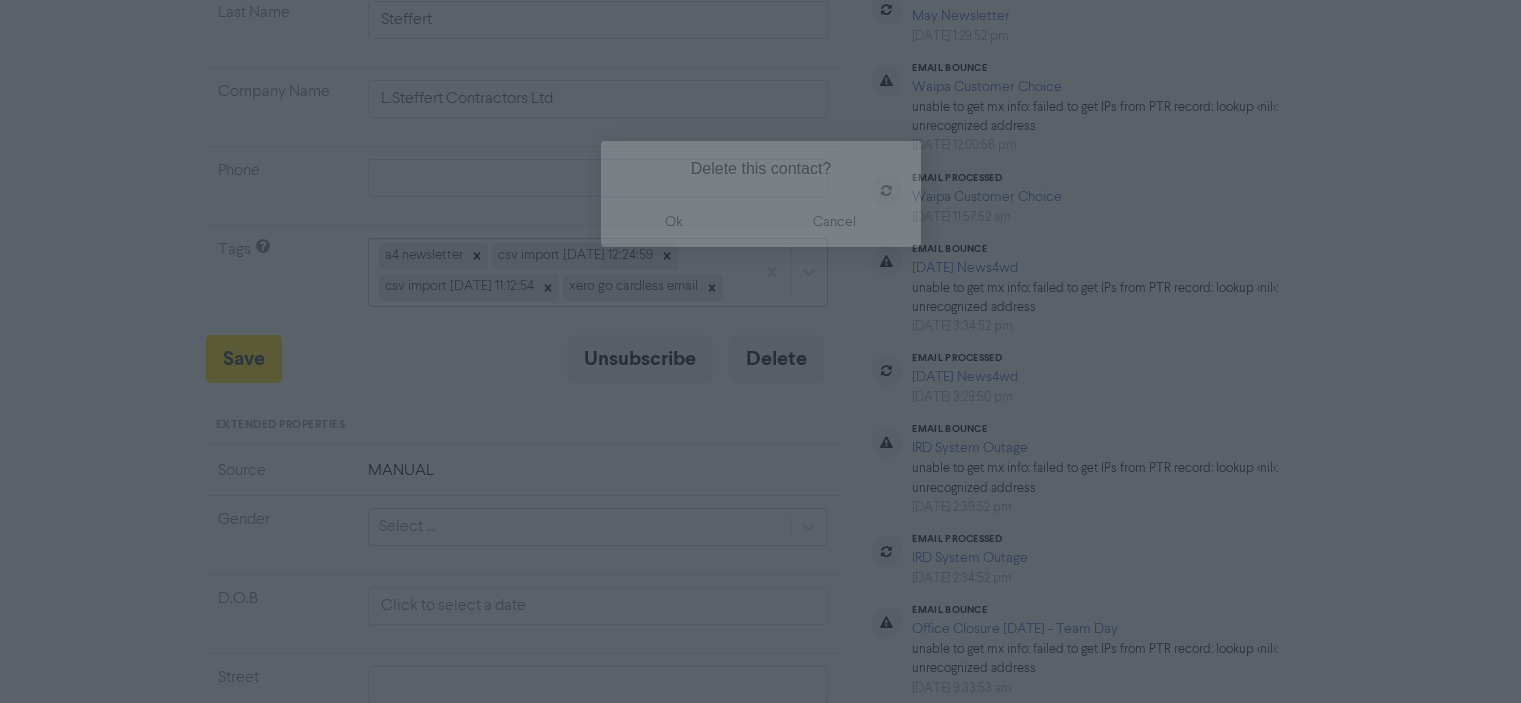 type 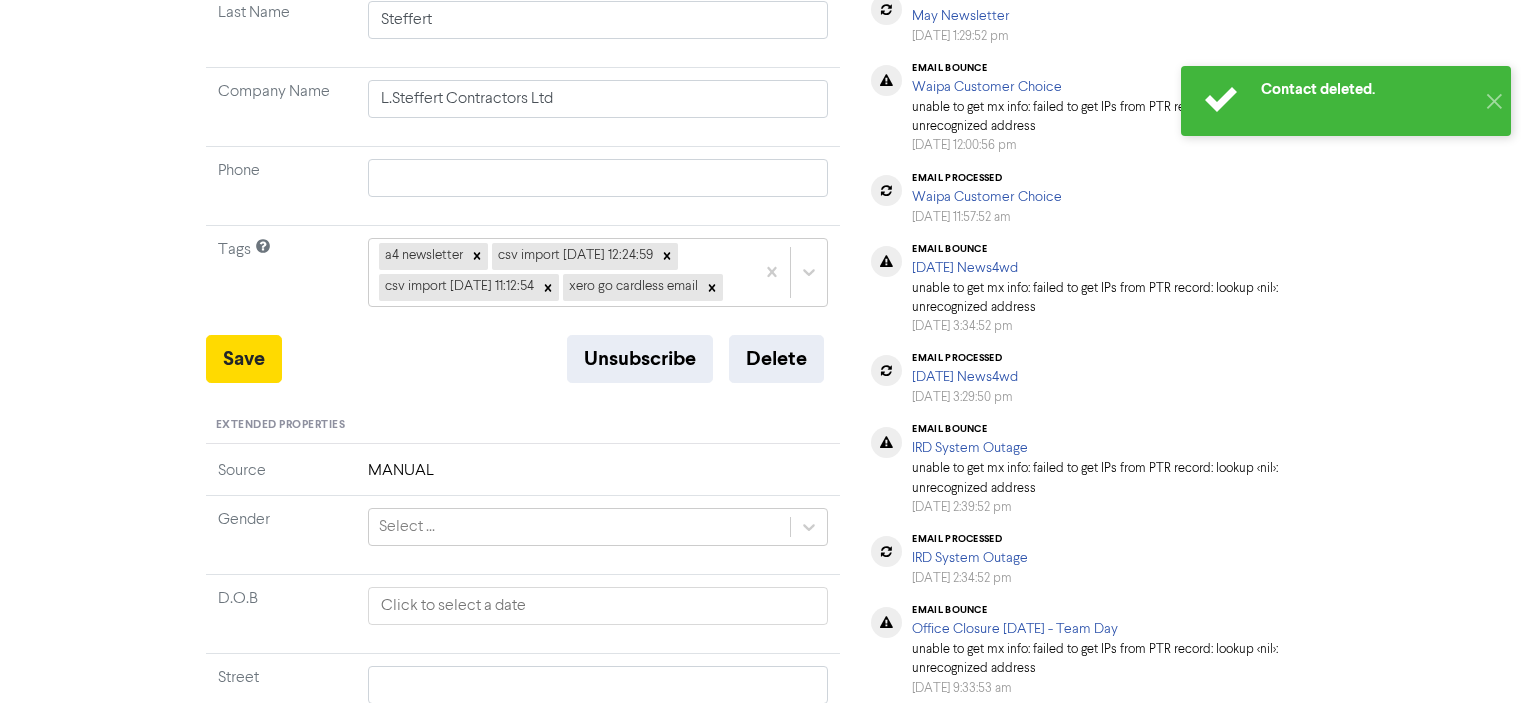 scroll, scrollTop: 0, scrollLeft: 0, axis: both 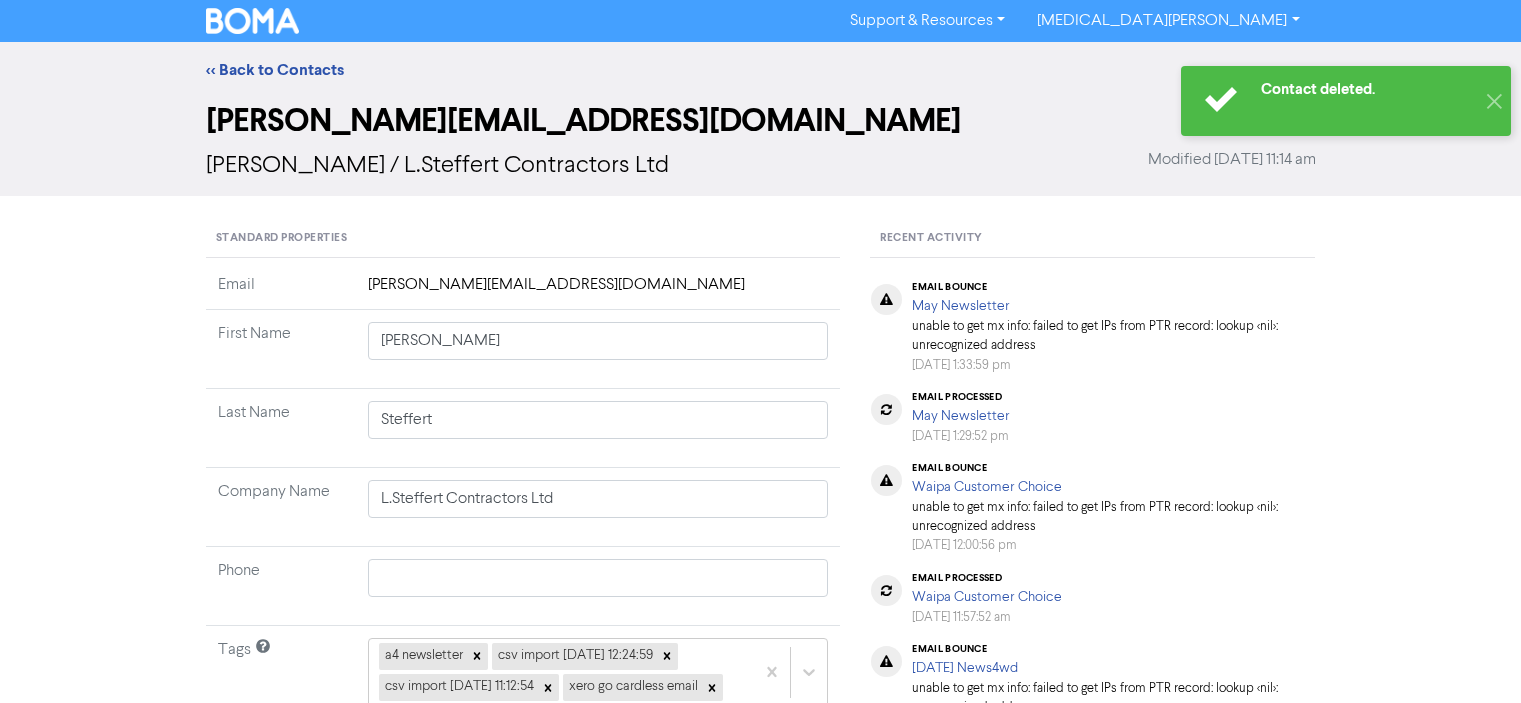 type 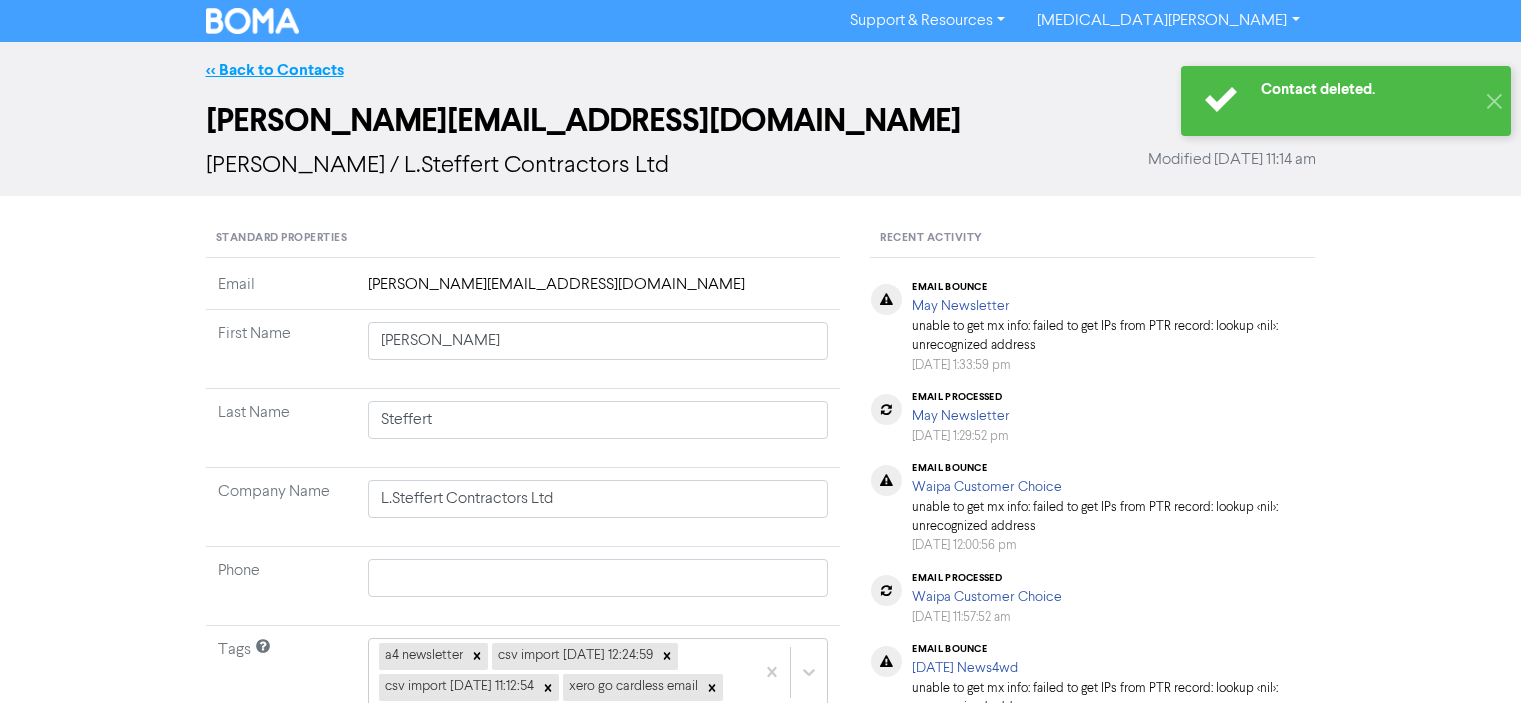 click on "<< Back to Contacts" at bounding box center (275, 70) 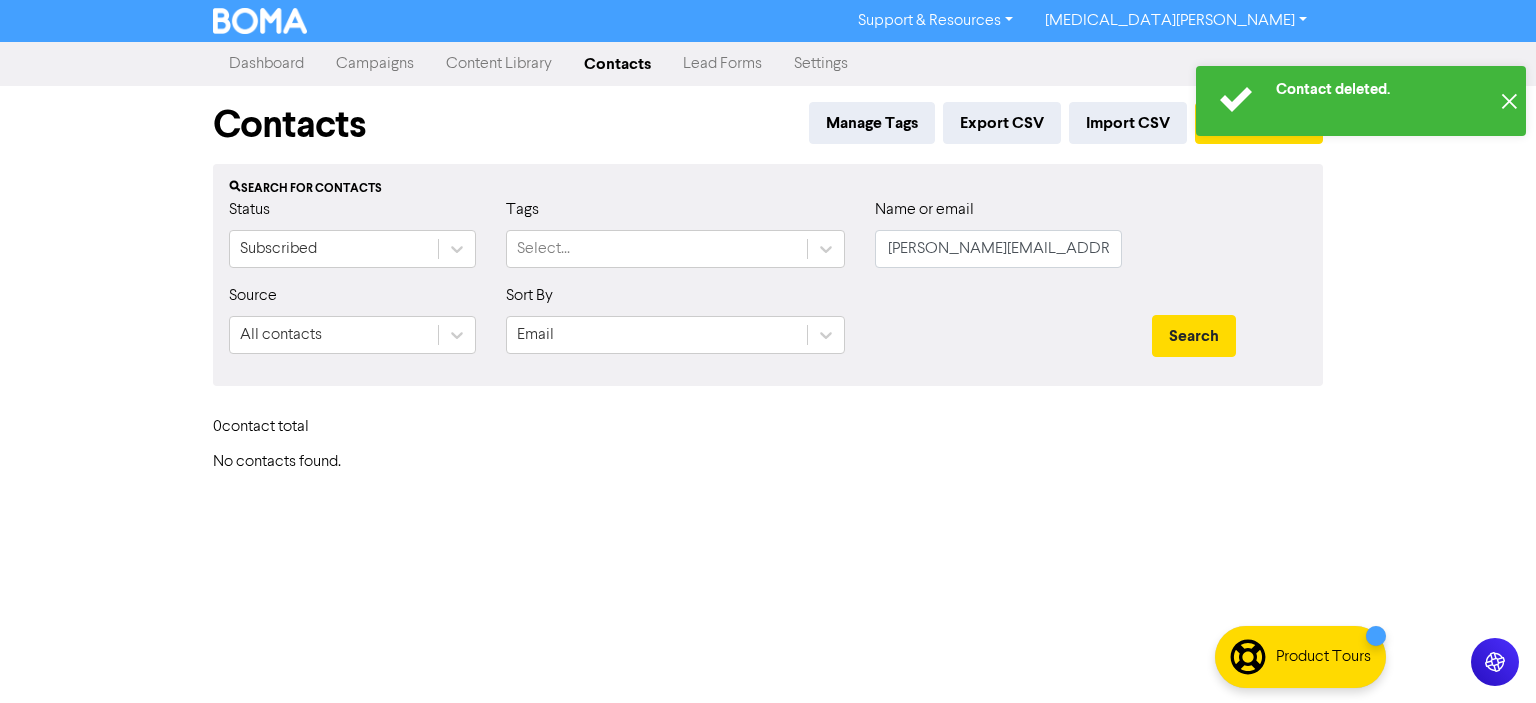 click on "✕" at bounding box center [1509, 101] 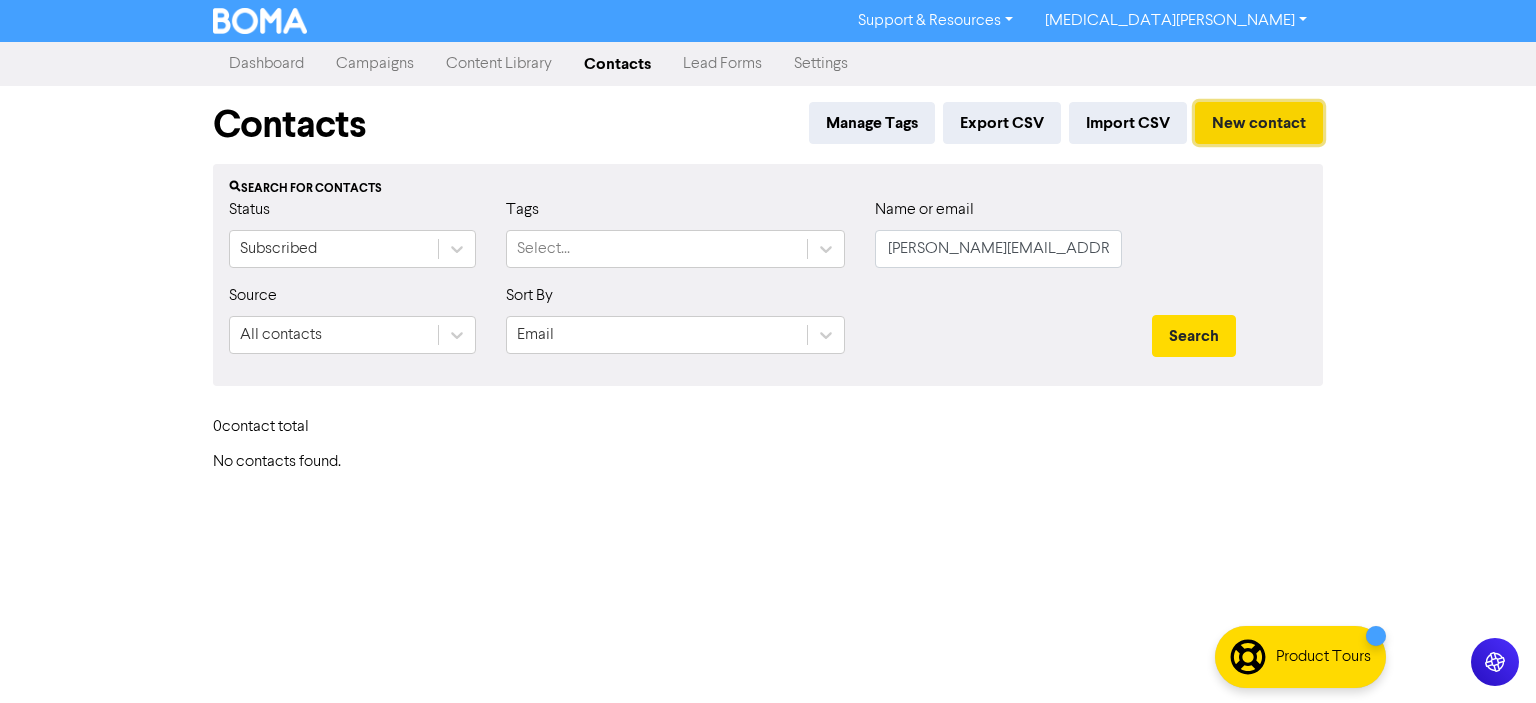 click on "New contact" at bounding box center (1259, 123) 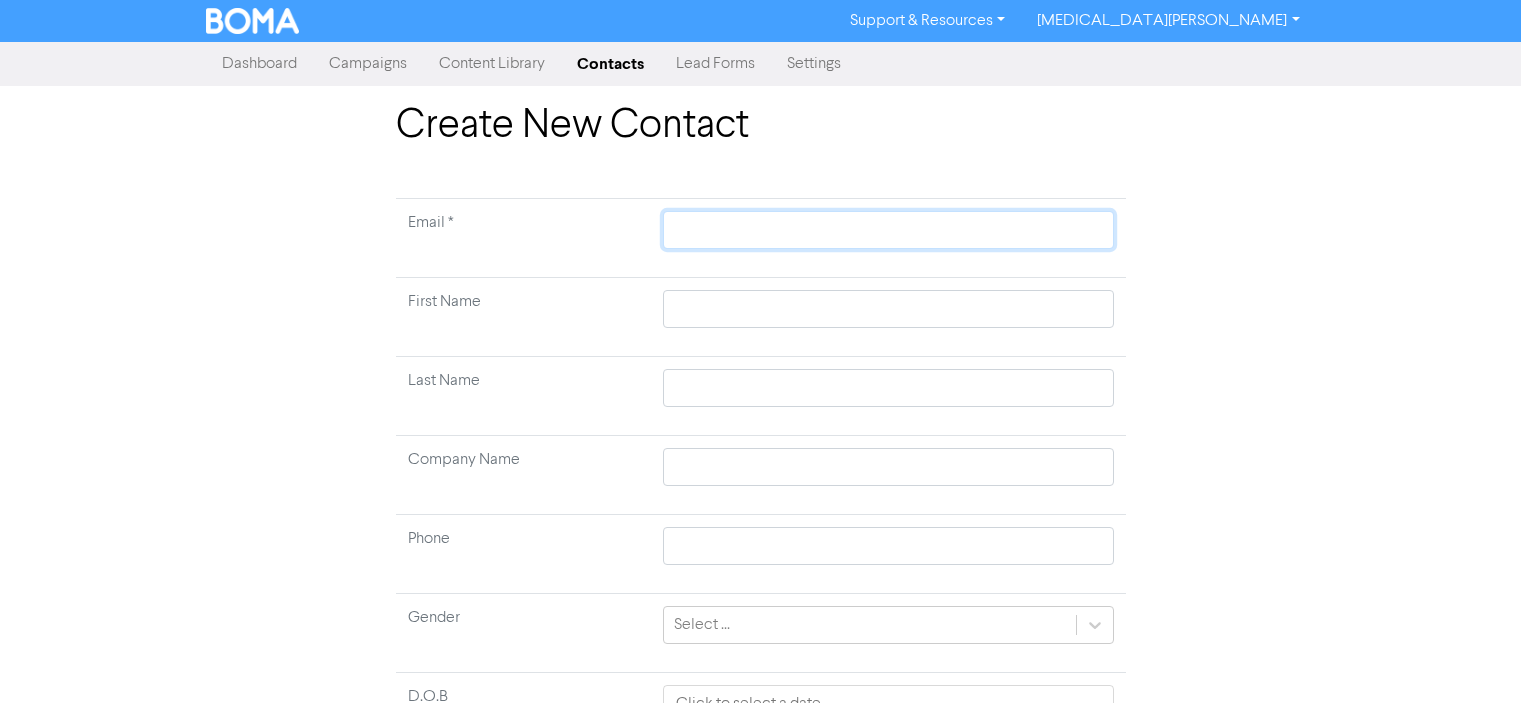 click 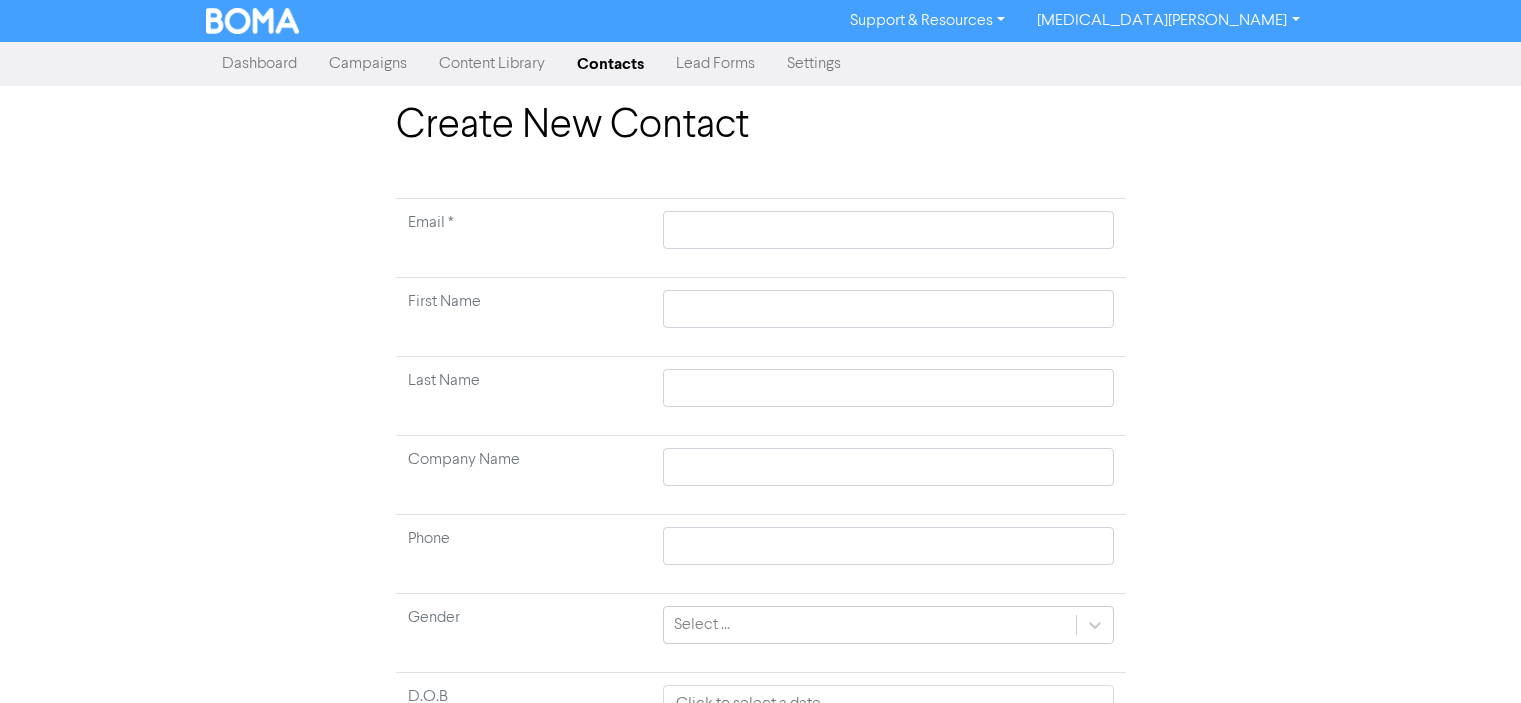 type 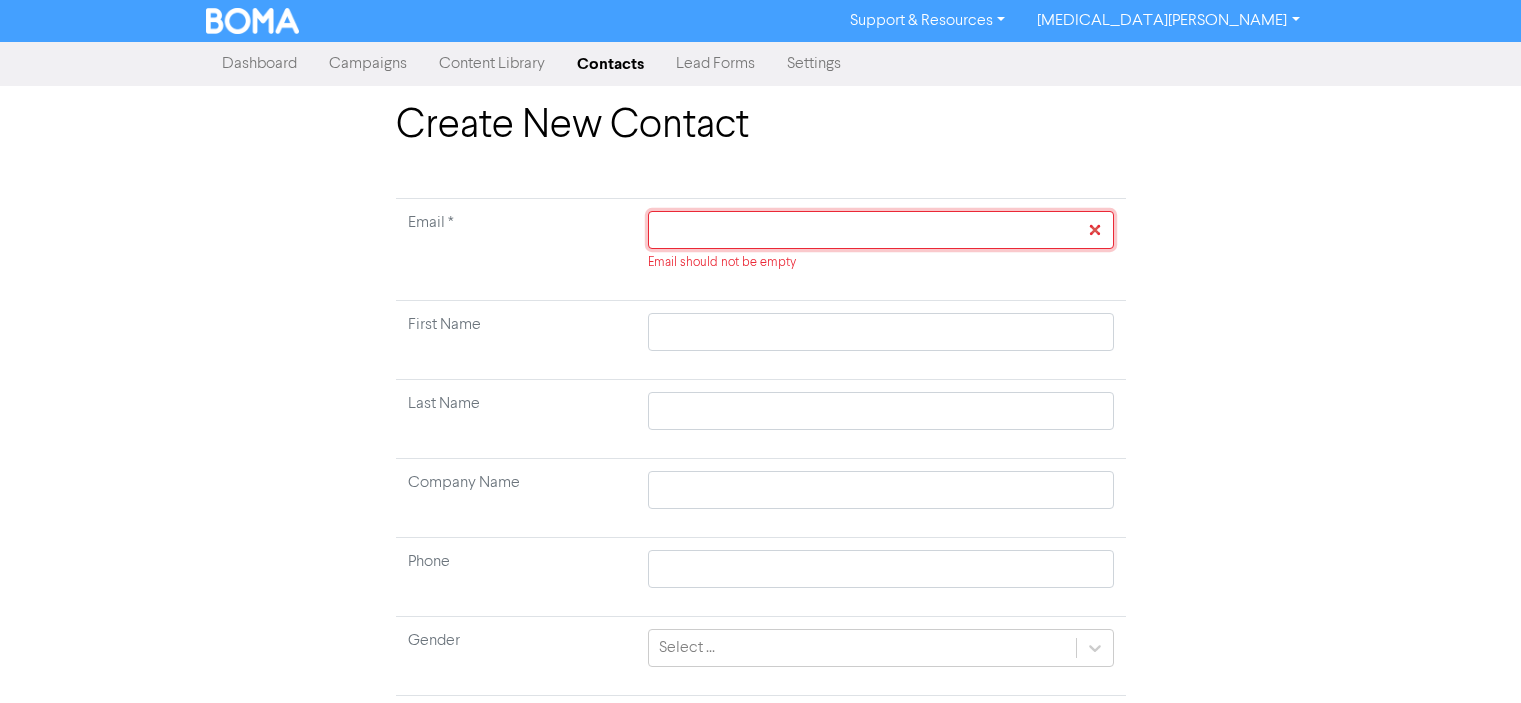 click 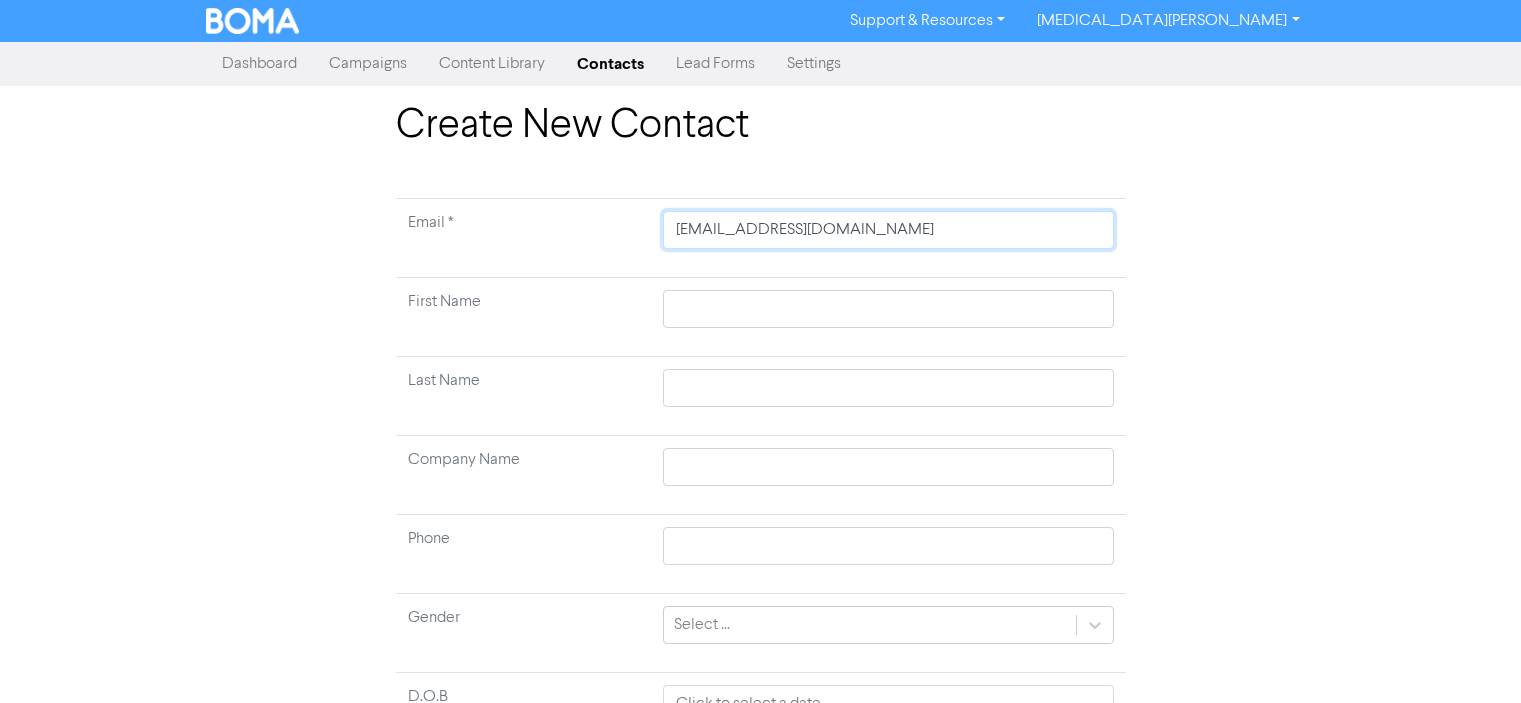 type on "[EMAIL_ADDRESS][DOMAIN_NAME]" 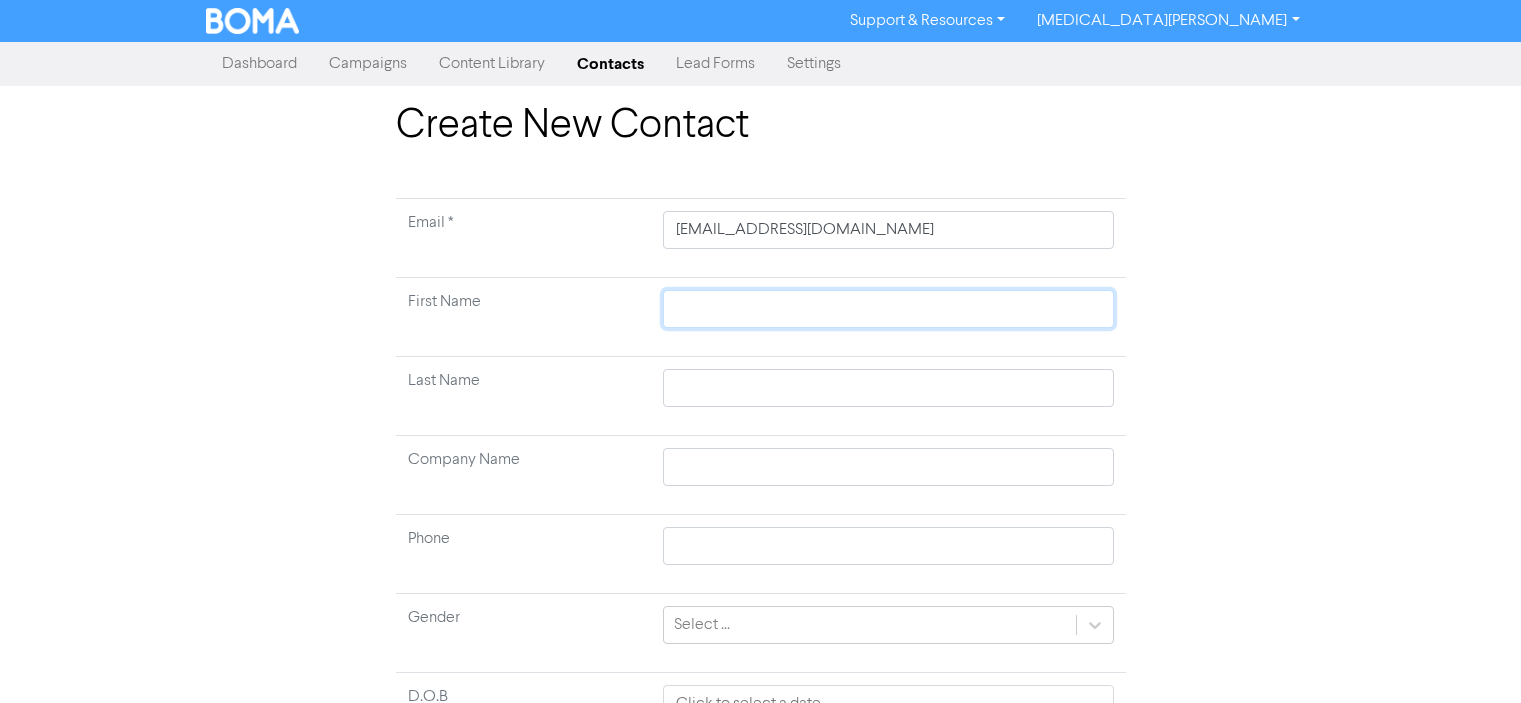 type 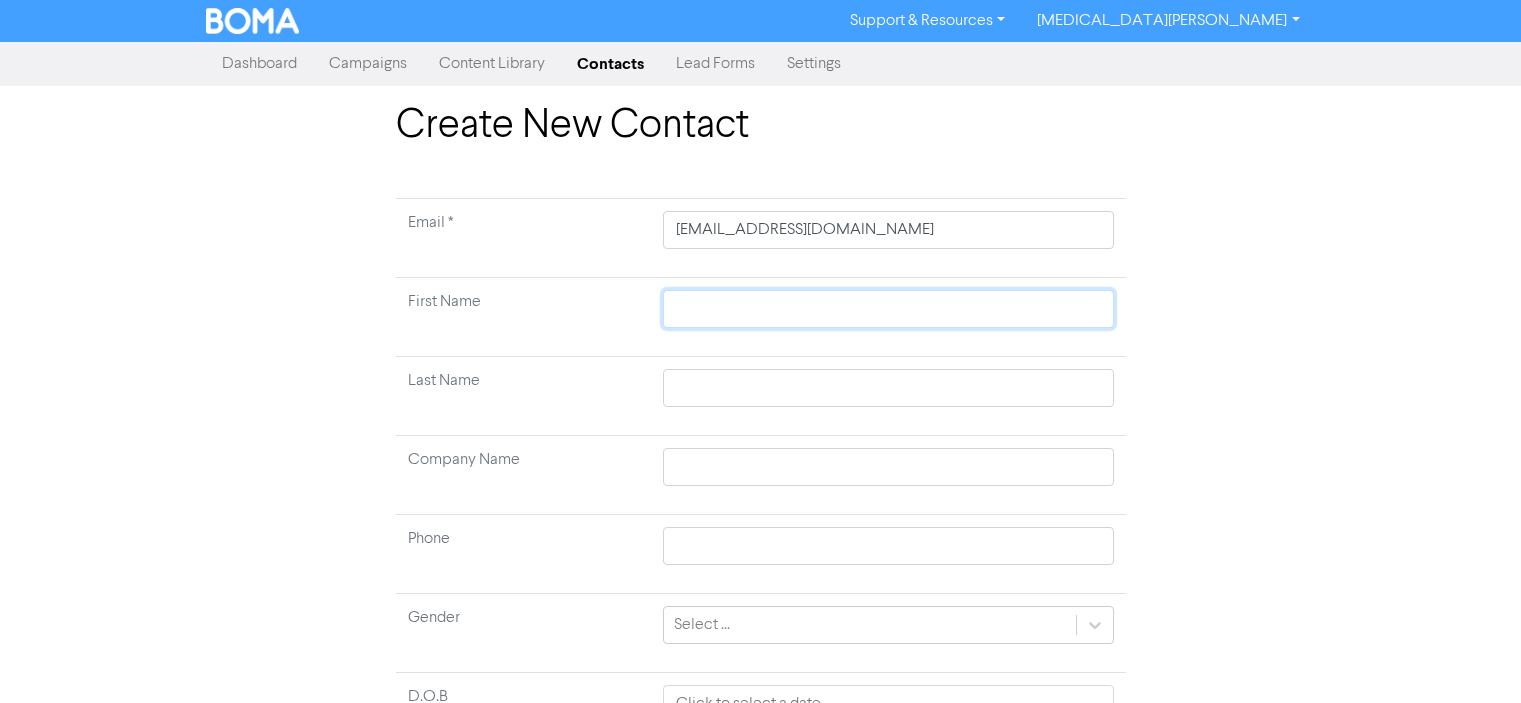 click 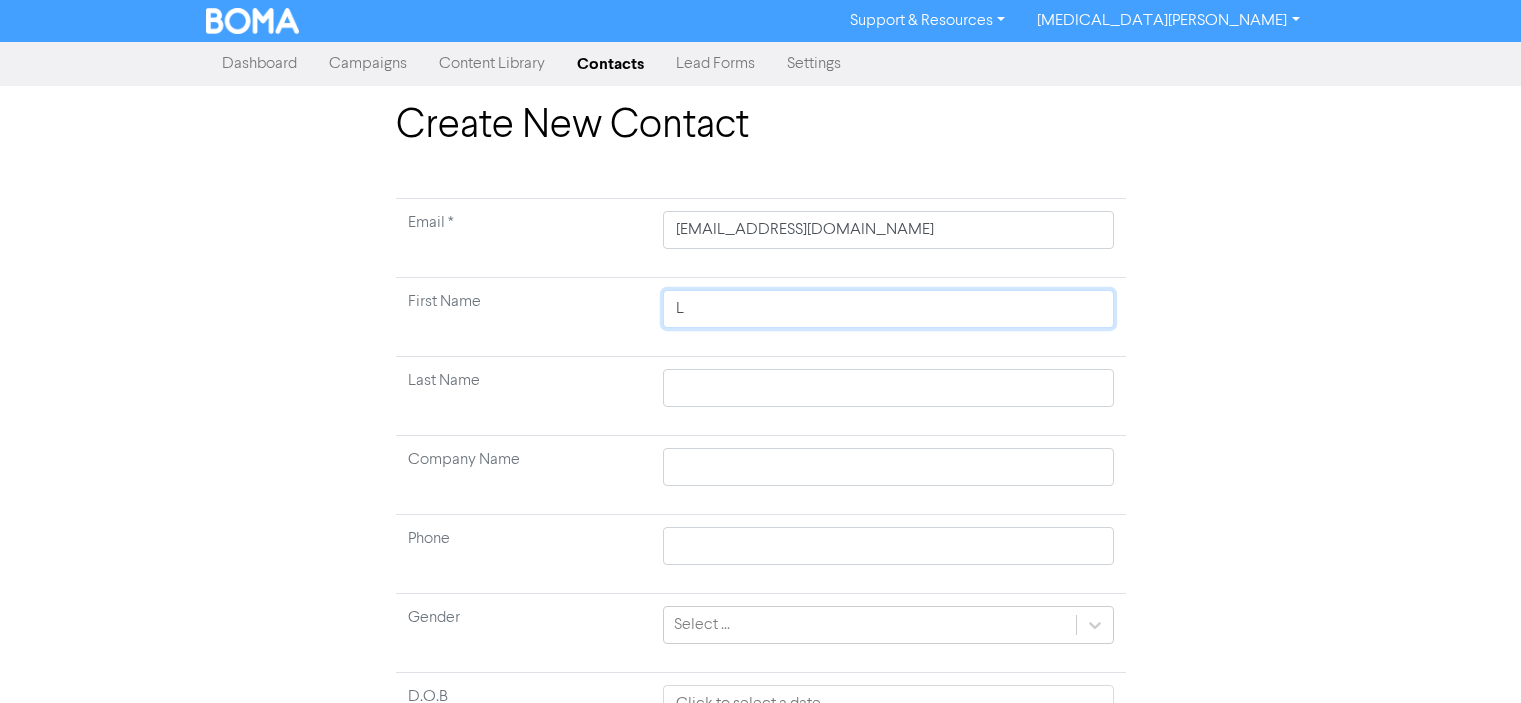 type on "Lo" 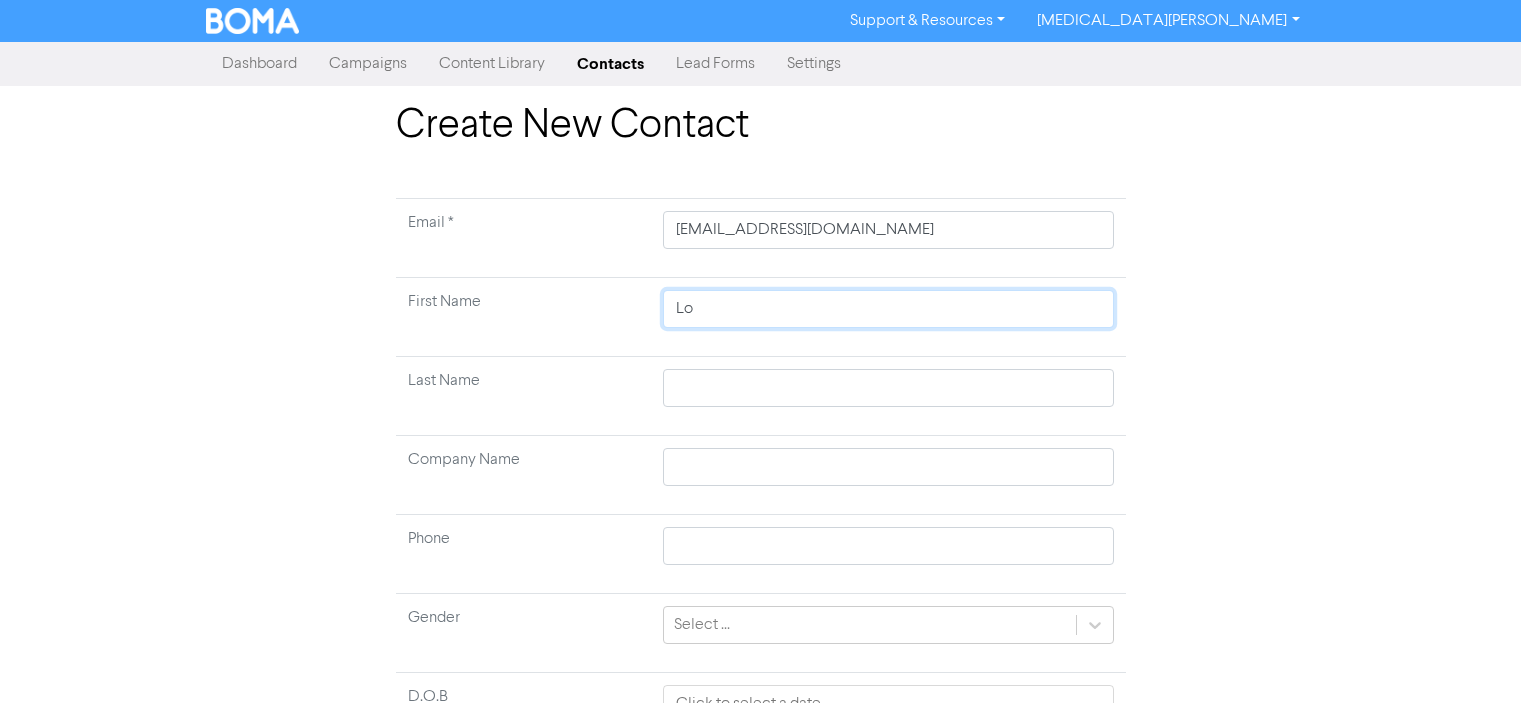 type on "Log" 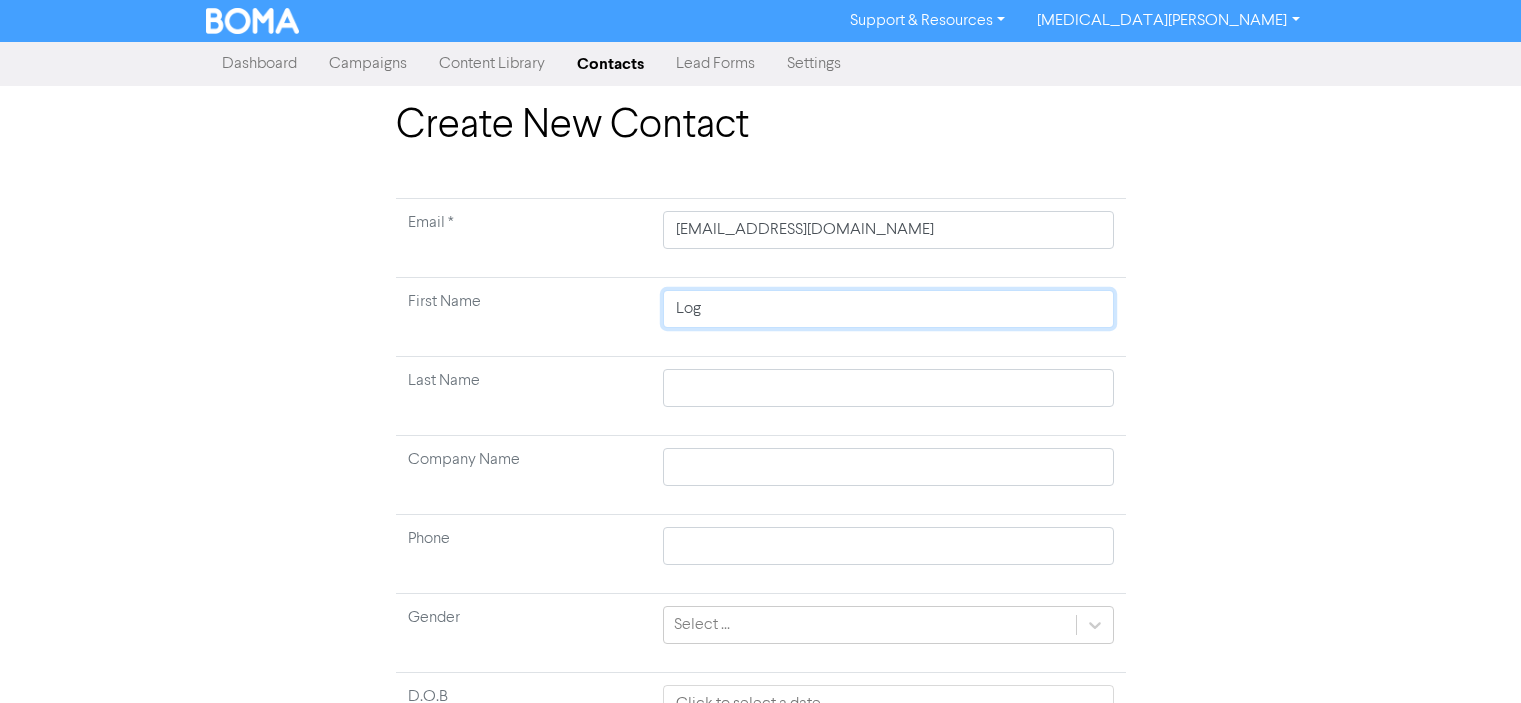 type on "Loga" 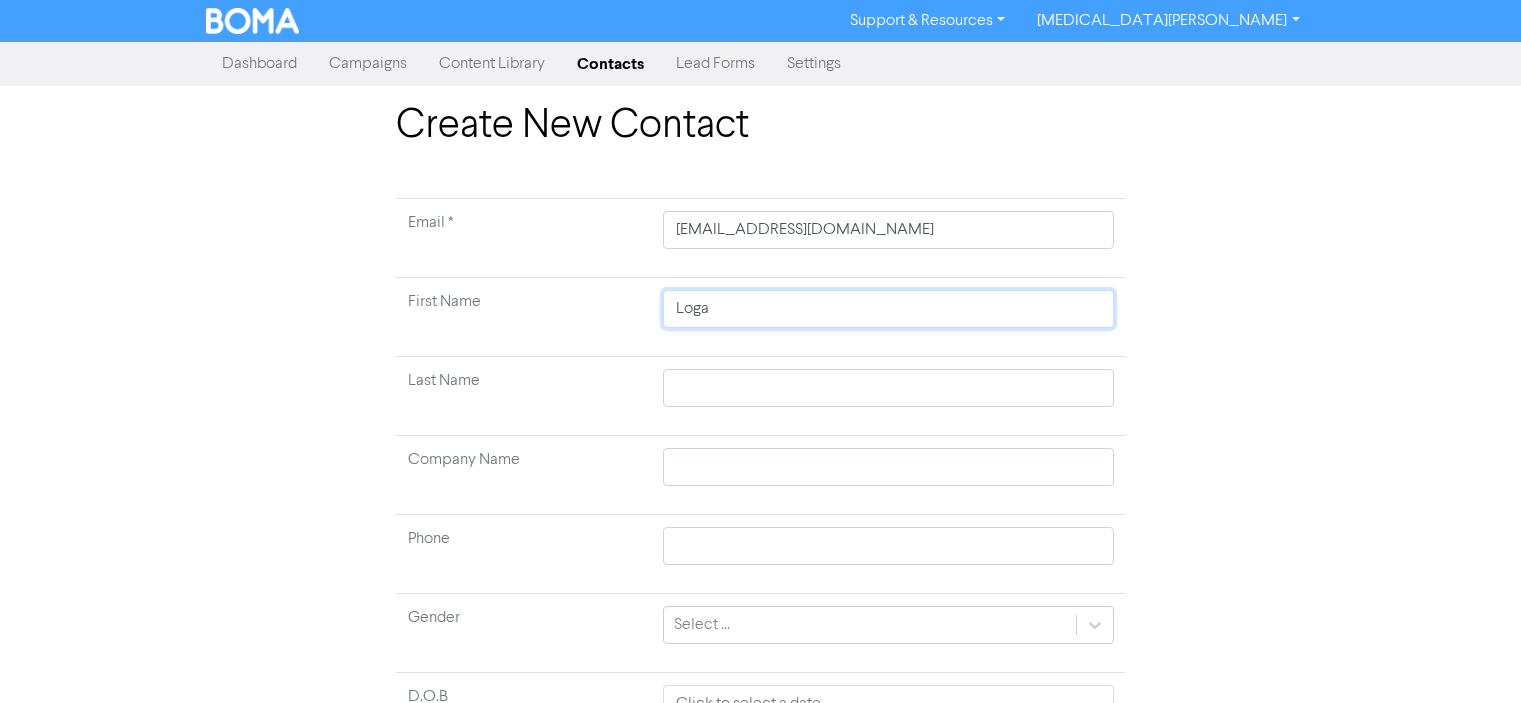 type on "[PERSON_NAME]" 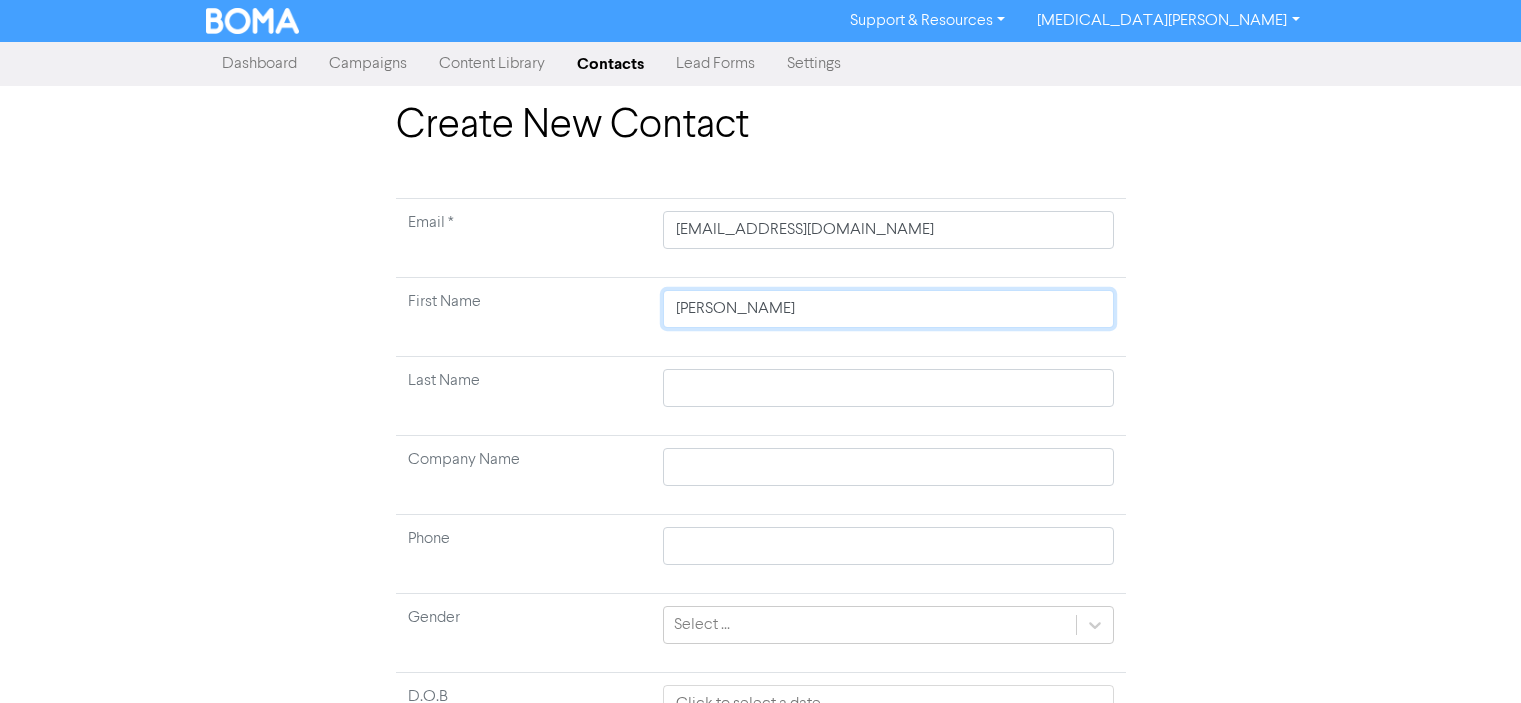type on "[PERSON_NAME]" 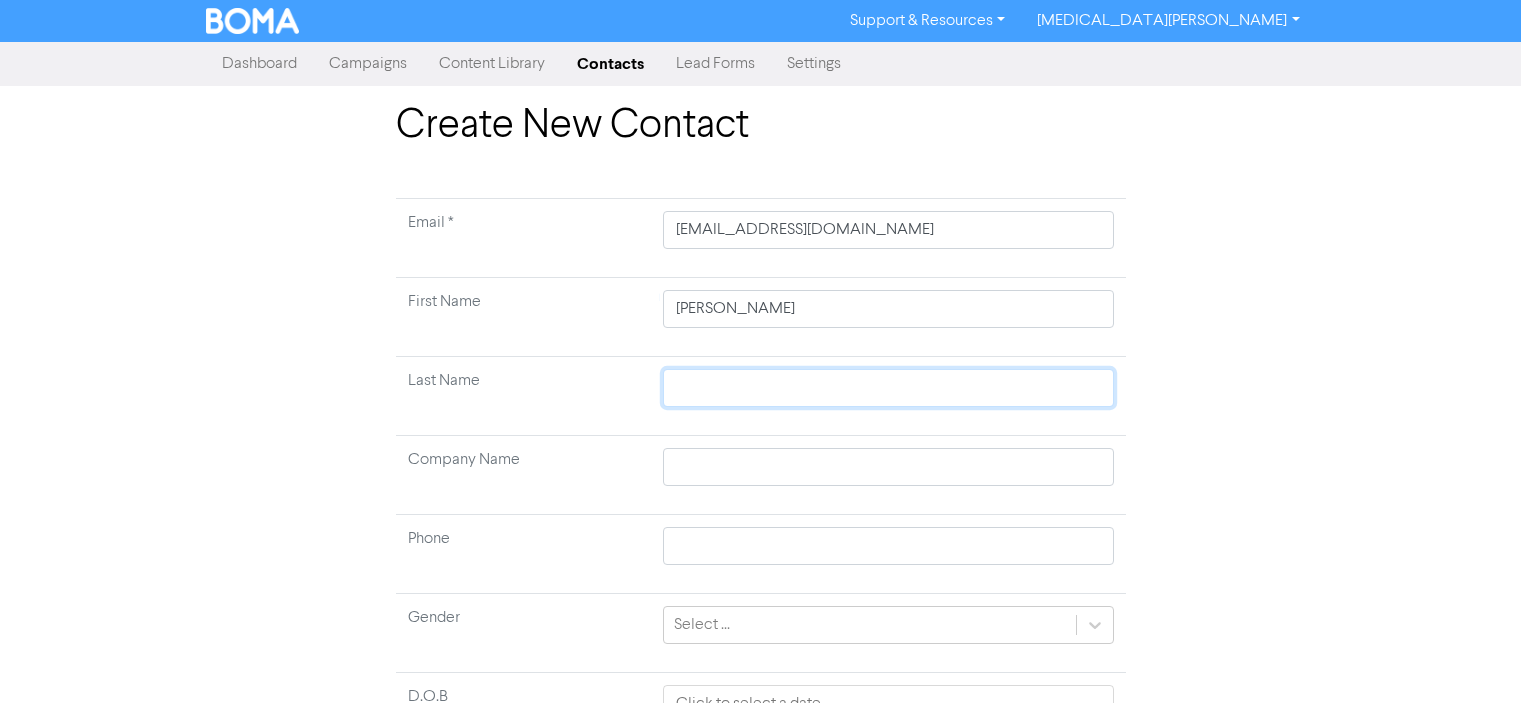 type 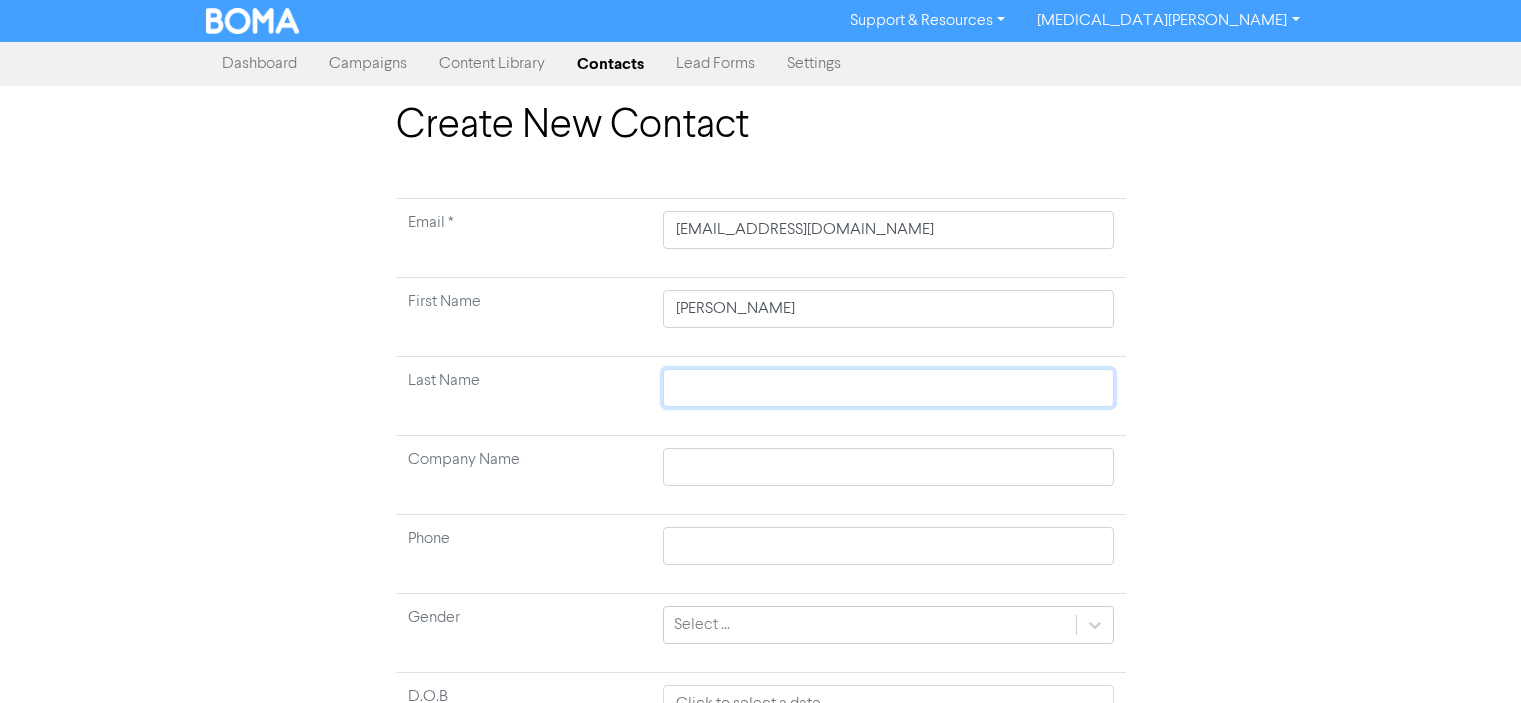 type on "S" 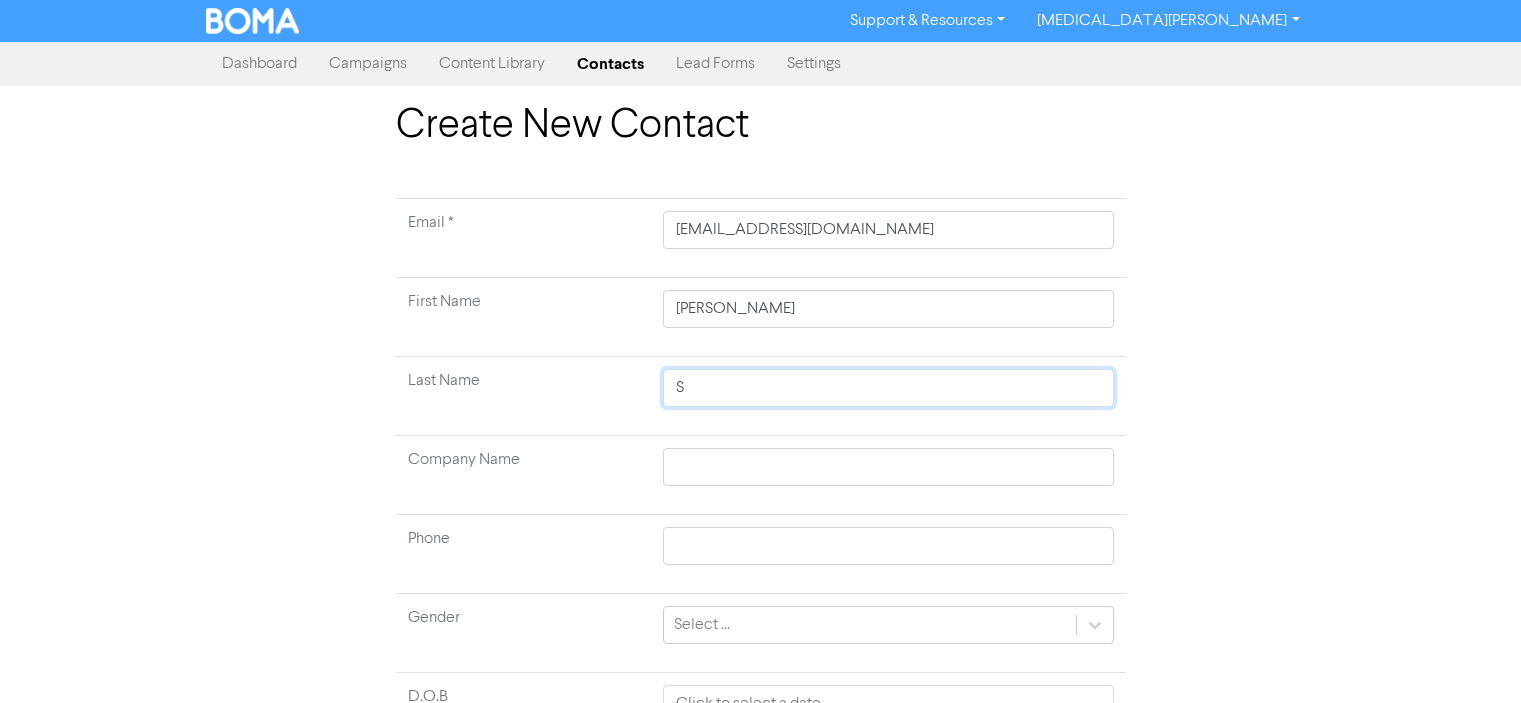type on "St" 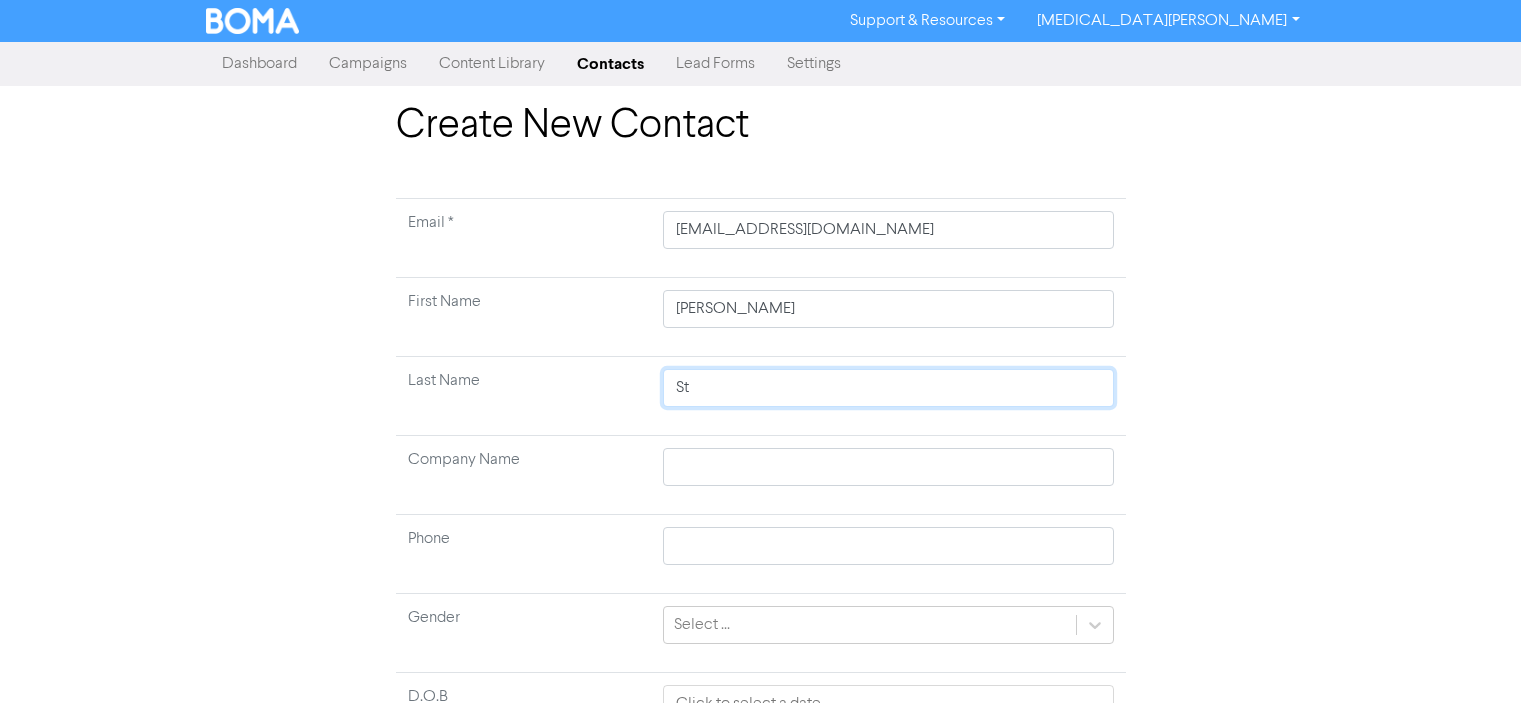 type on "Stf" 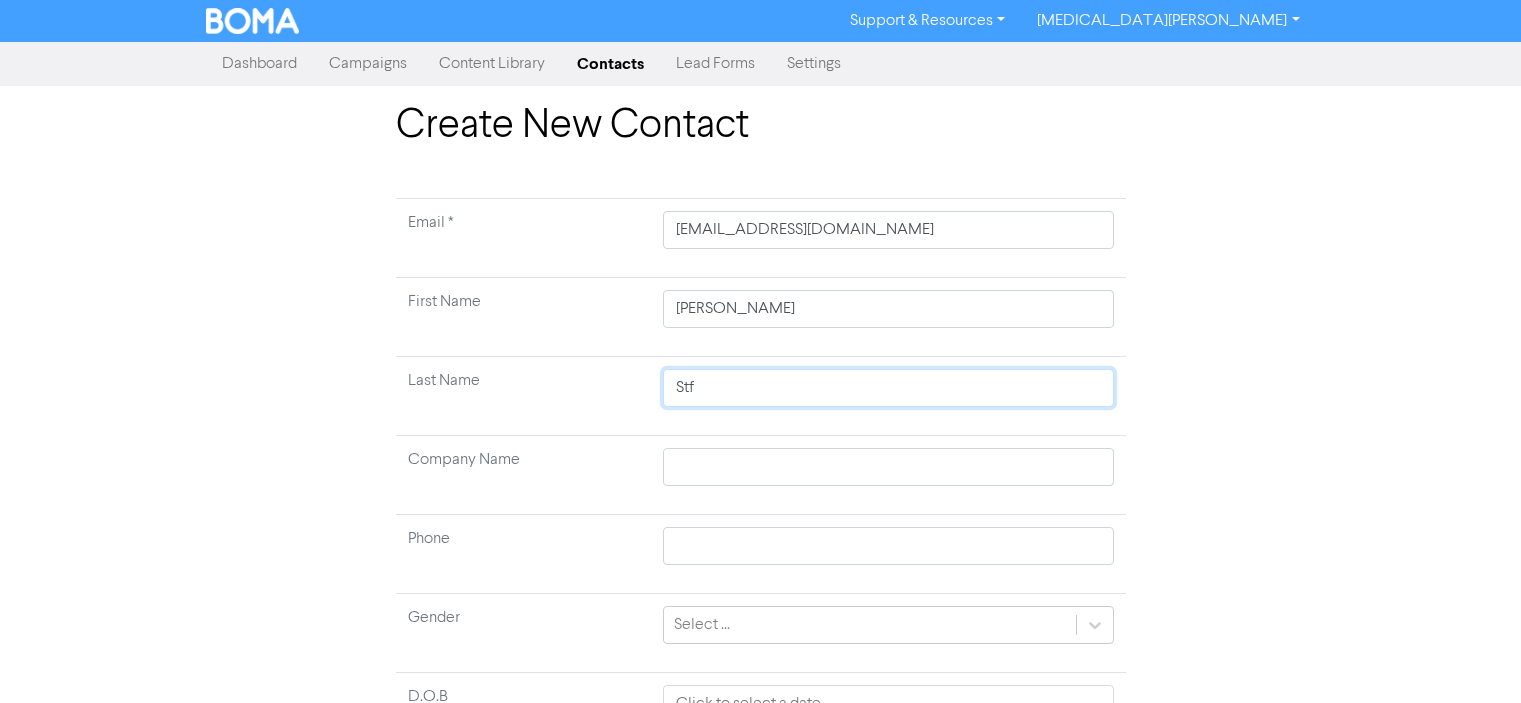 type on "St" 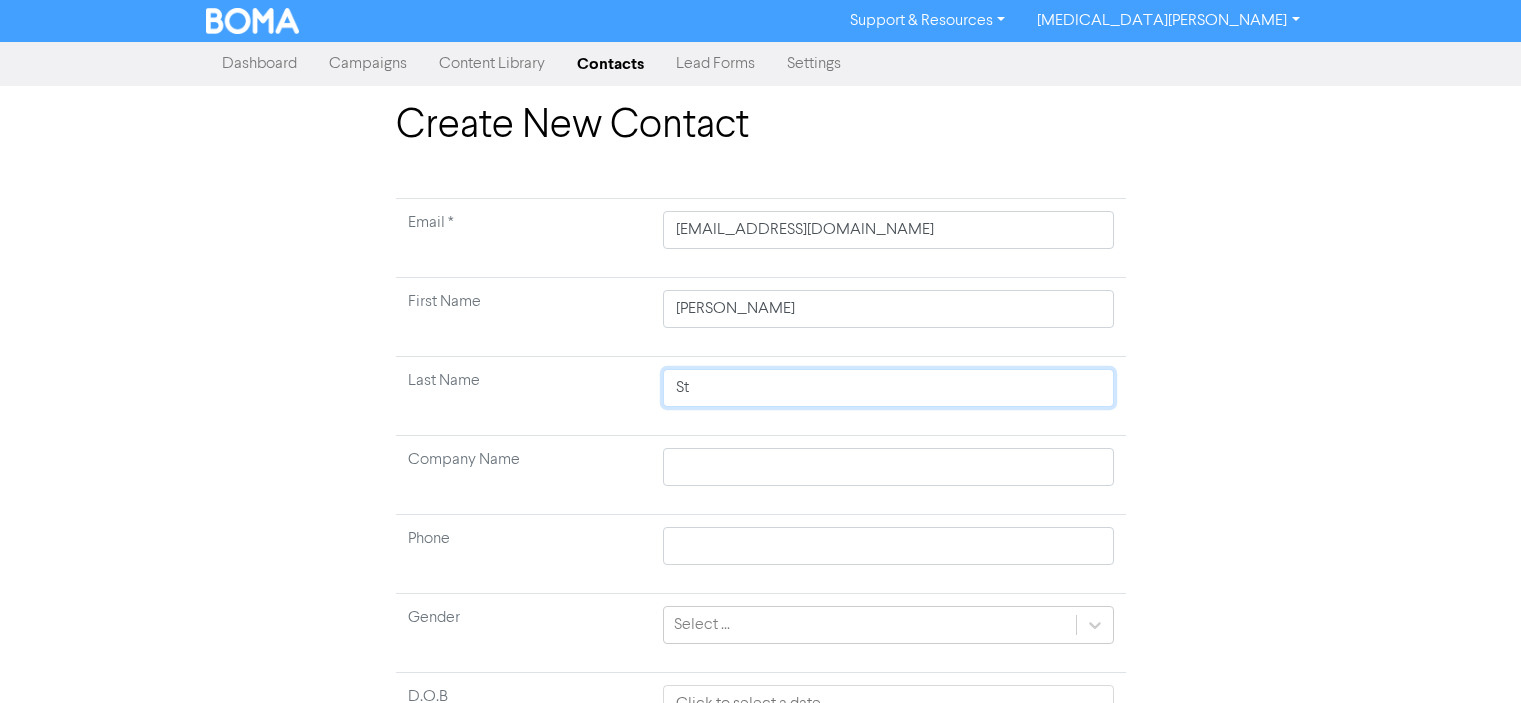 type on "Ste" 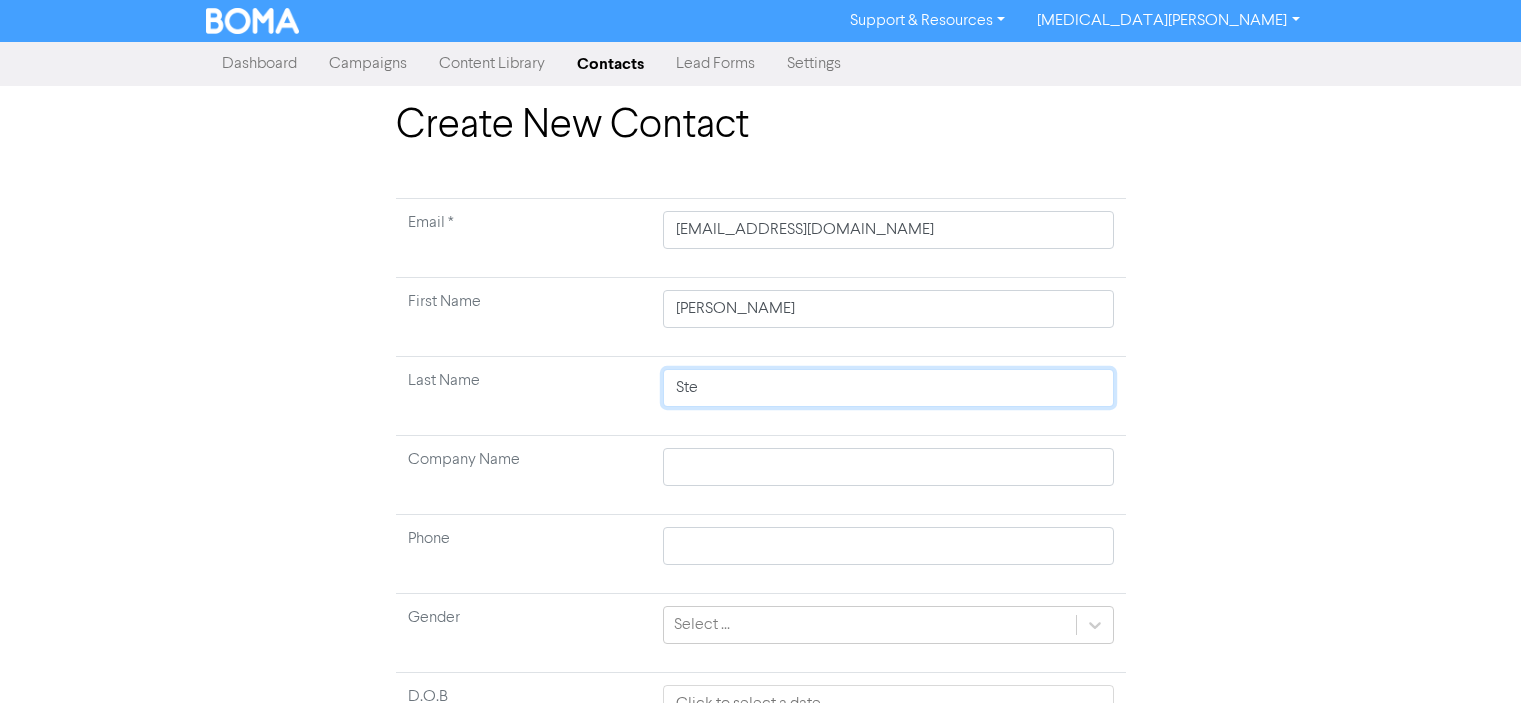 type on "Stef" 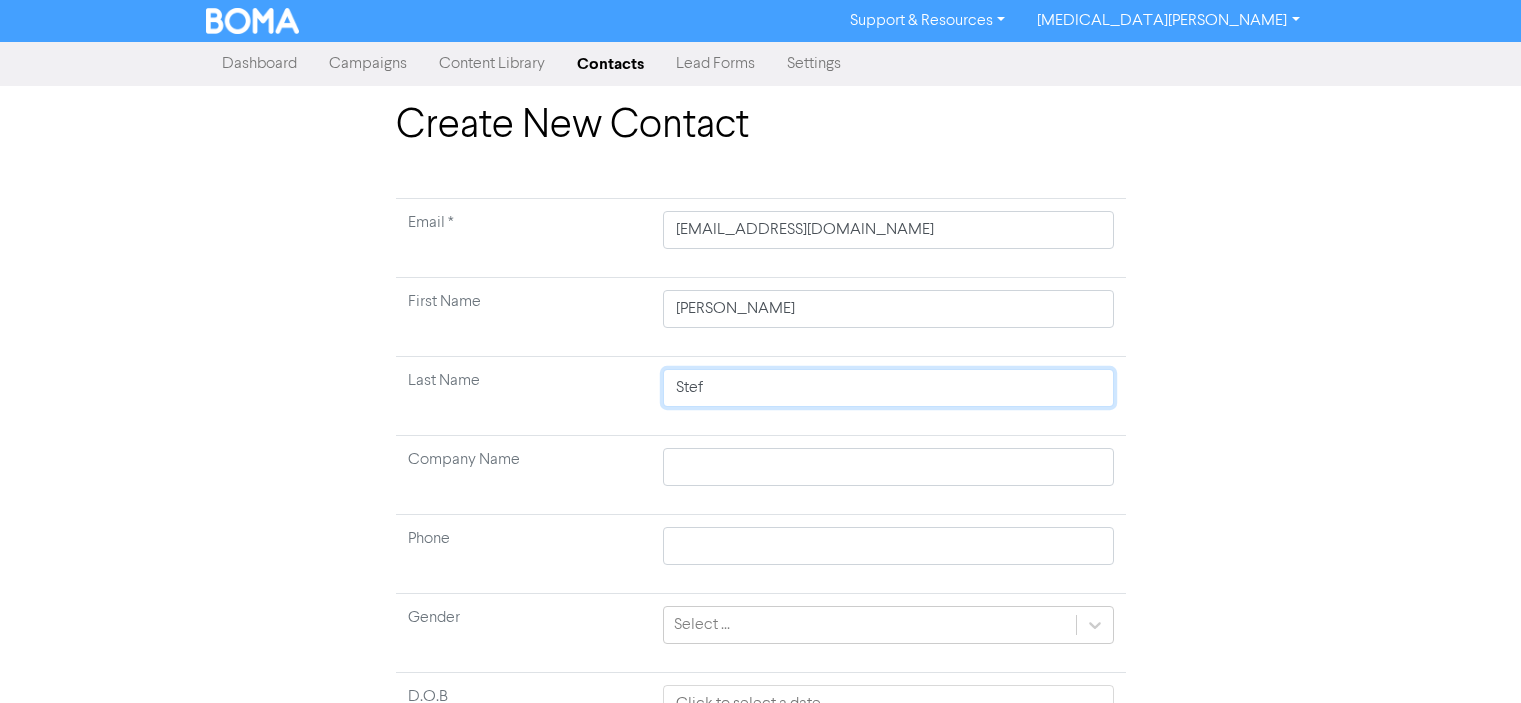 type on "Steff" 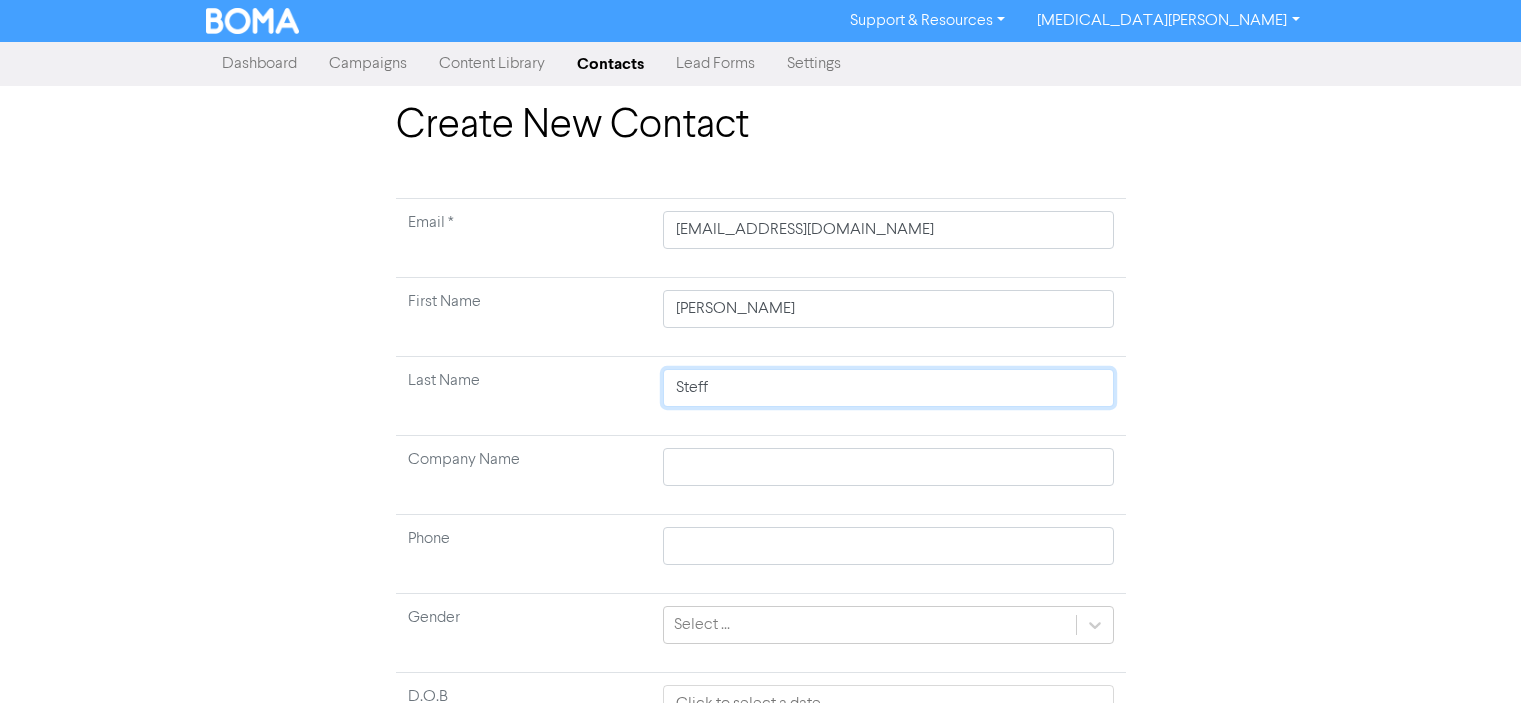 type on "Steffe" 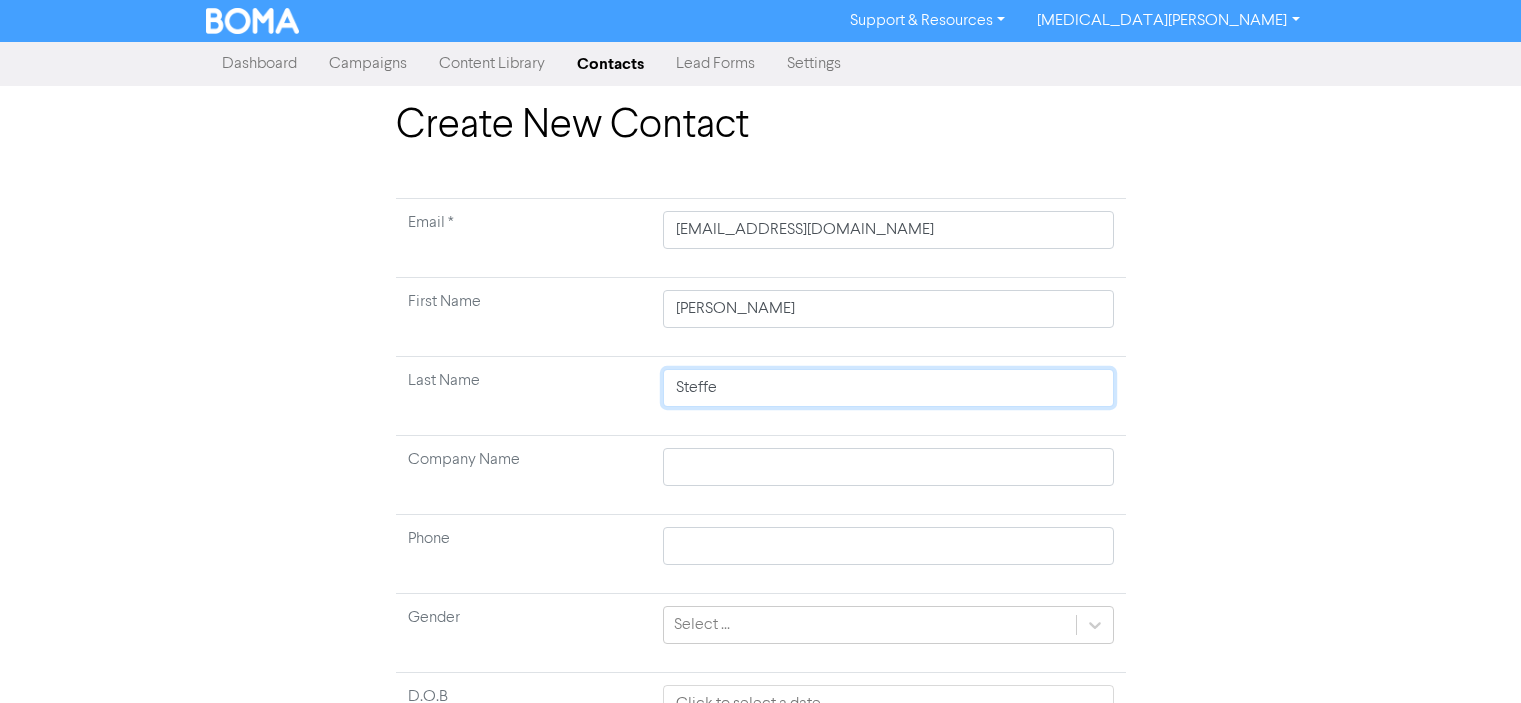 type 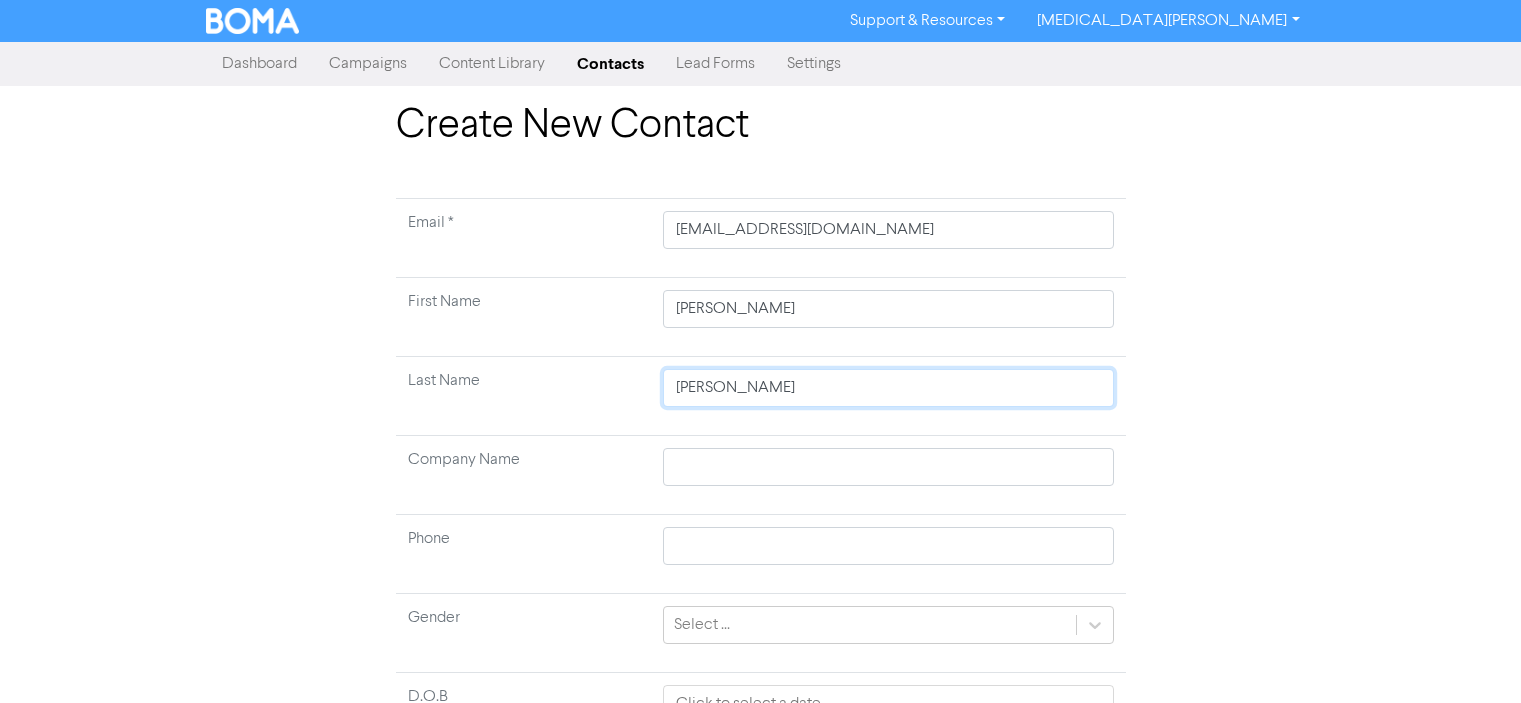 type on "Steffert" 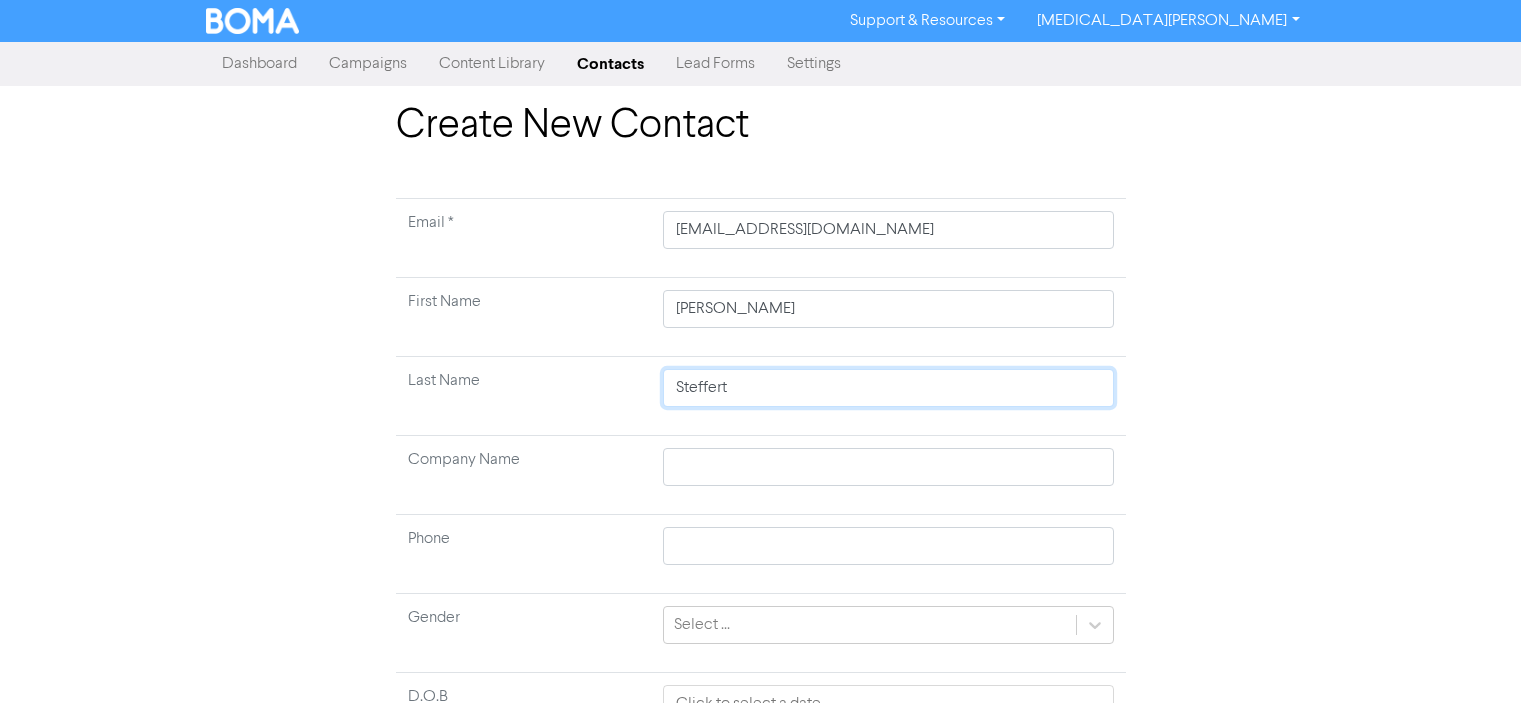 scroll, scrollTop: 185, scrollLeft: 0, axis: vertical 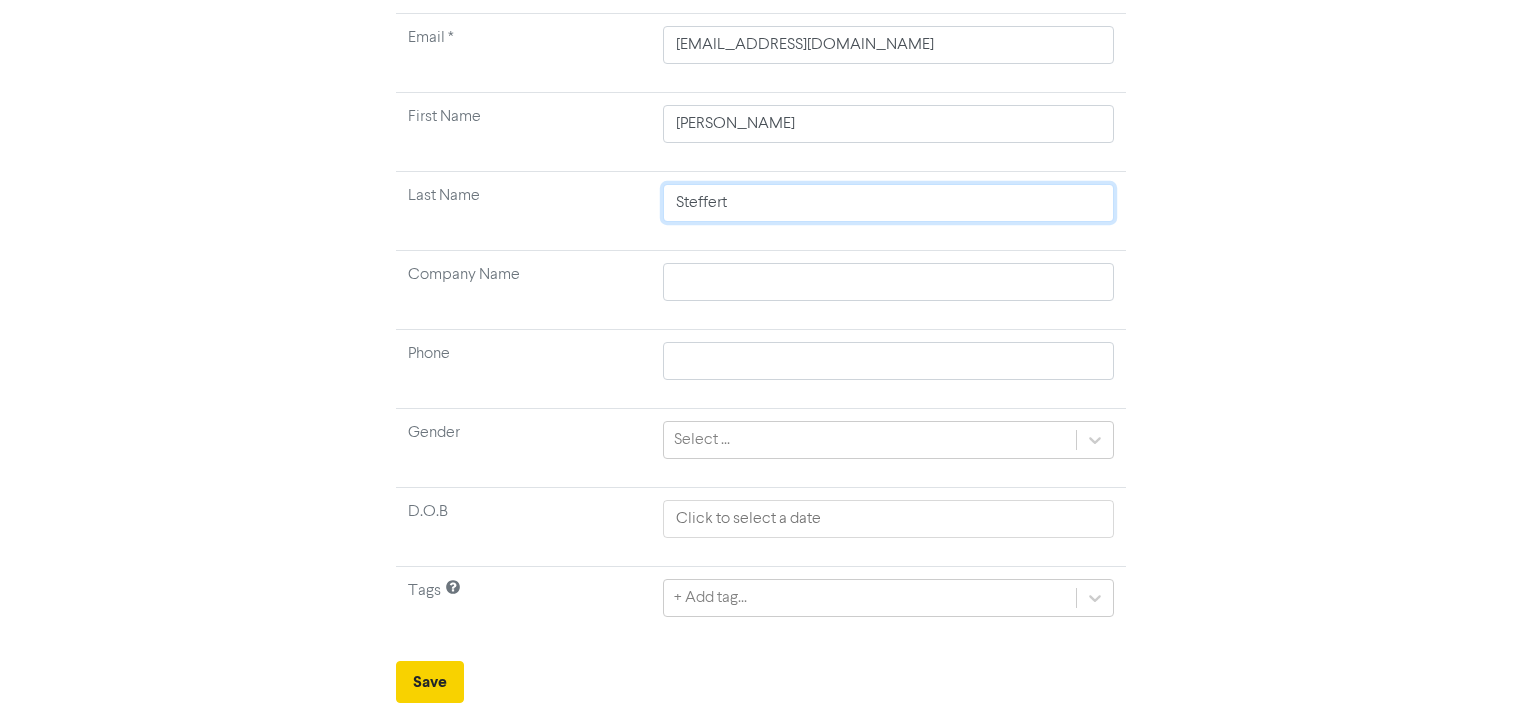 type on "Steffert" 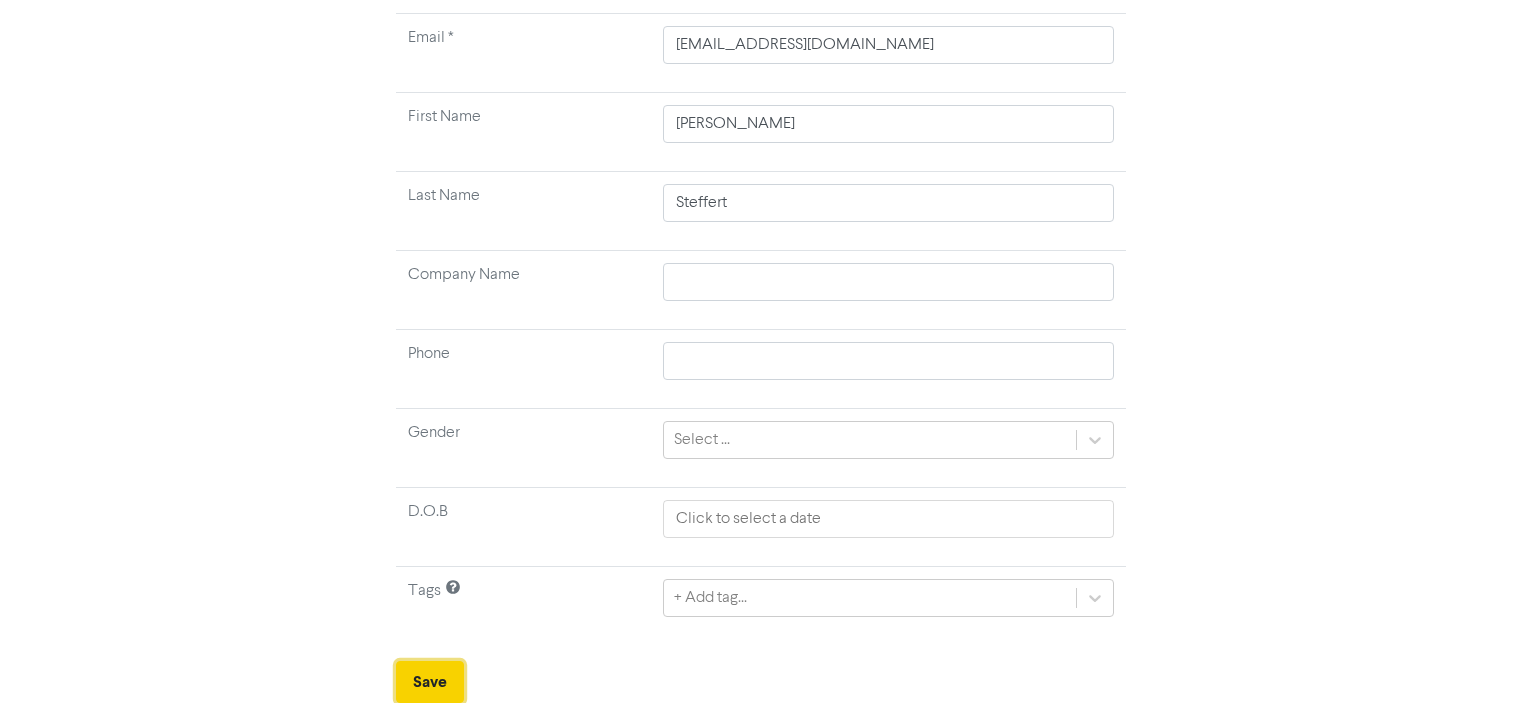 click on "Save" at bounding box center [430, 682] 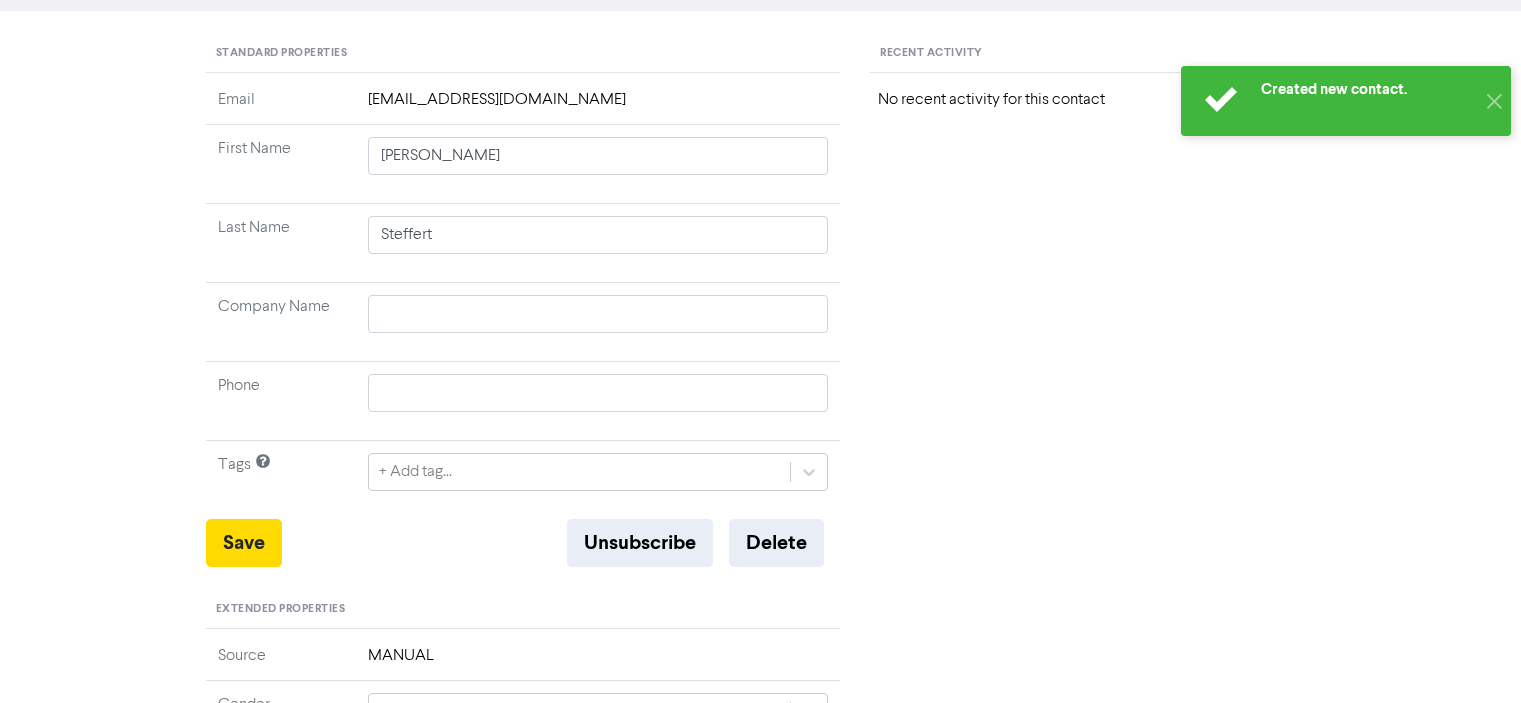 scroll, scrollTop: 0, scrollLeft: 0, axis: both 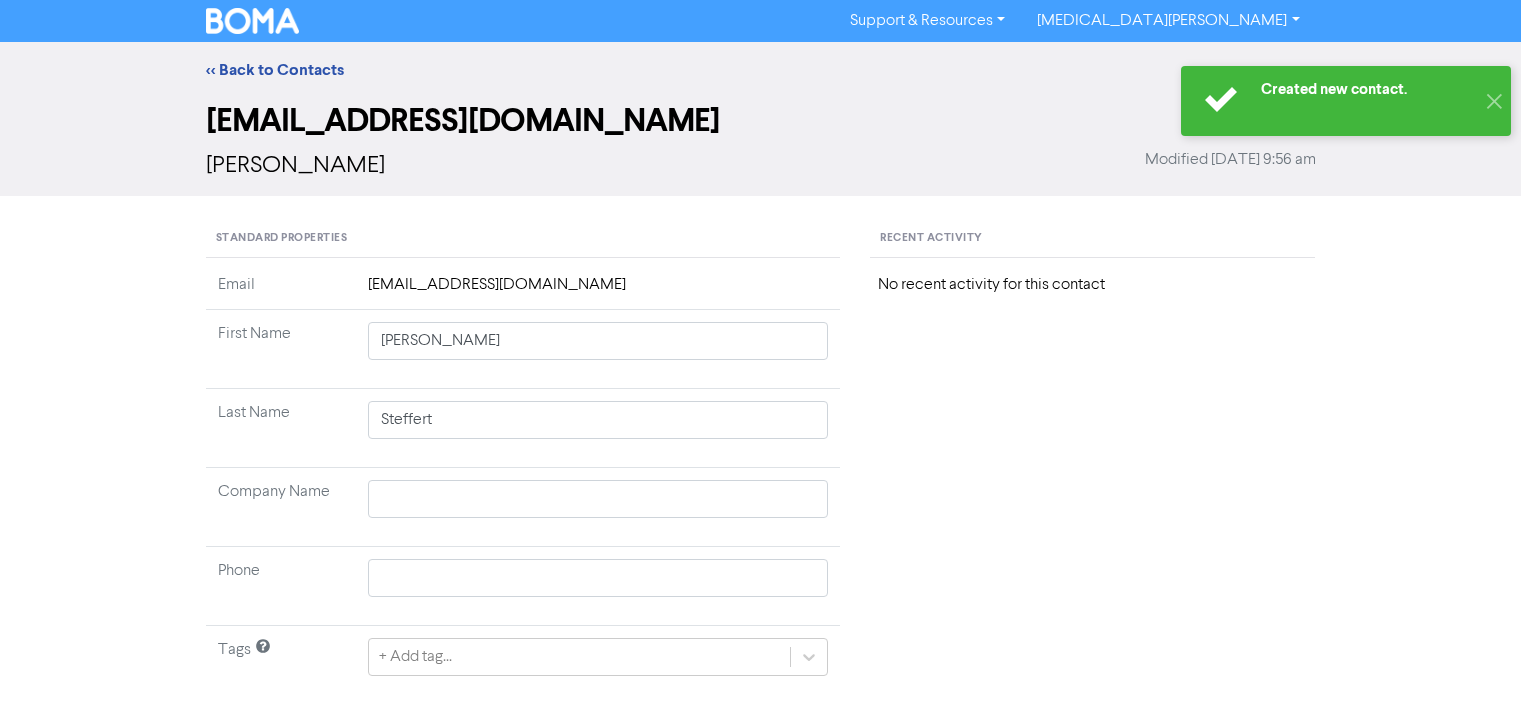 type 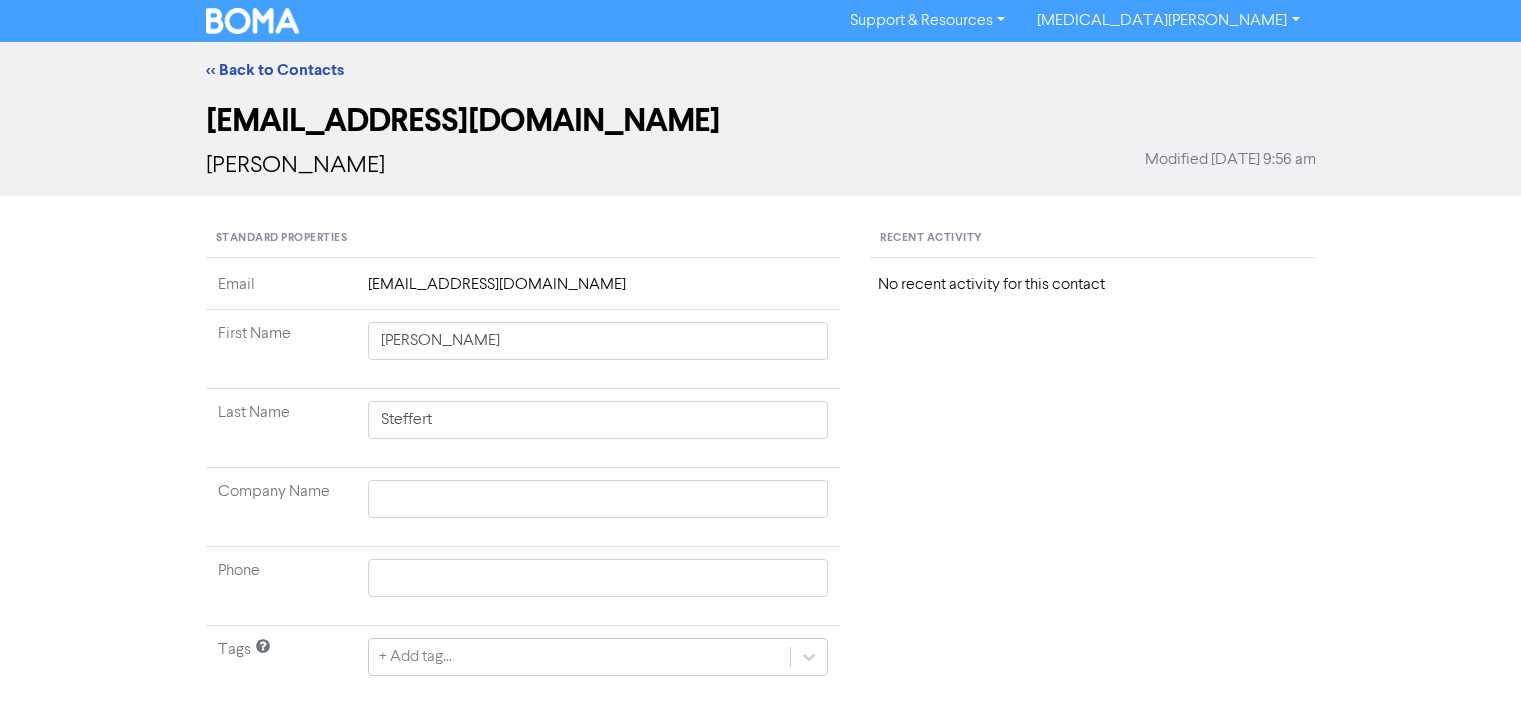 click on "[EMAIL_ADDRESS][DOMAIN_NAME] [PERSON_NAME] Modified   [DATE] 9:56 am" at bounding box center (760, 147) 